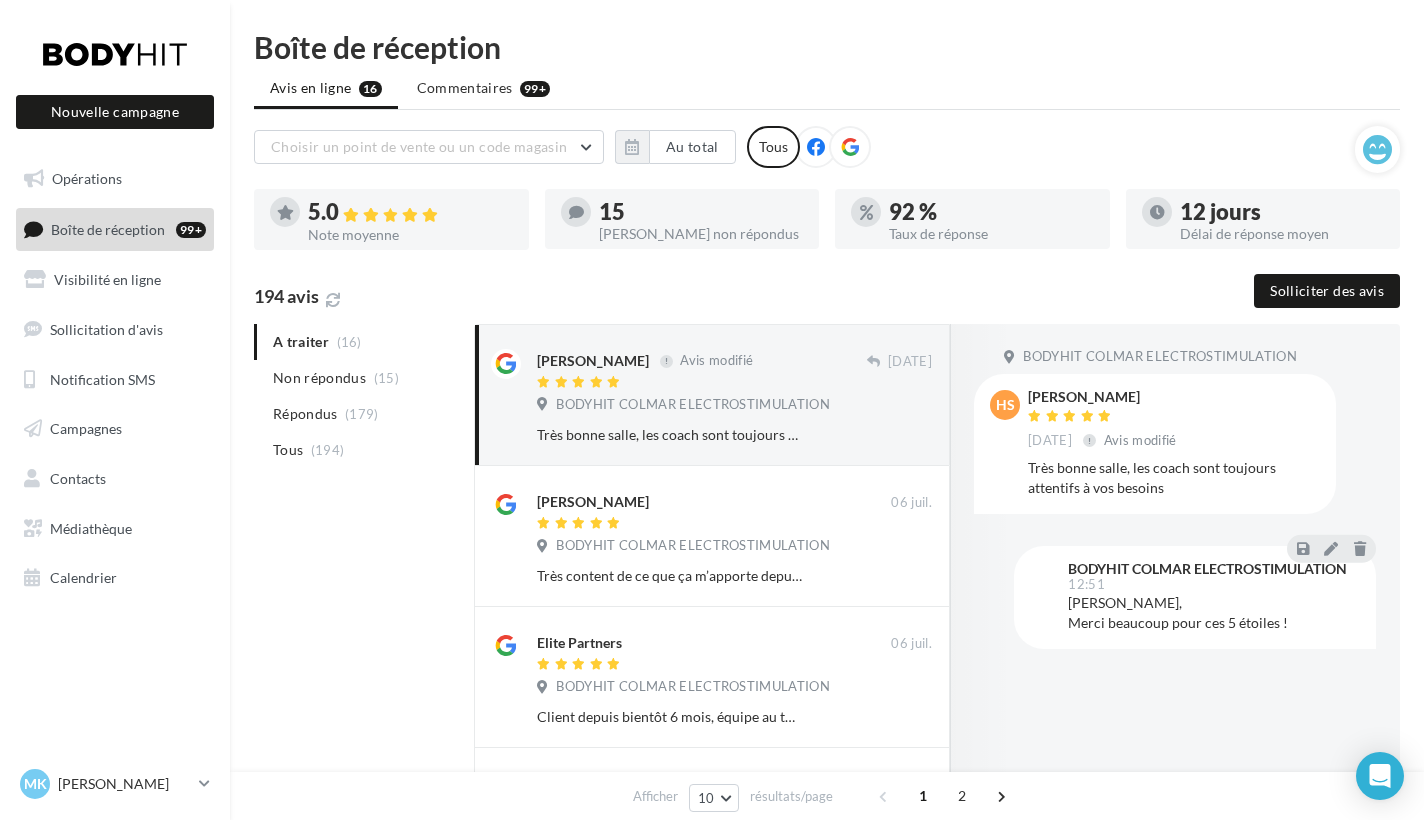 scroll, scrollTop: 0, scrollLeft: 0, axis: both 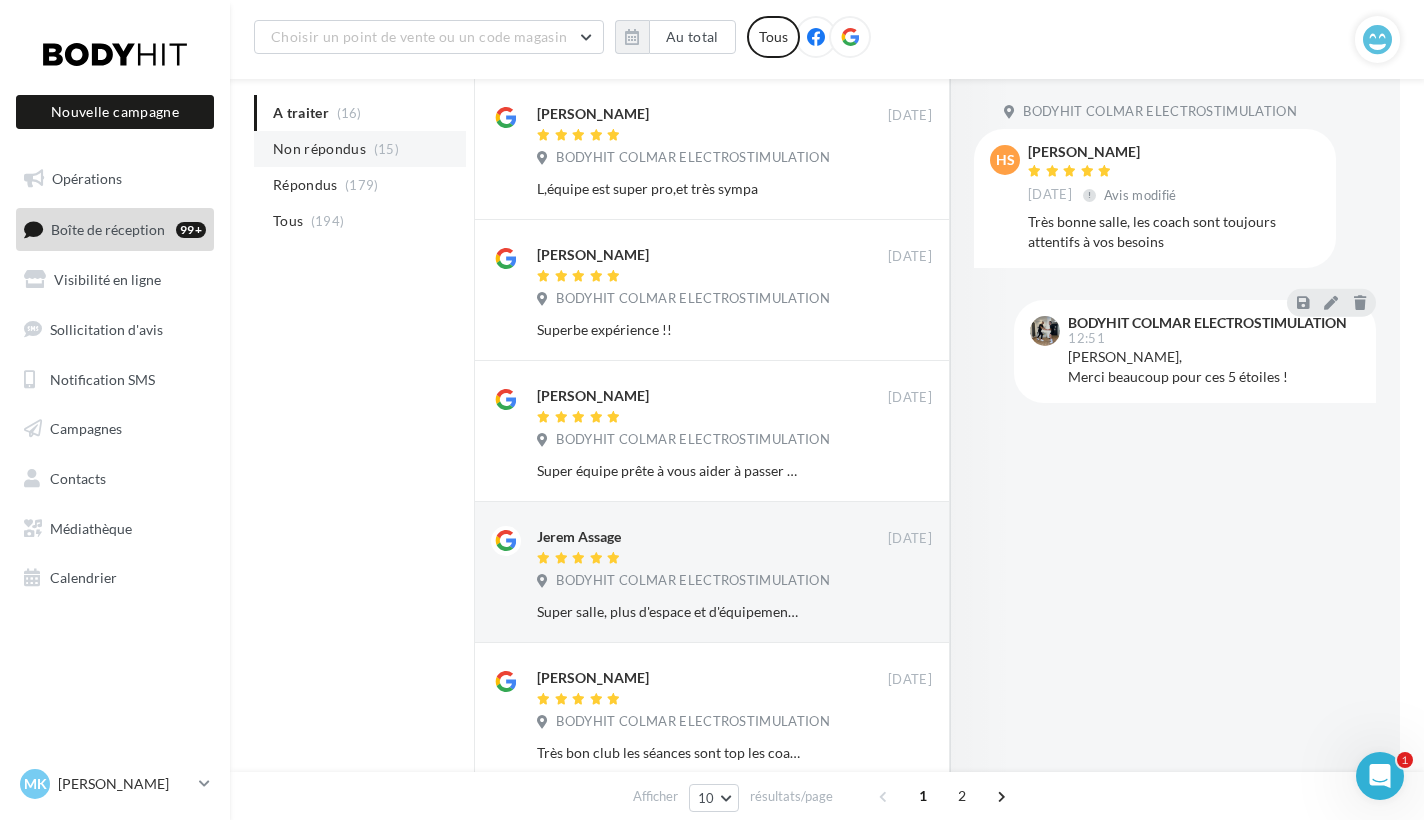 click on "(15)" at bounding box center (386, 149) 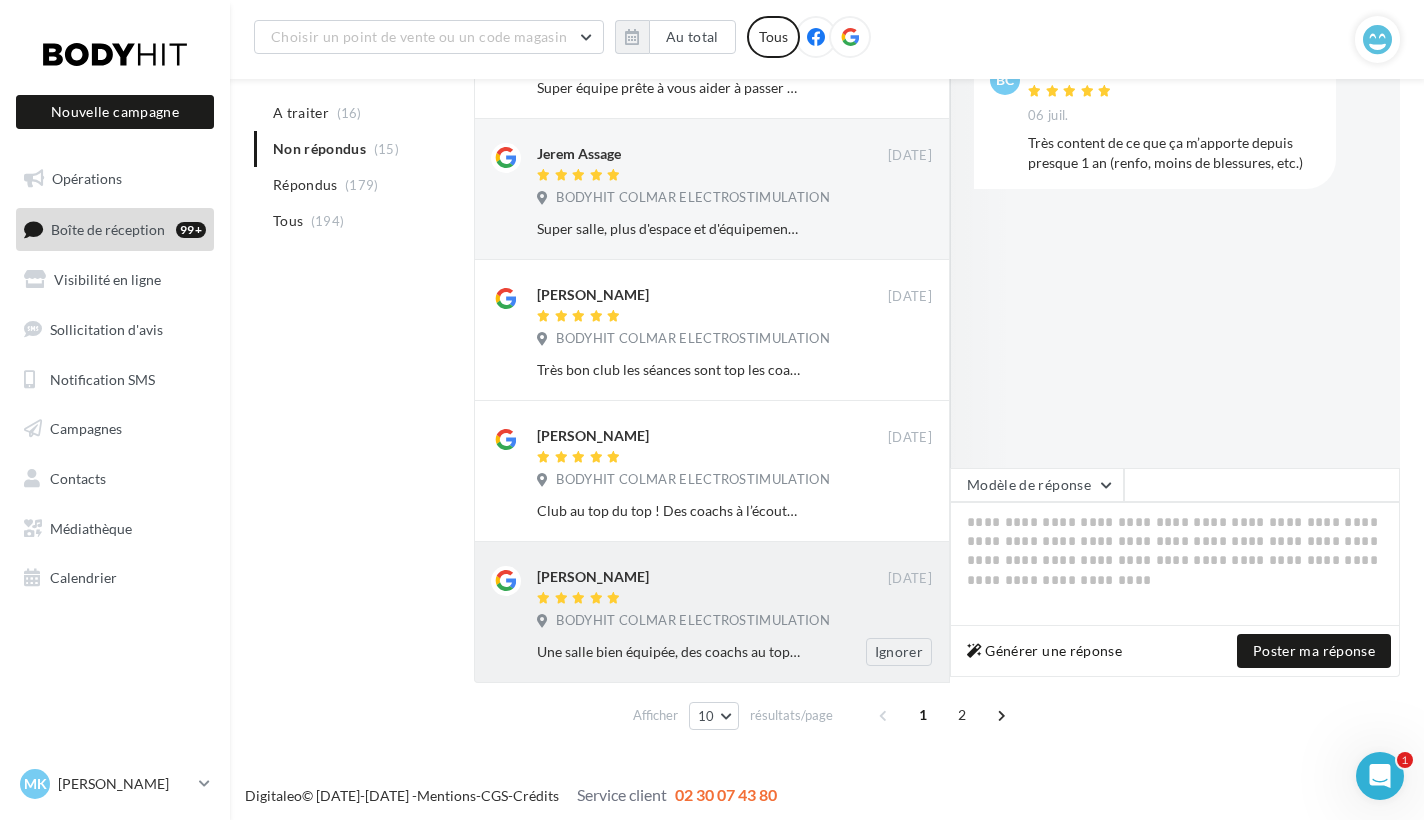 scroll, scrollTop: 1068, scrollLeft: 0, axis: vertical 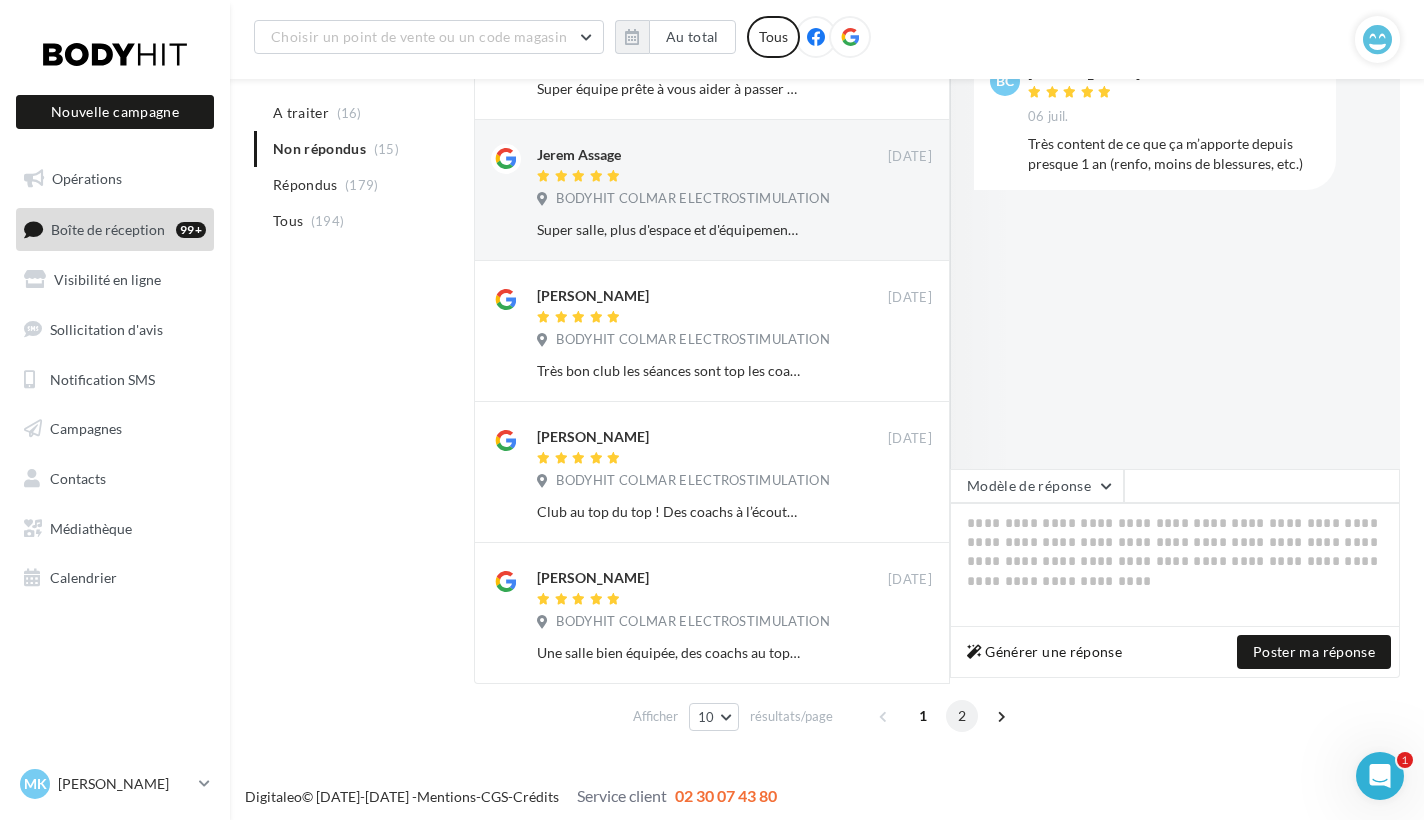click on "2" at bounding box center (962, 716) 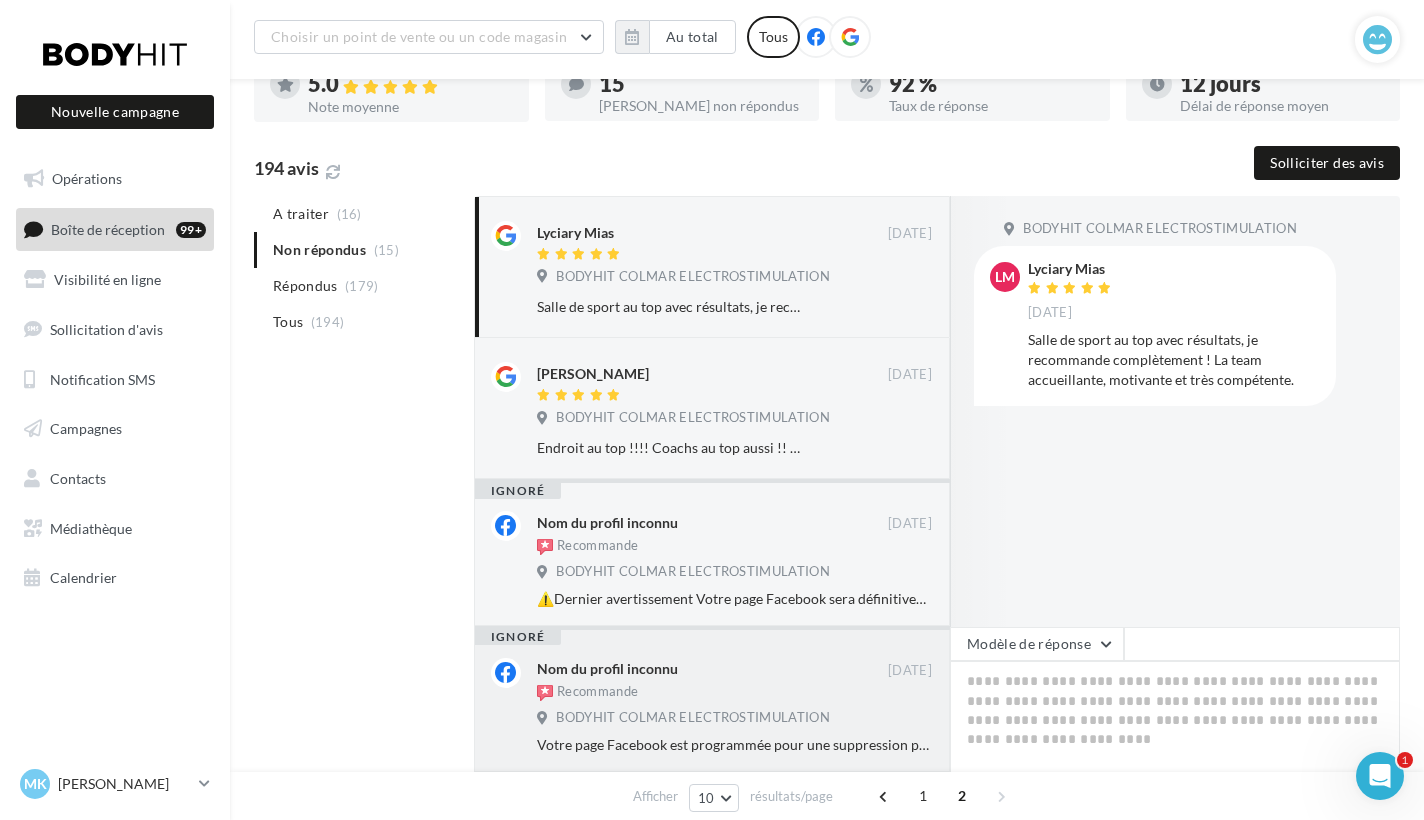 scroll, scrollTop: 139, scrollLeft: 0, axis: vertical 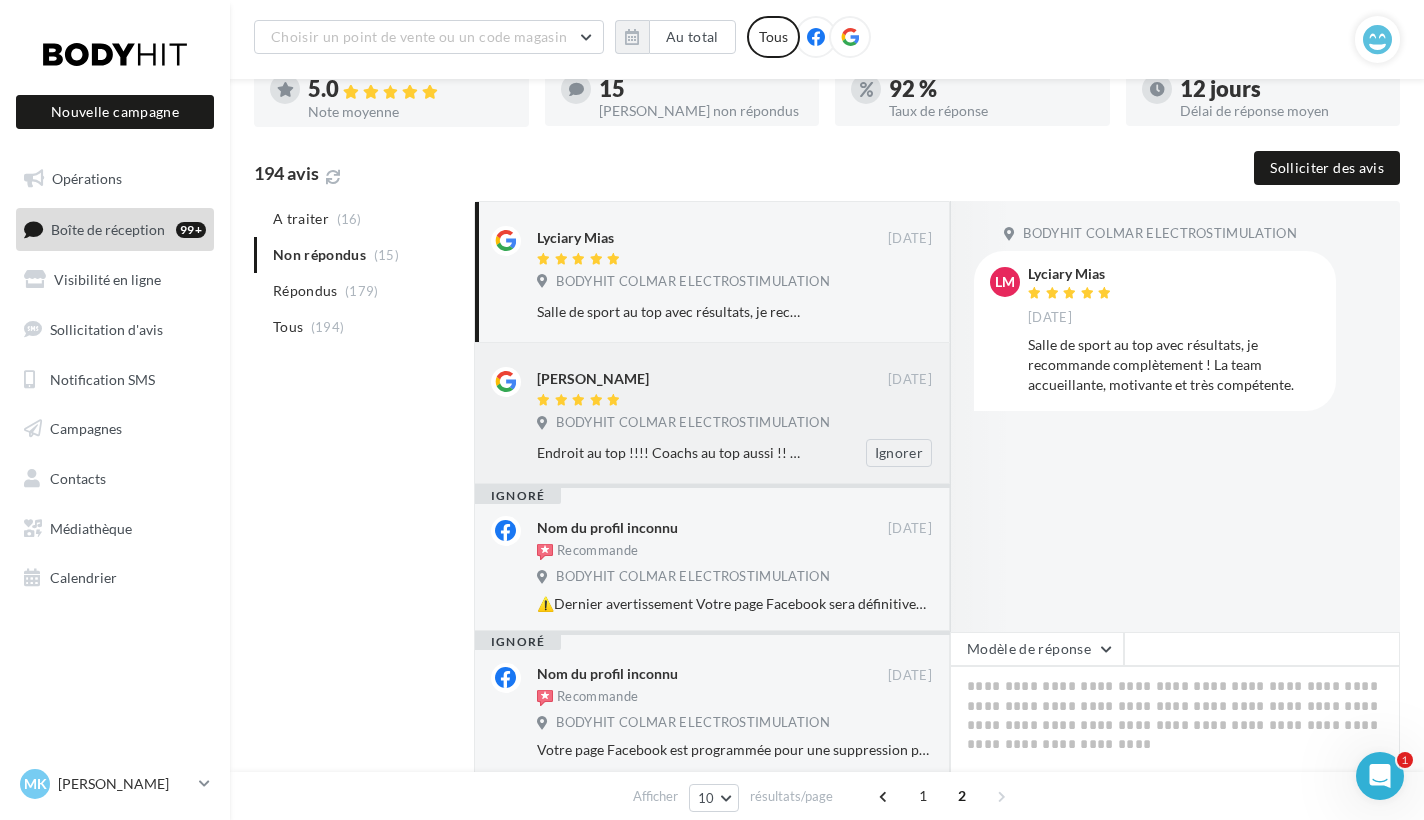 click on "BODYHIT COLMAR ELECTROSTIMULATION" at bounding box center [693, 423] 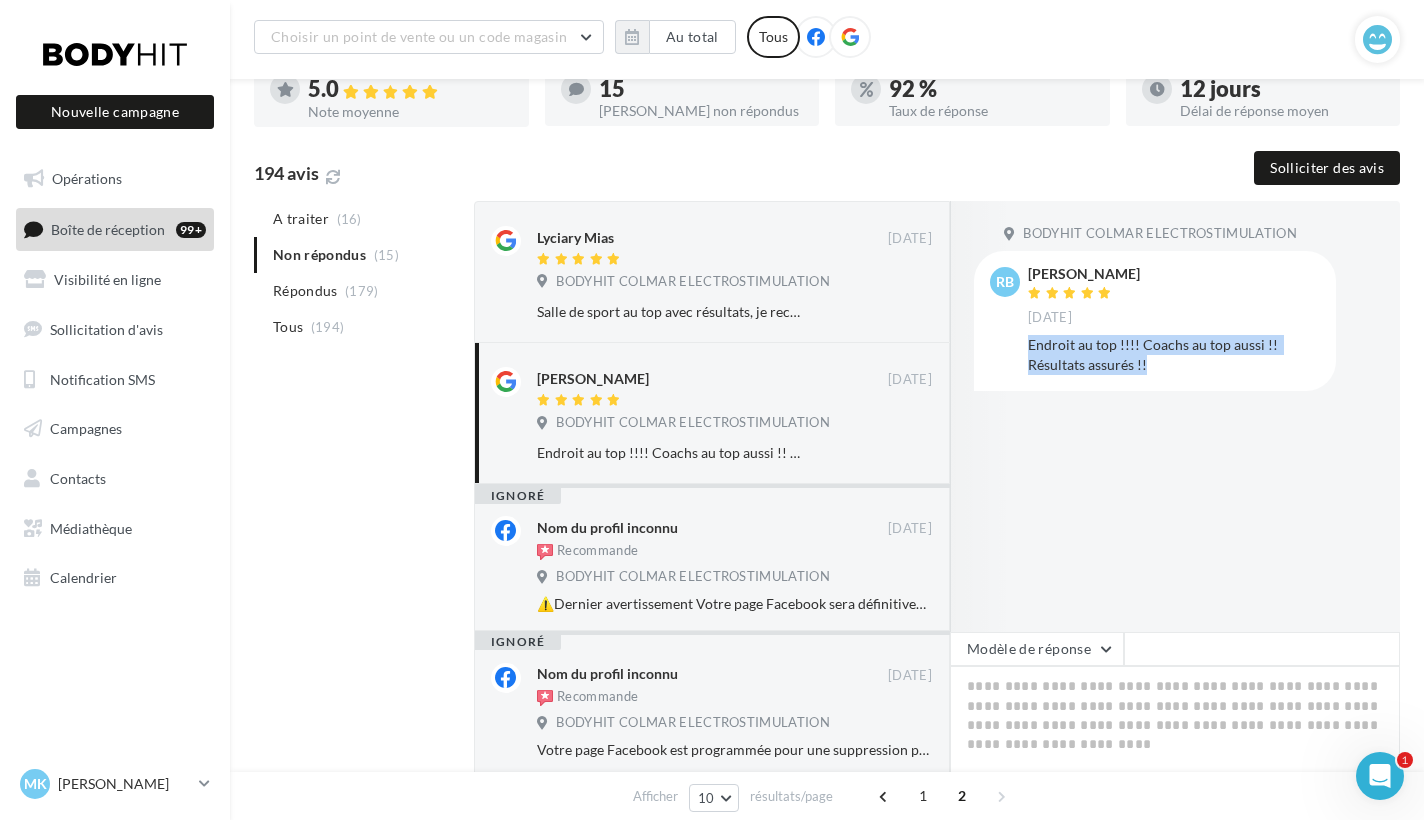 drag, startPoint x: 1155, startPoint y: 363, endPoint x: 1025, endPoint y: 341, distance: 131.8484 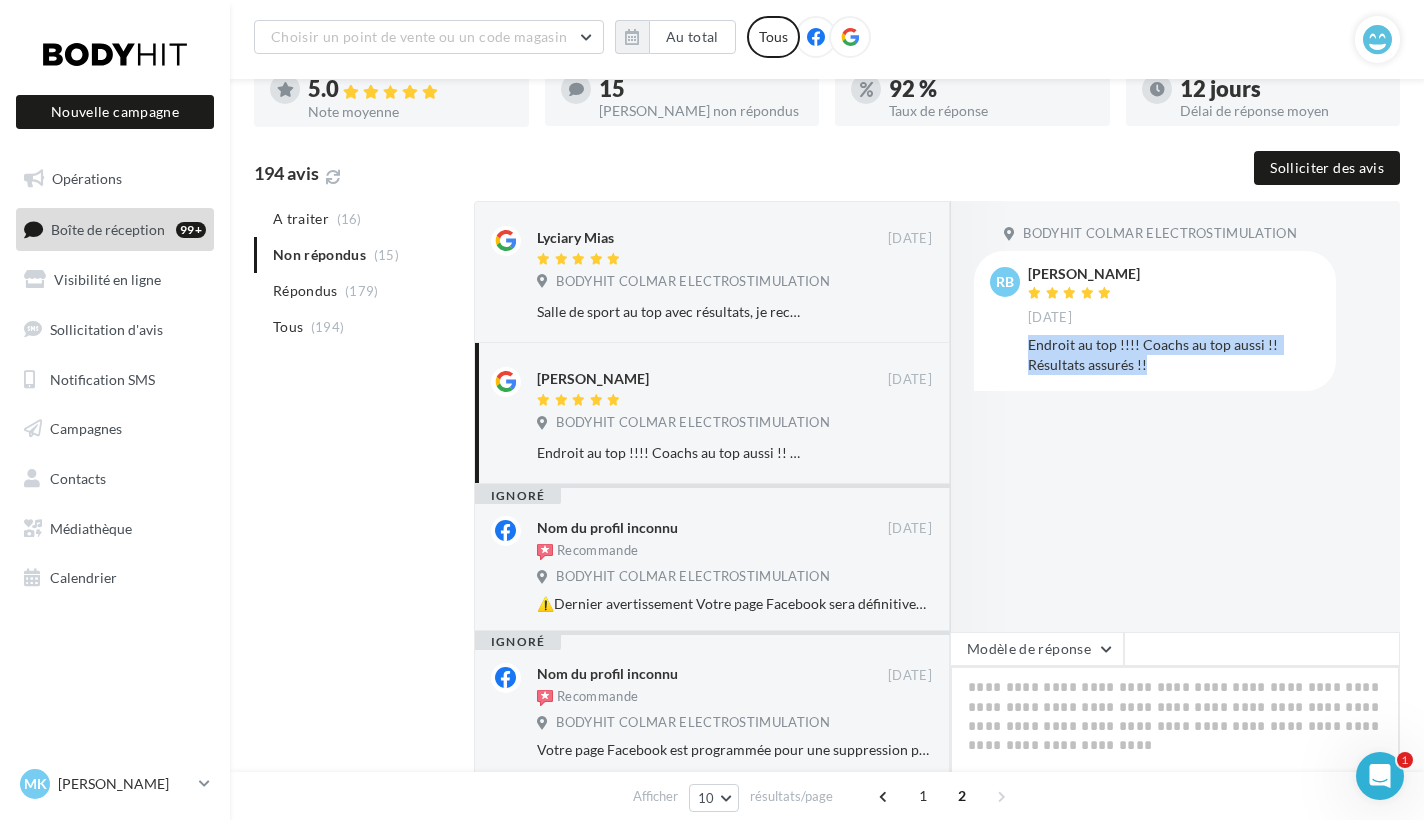 click at bounding box center (1175, 728) 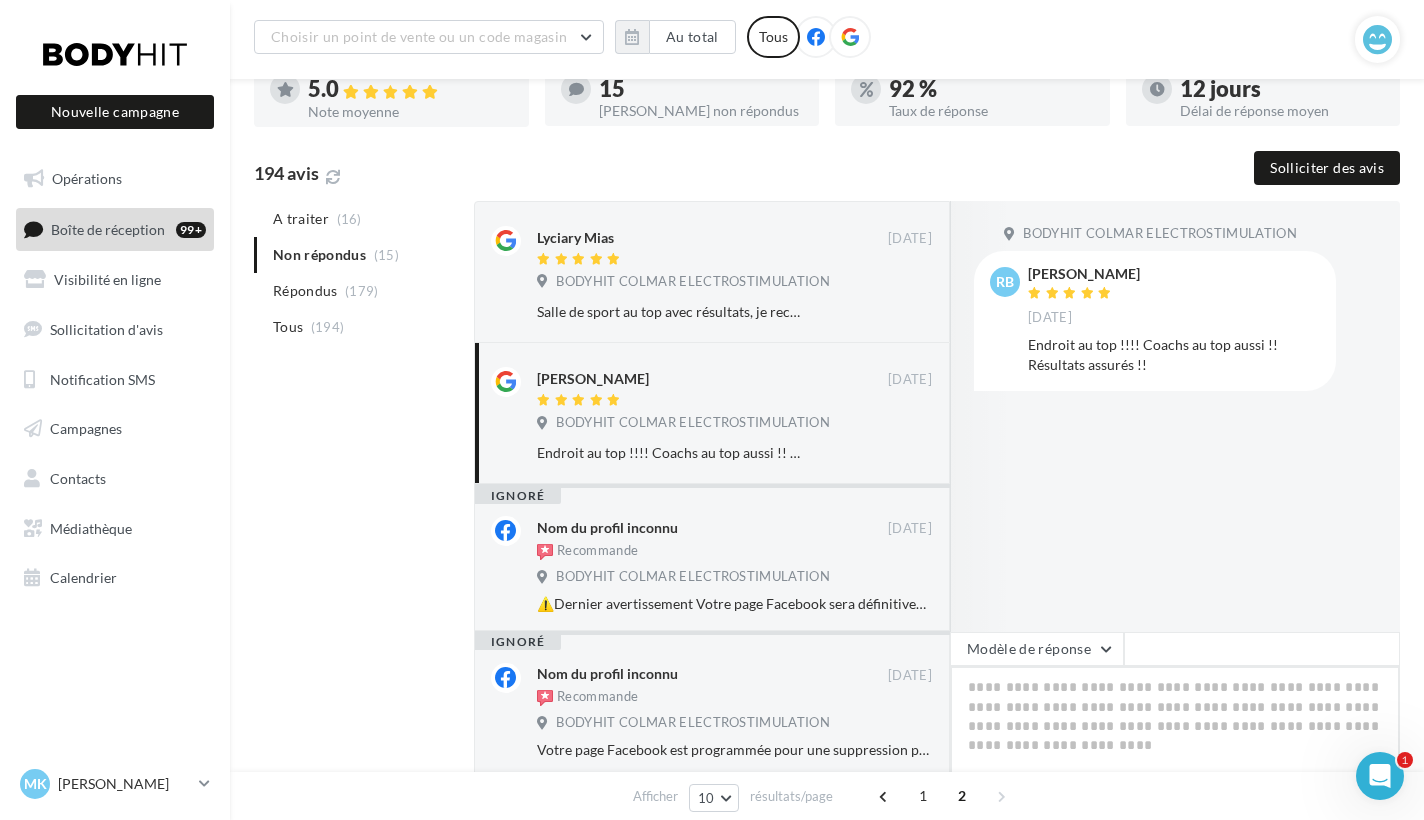 paste on "**********" 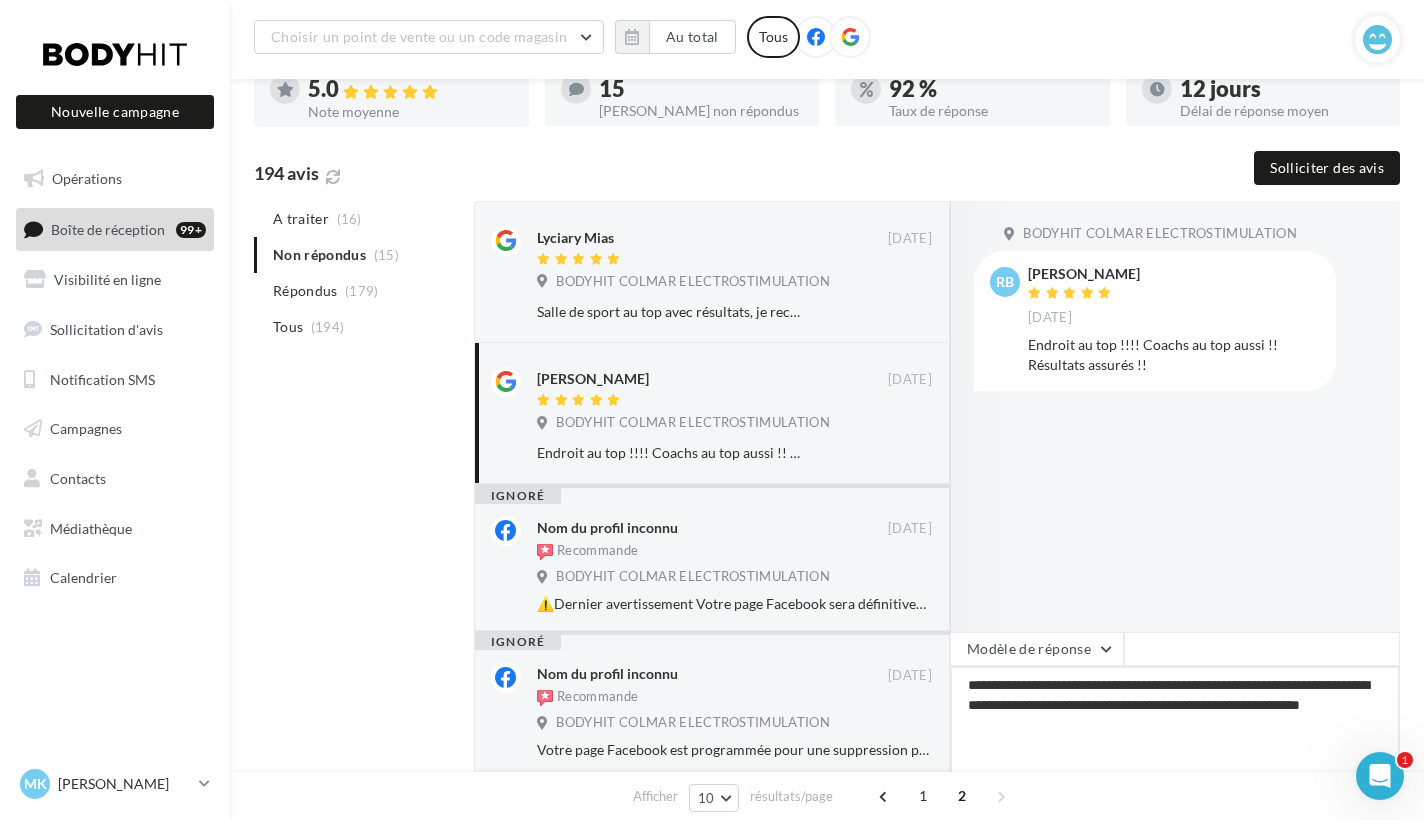click on "**********" at bounding box center [1175, 728] 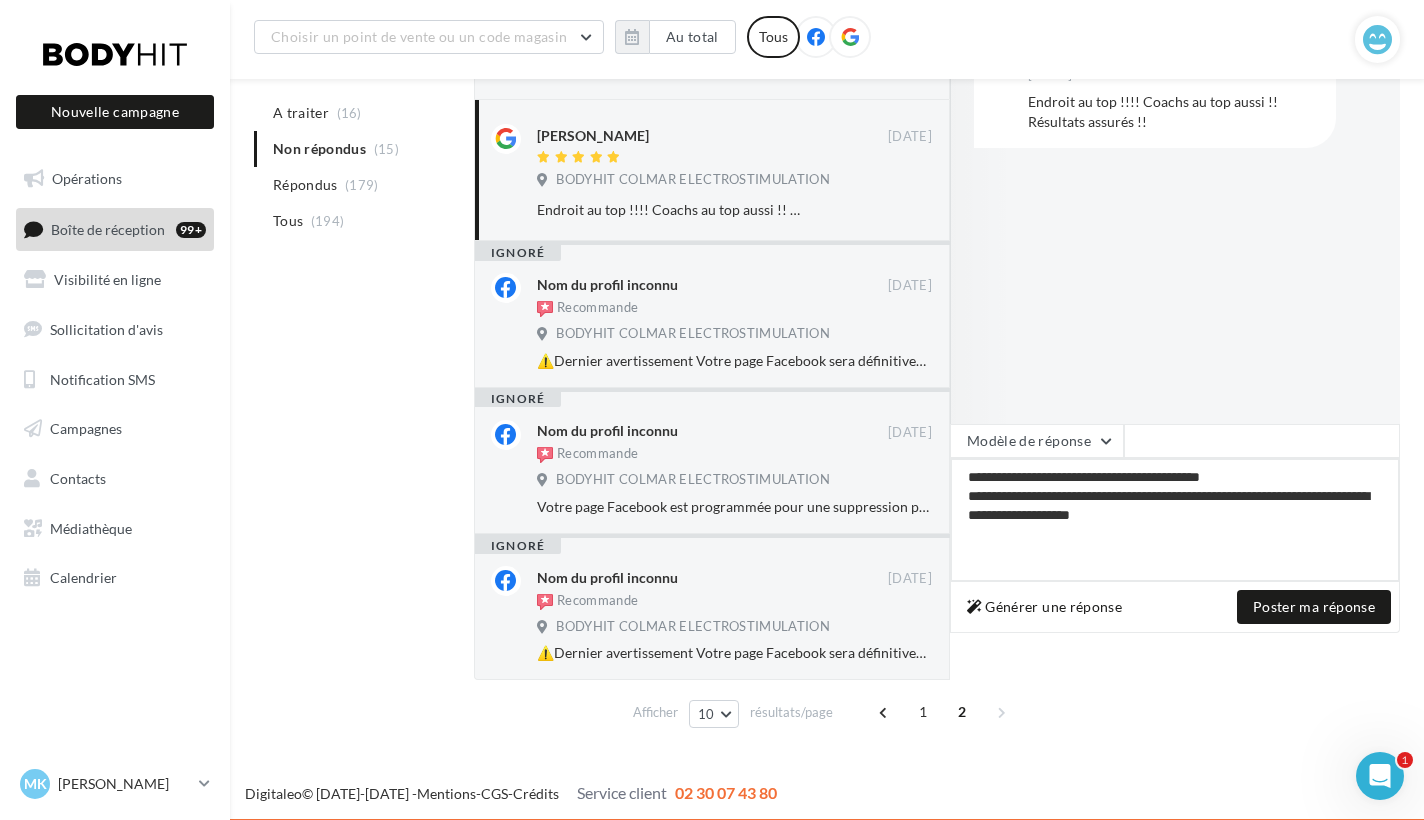 scroll, scrollTop: 380, scrollLeft: 0, axis: vertical 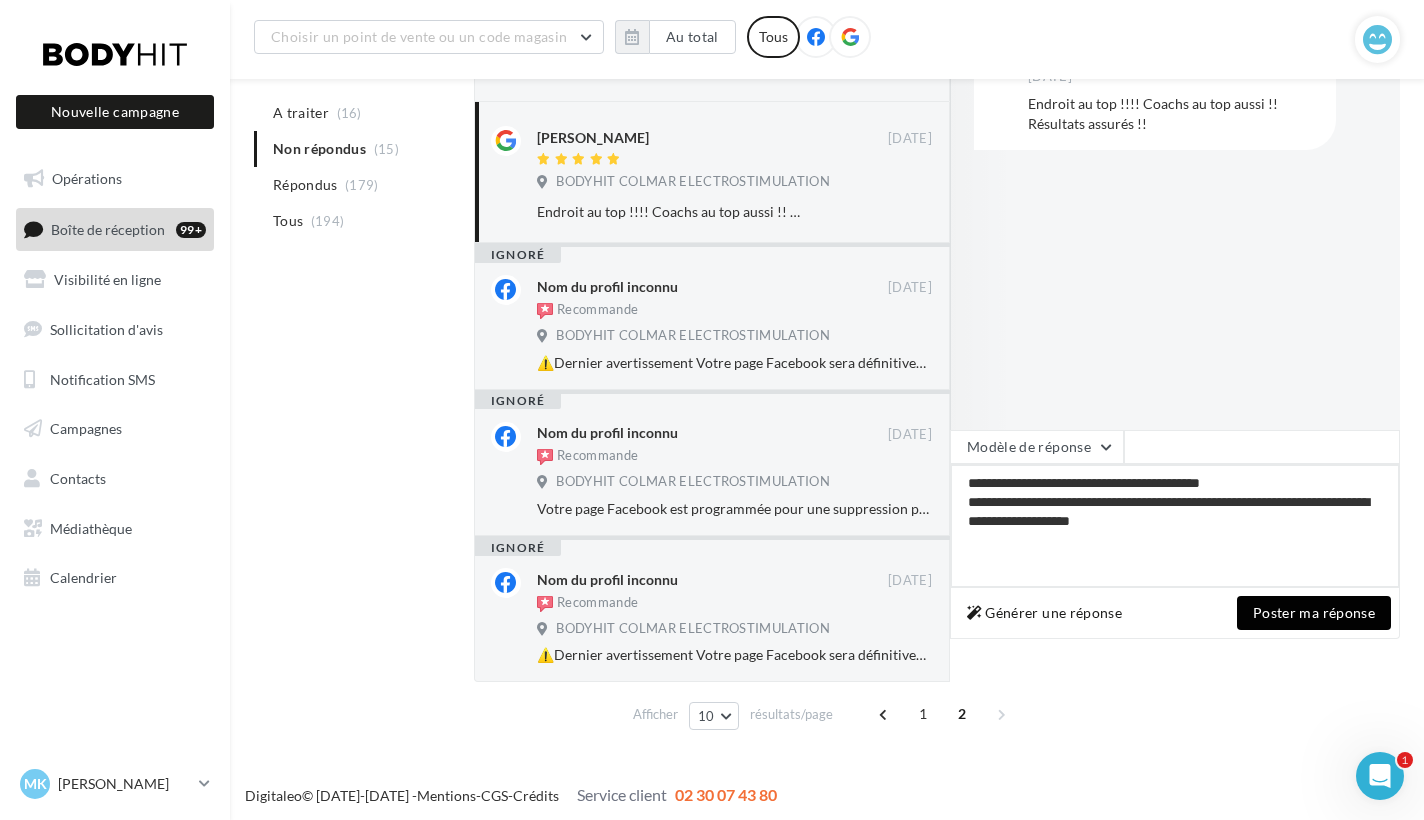 type on "**********" 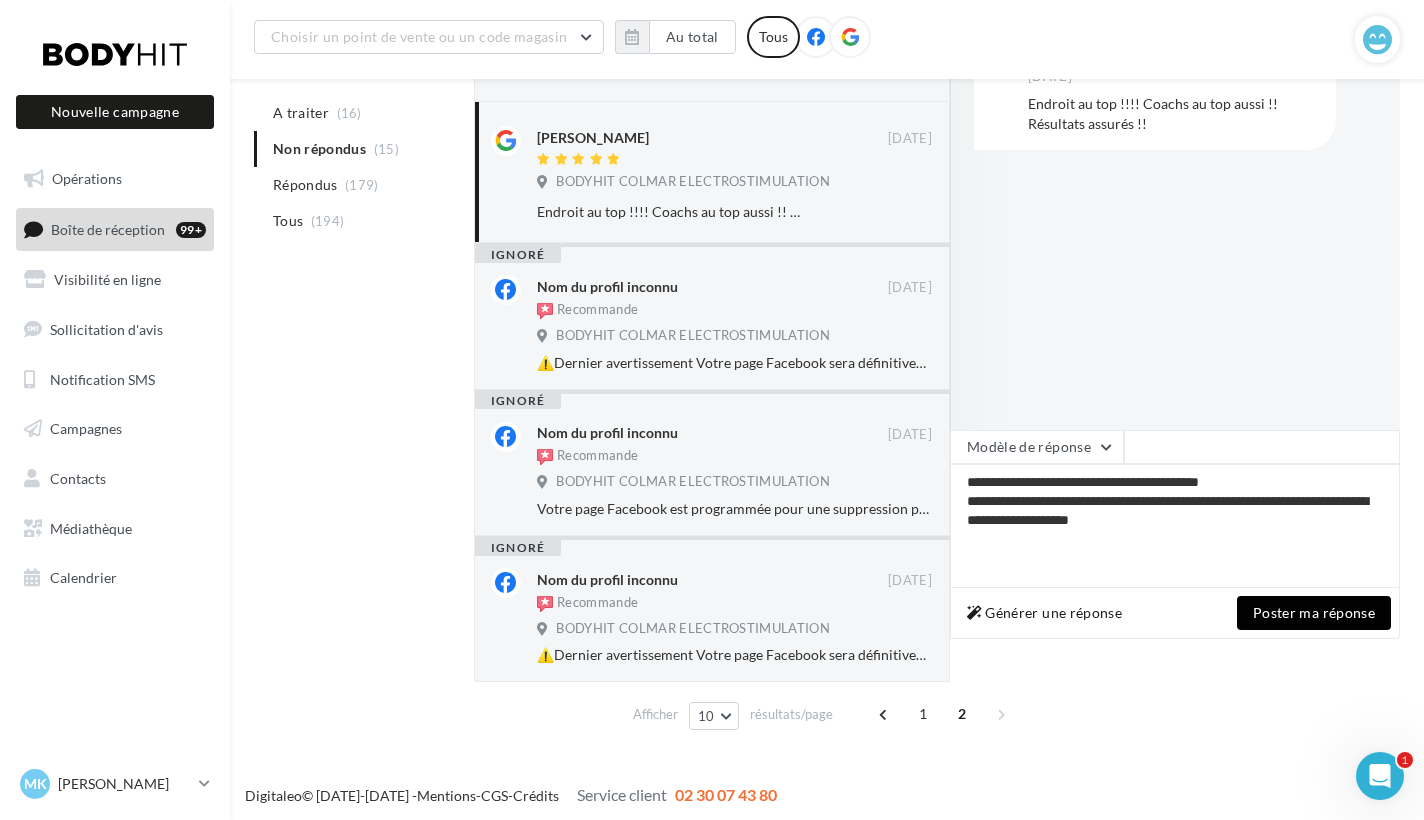 click on "Poster ma réponse" at bounding box center (1314, 613) 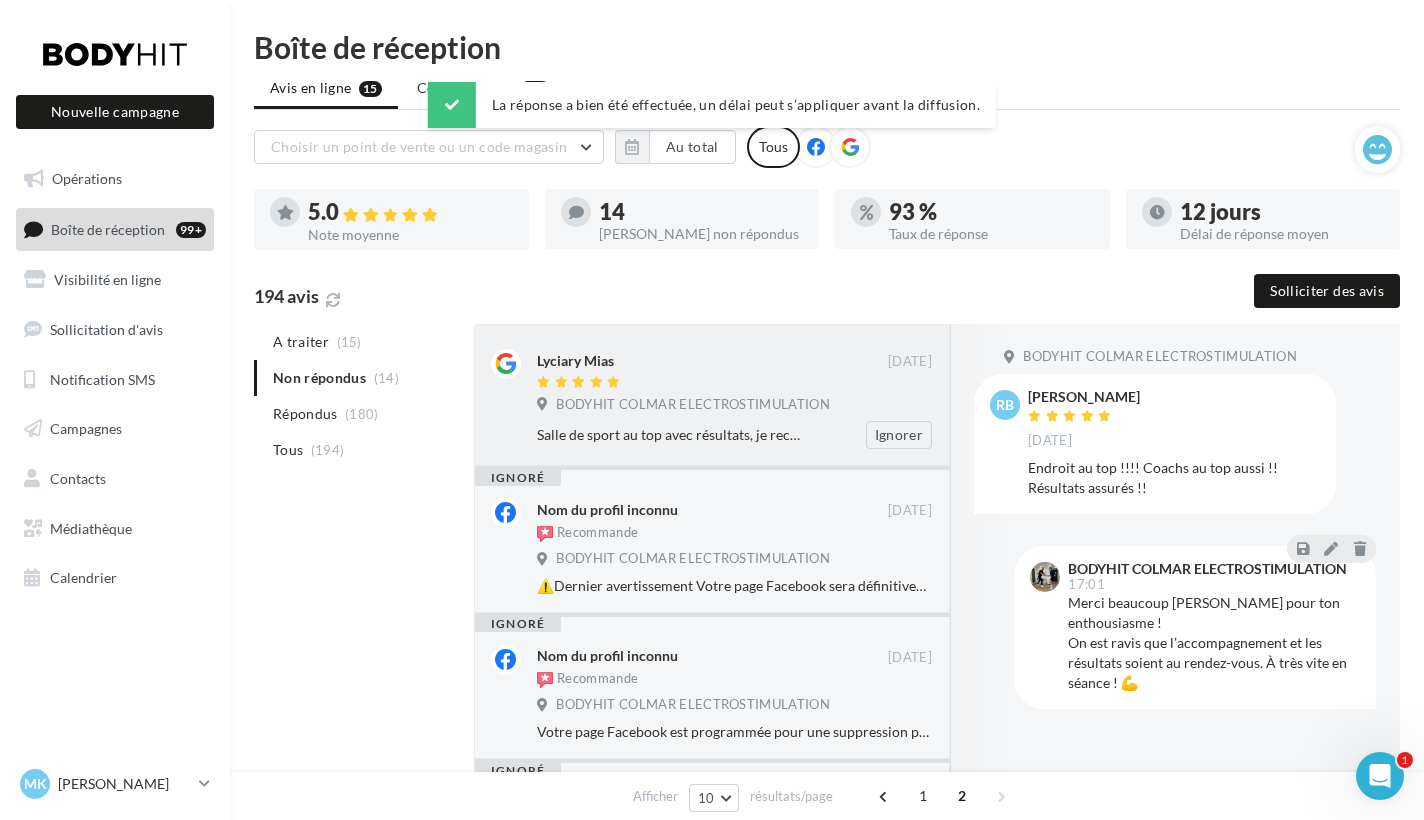scroll, scrollTop: 0, scrollLeft: 0, axis: both 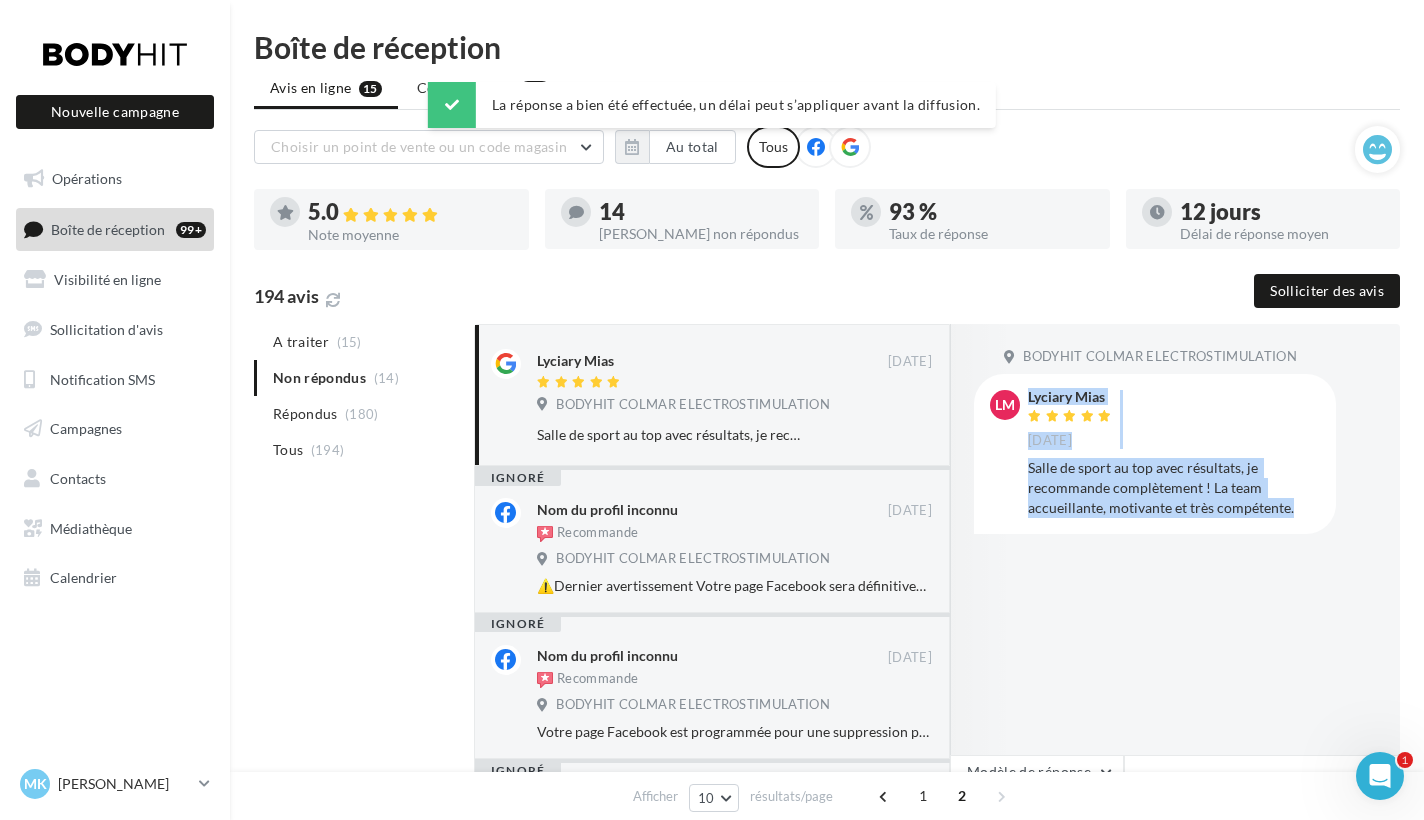 drag, startPoint x: 1299, startPoint y: 508, endPoint x: 1023, endPoint y: 464, distance: 279.48523 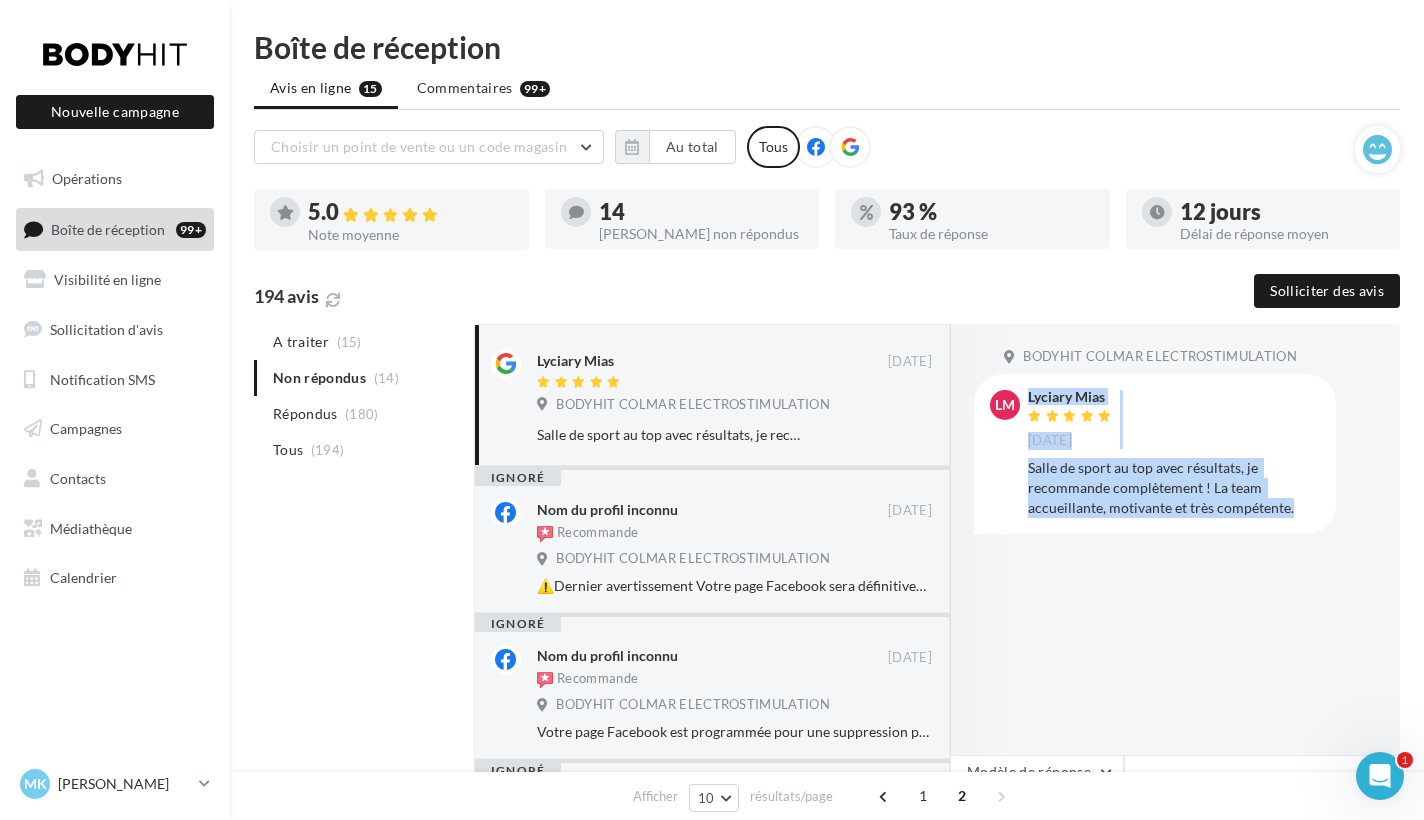 click on "Salle de sport au top avec résultats, je recommande complètement ! La team accueillante, motivante et très compétente." at bounding box center [1174, 488] 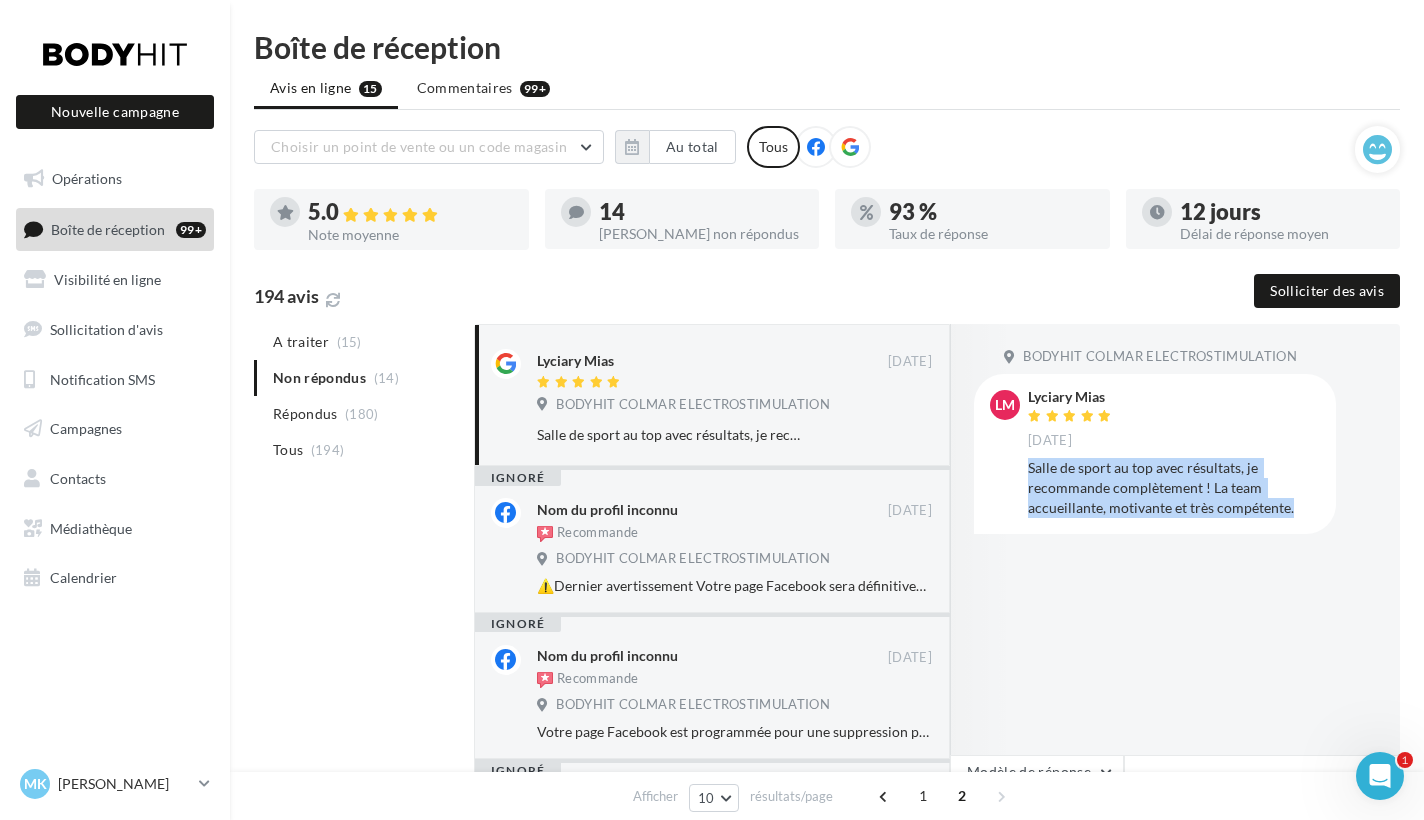 drag, startPoint x: 1304, startPoint y: 508, endPoint x: 1030, endPoint y: 463, distance: 277.67065 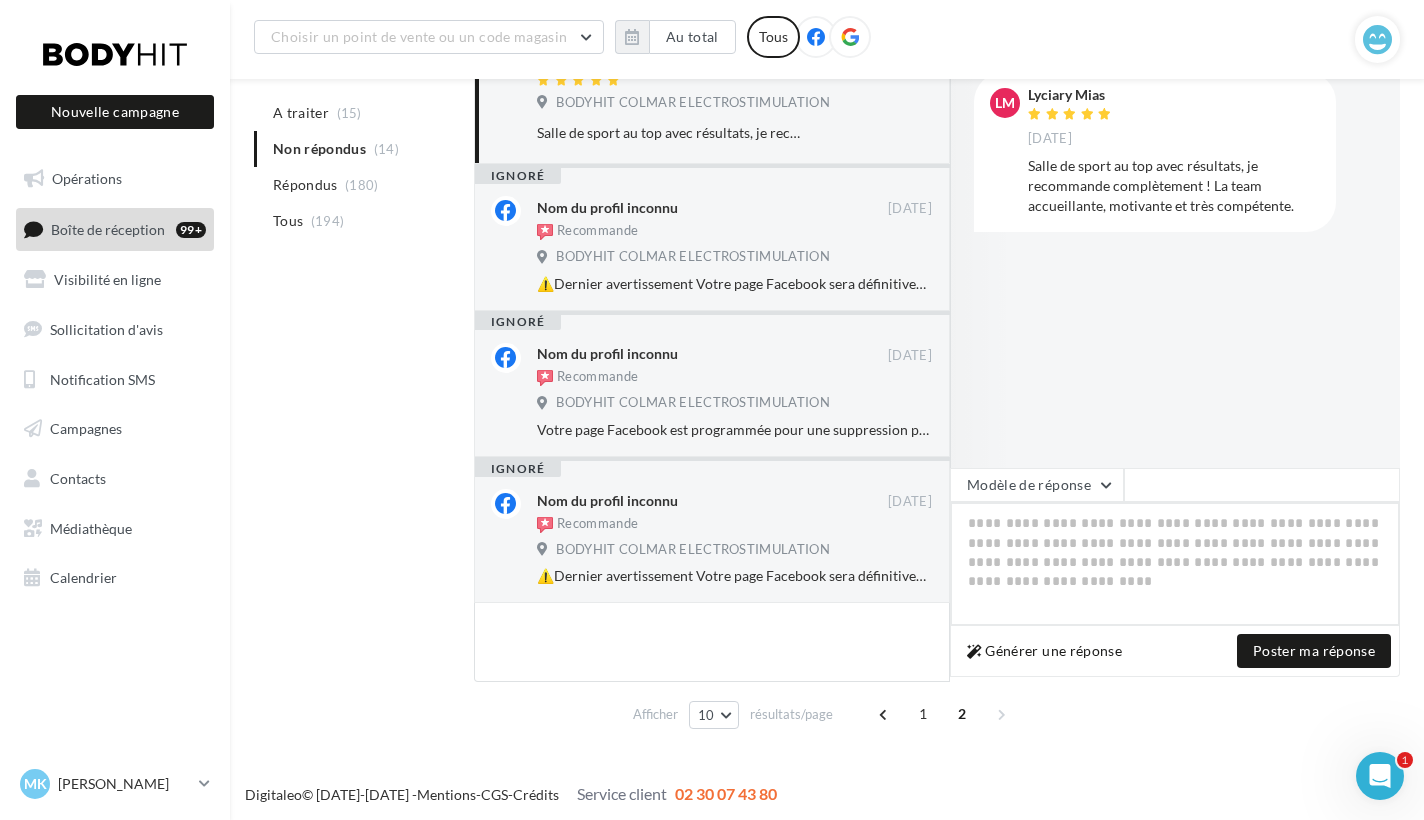 click at bounding box center (1175, 564) 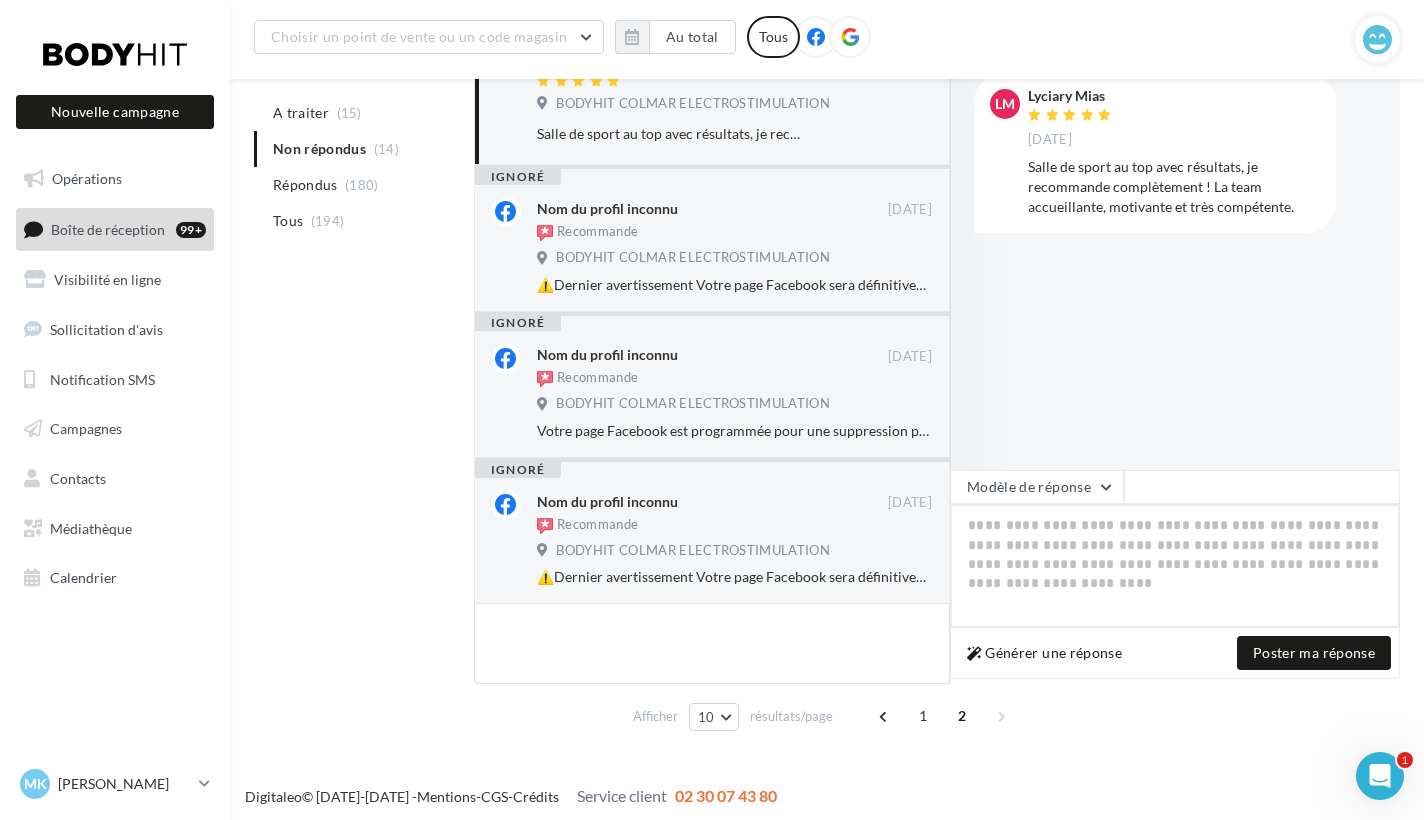 paste on "**********" 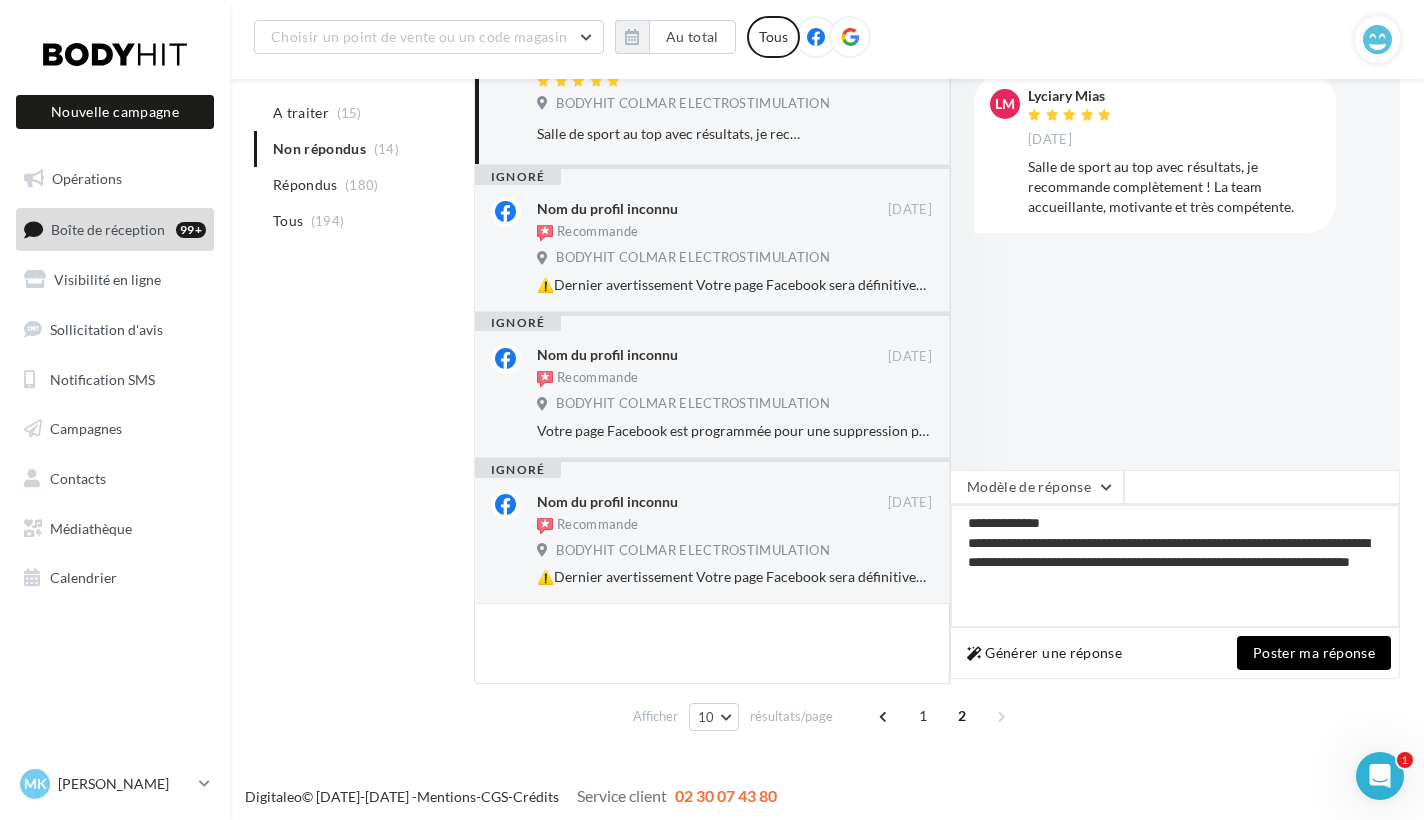 type on "**********" 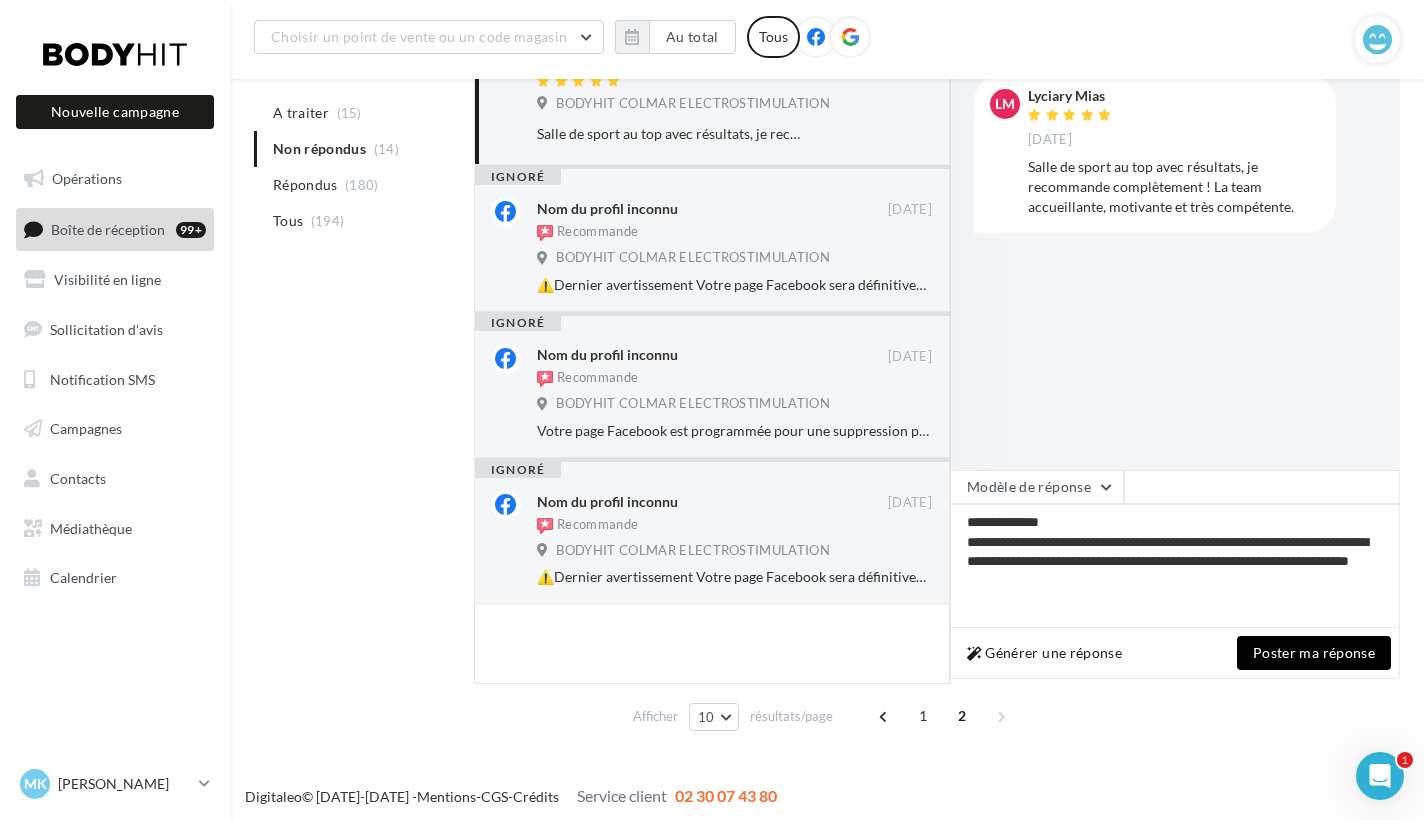 click on "Poster ma réponse" at bounding box center (1314, 653) 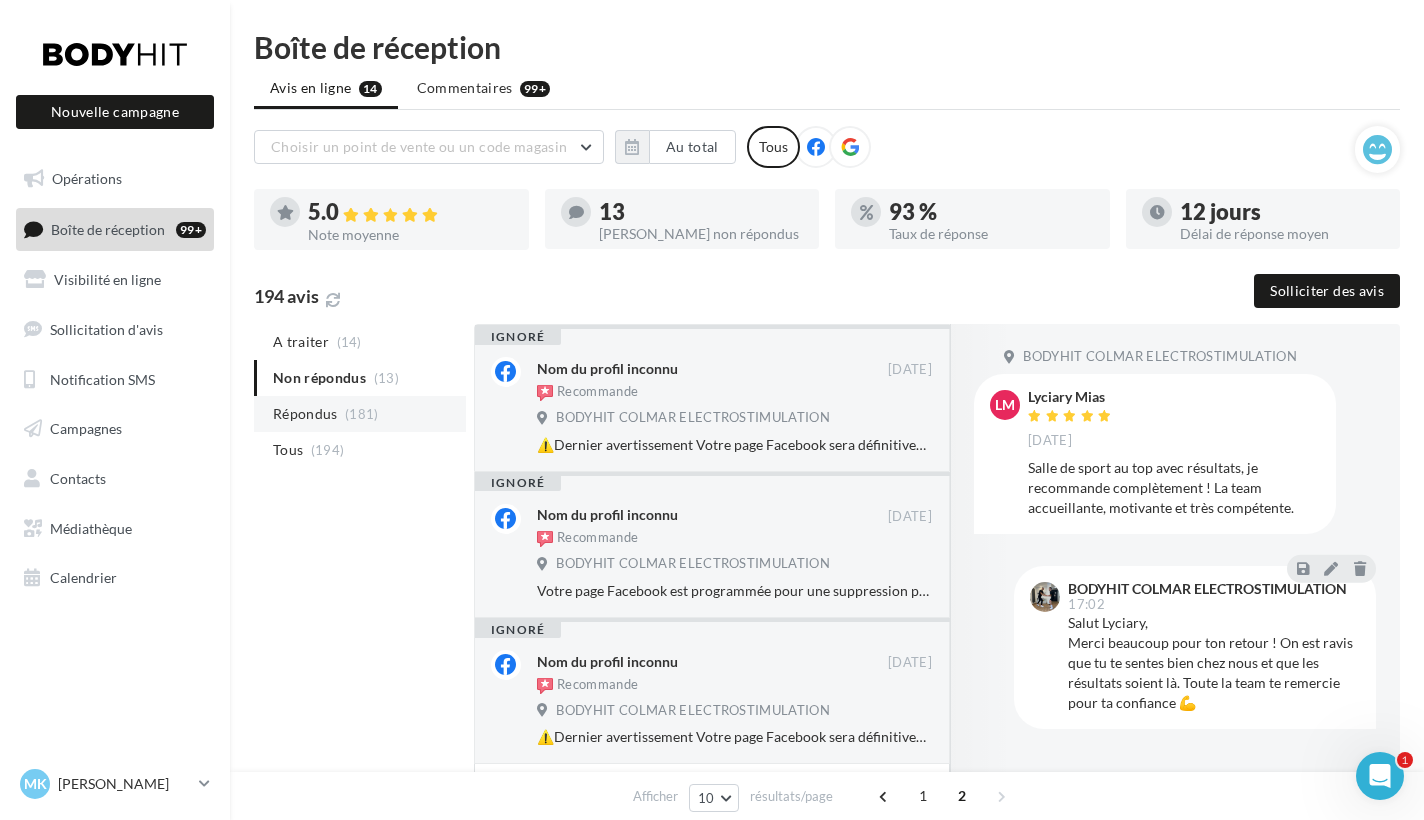 scroll, scrollTop: 0, scrollLeft: 0, axis: both 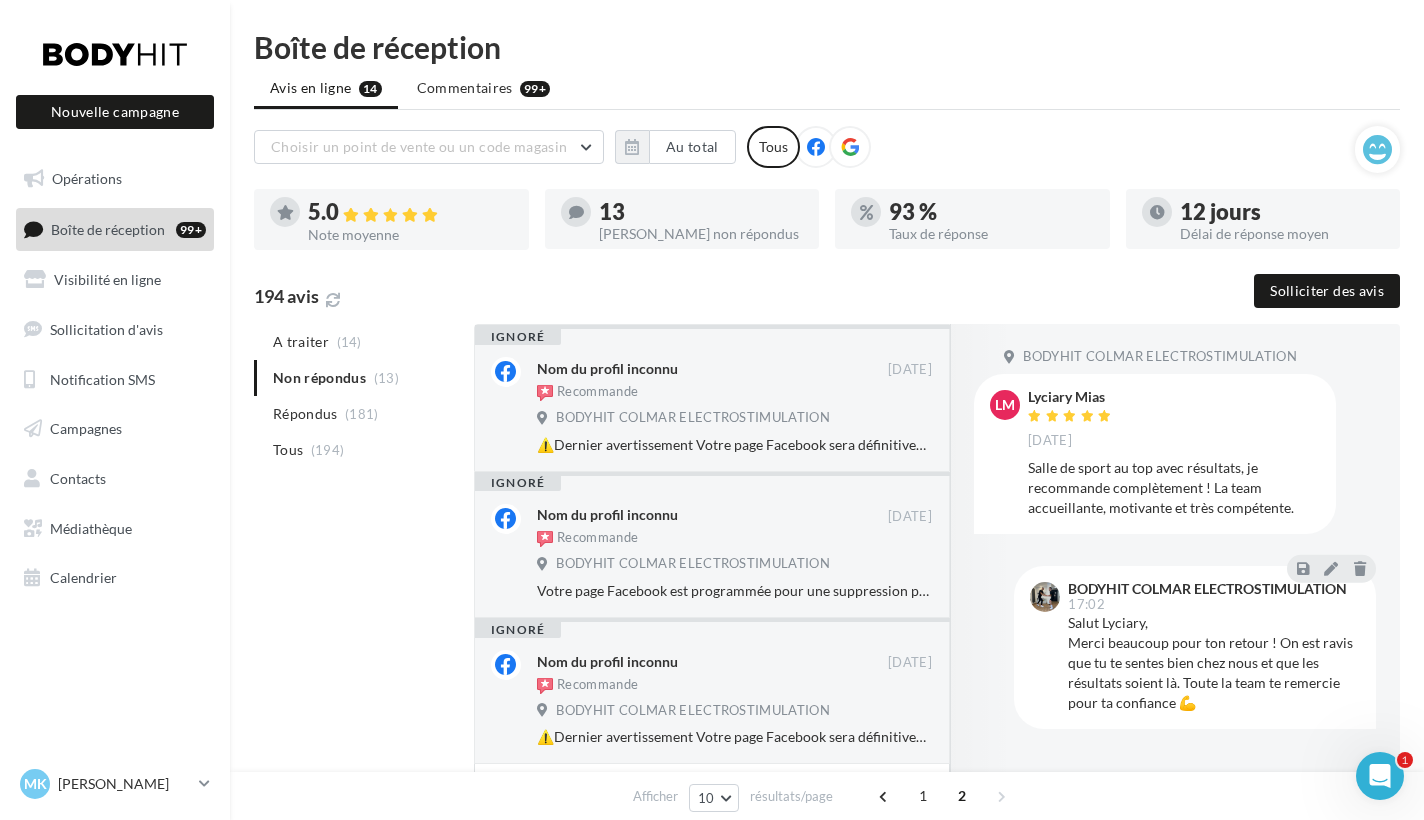 click on "A traiter
(14)
Non répondus
(13)
Répondus
(181)
Tous
(194)" at bounding box center [360, 396] 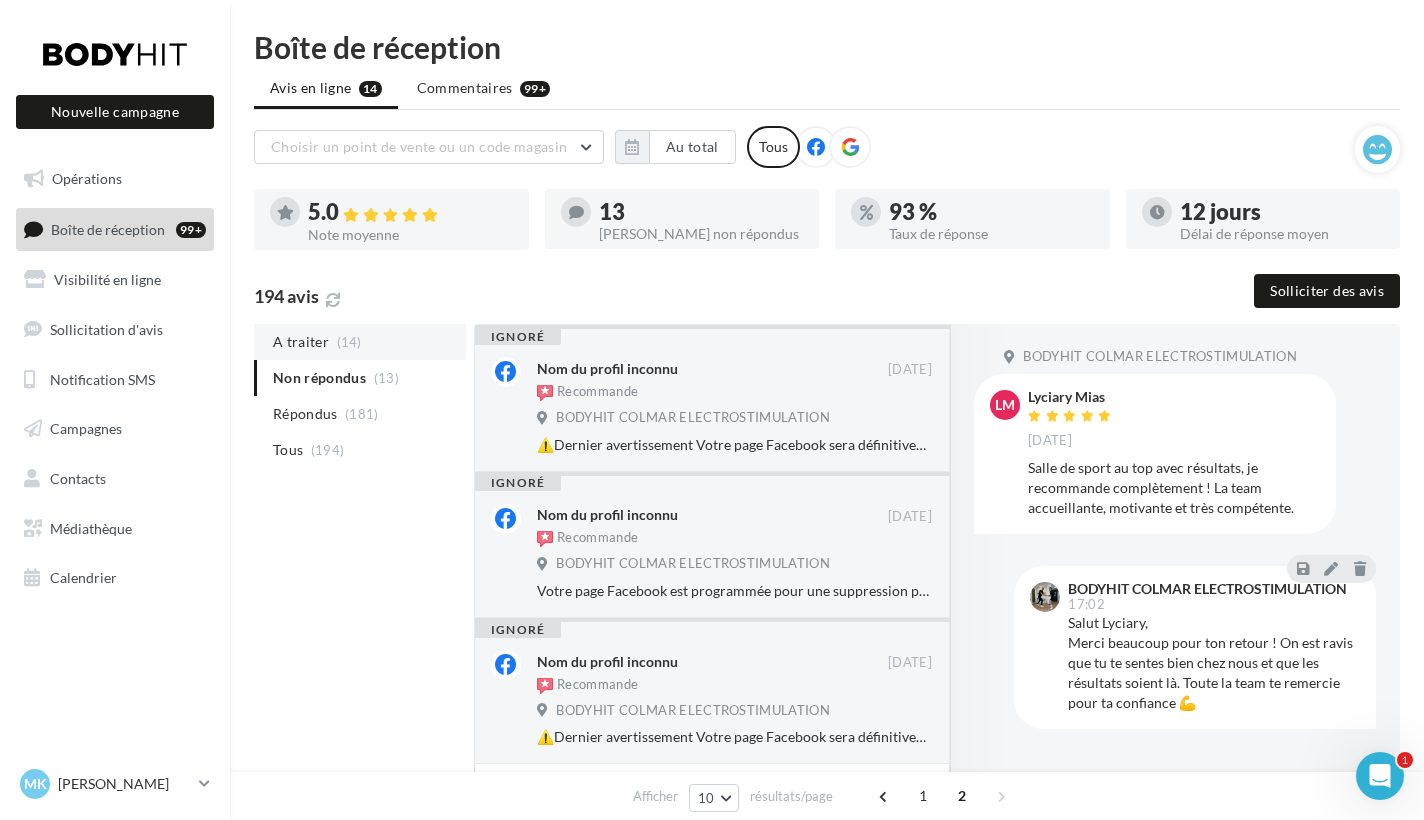 click on "(14)" at bounding box center [349, 342] 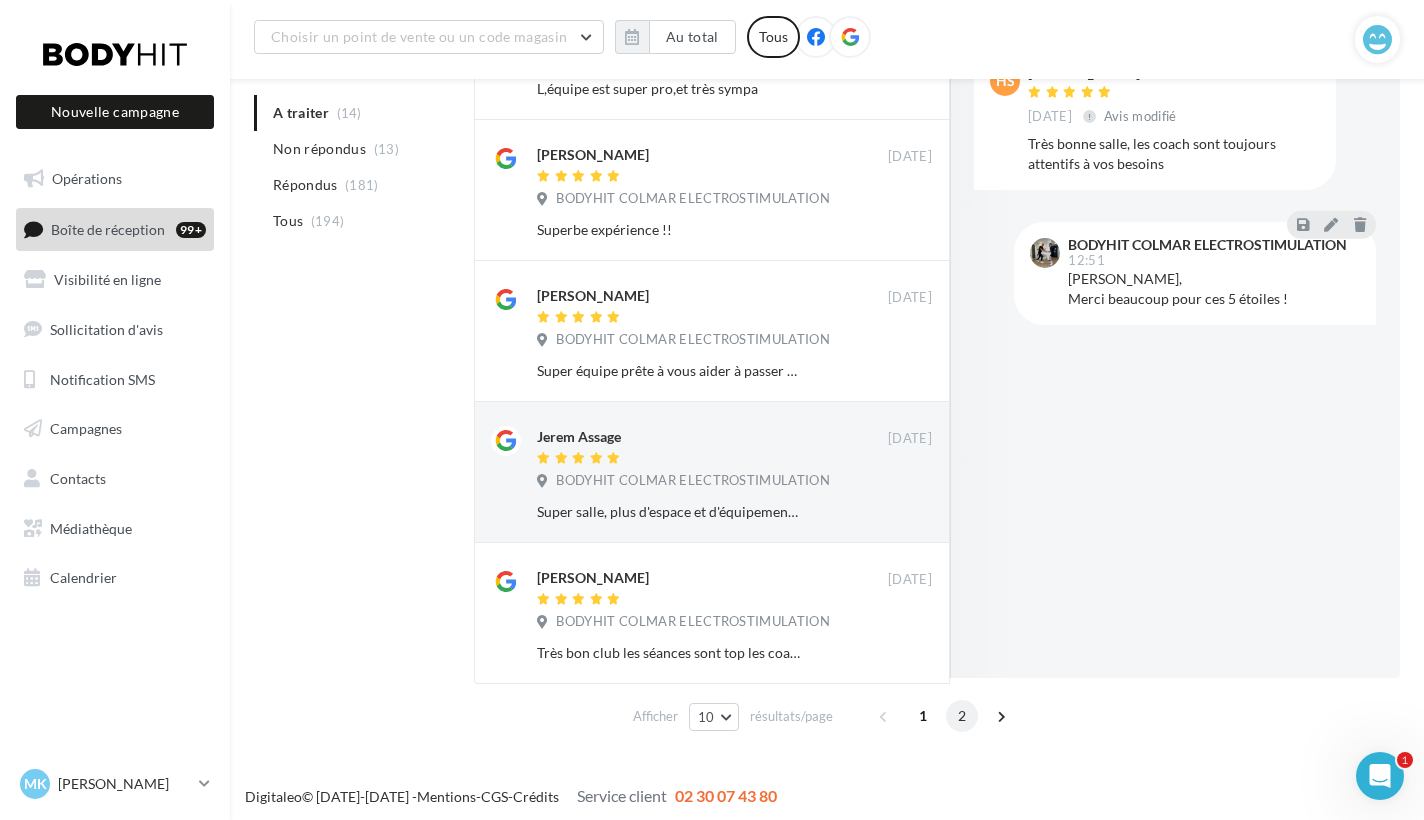 click on "2" at bounding box center (962, 716) 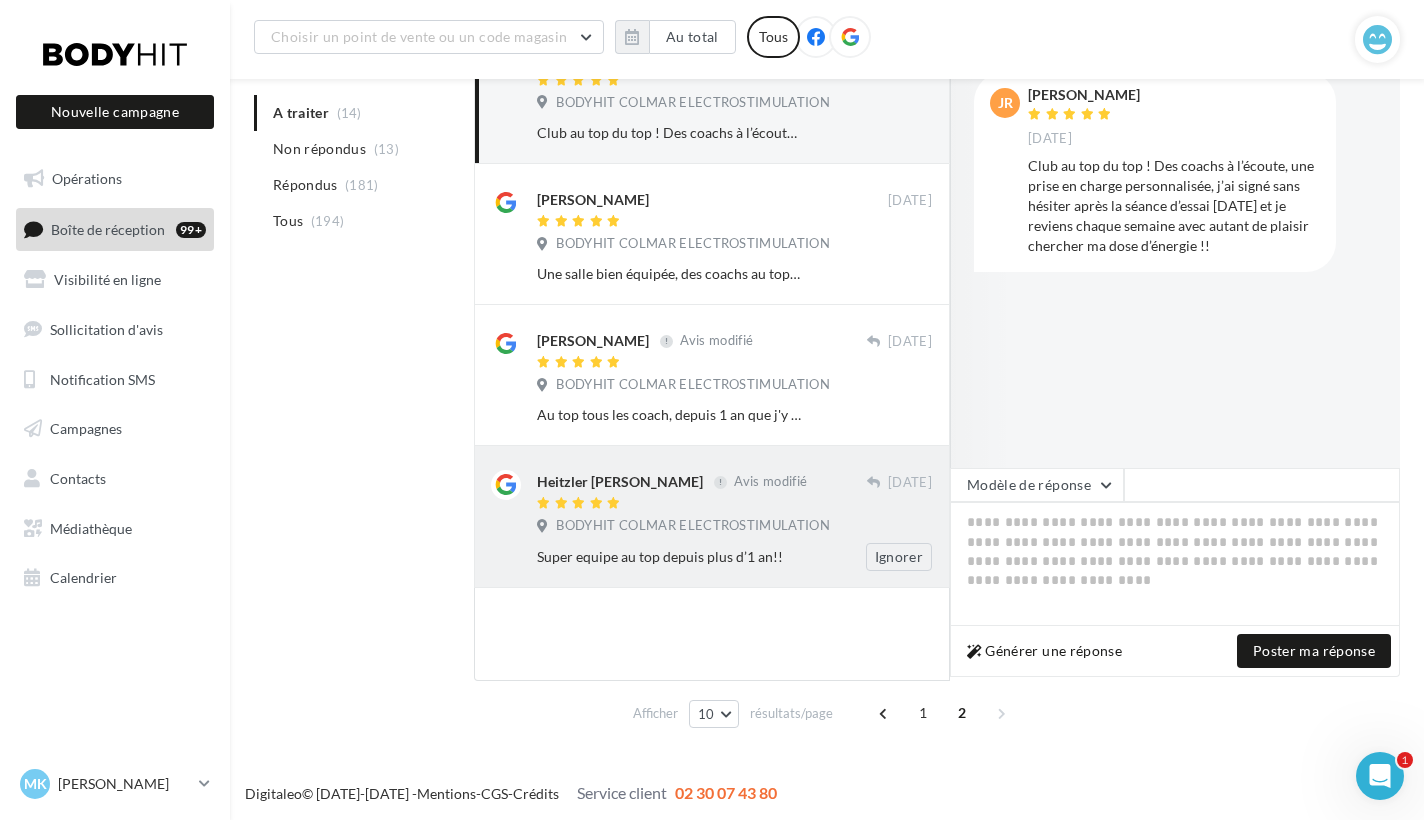 click on "Heitzler [PERSON_NAME]
Avis modifié
[DATE]
BODYHIT COLMAR ELECTROSTIMULATION
Super equipe au top depuis plus d’1 an!!
Ignorer" at bounding box center [734, 520] 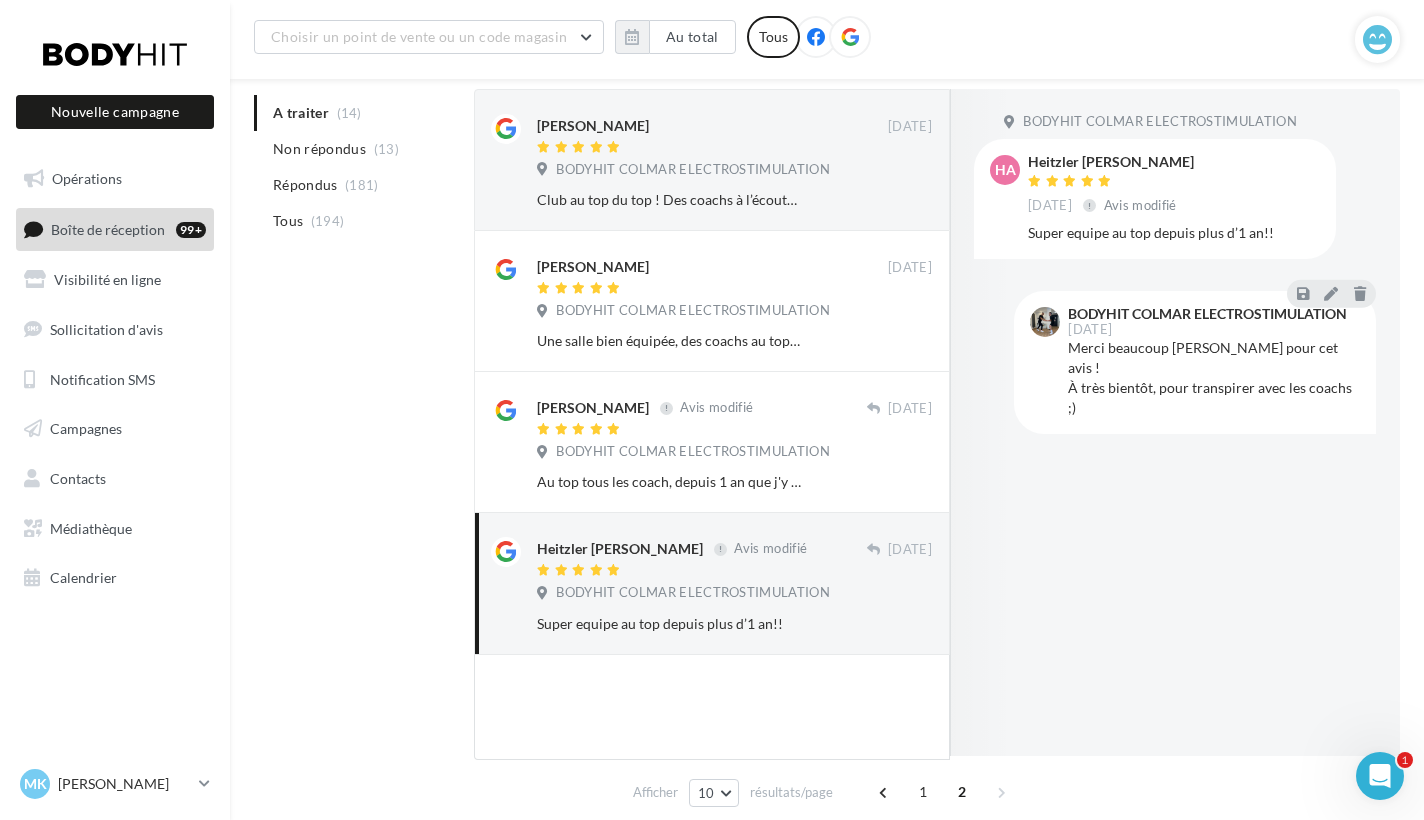 scroll, scrollTop: 250, scrollLeft: 0, axis: vertical 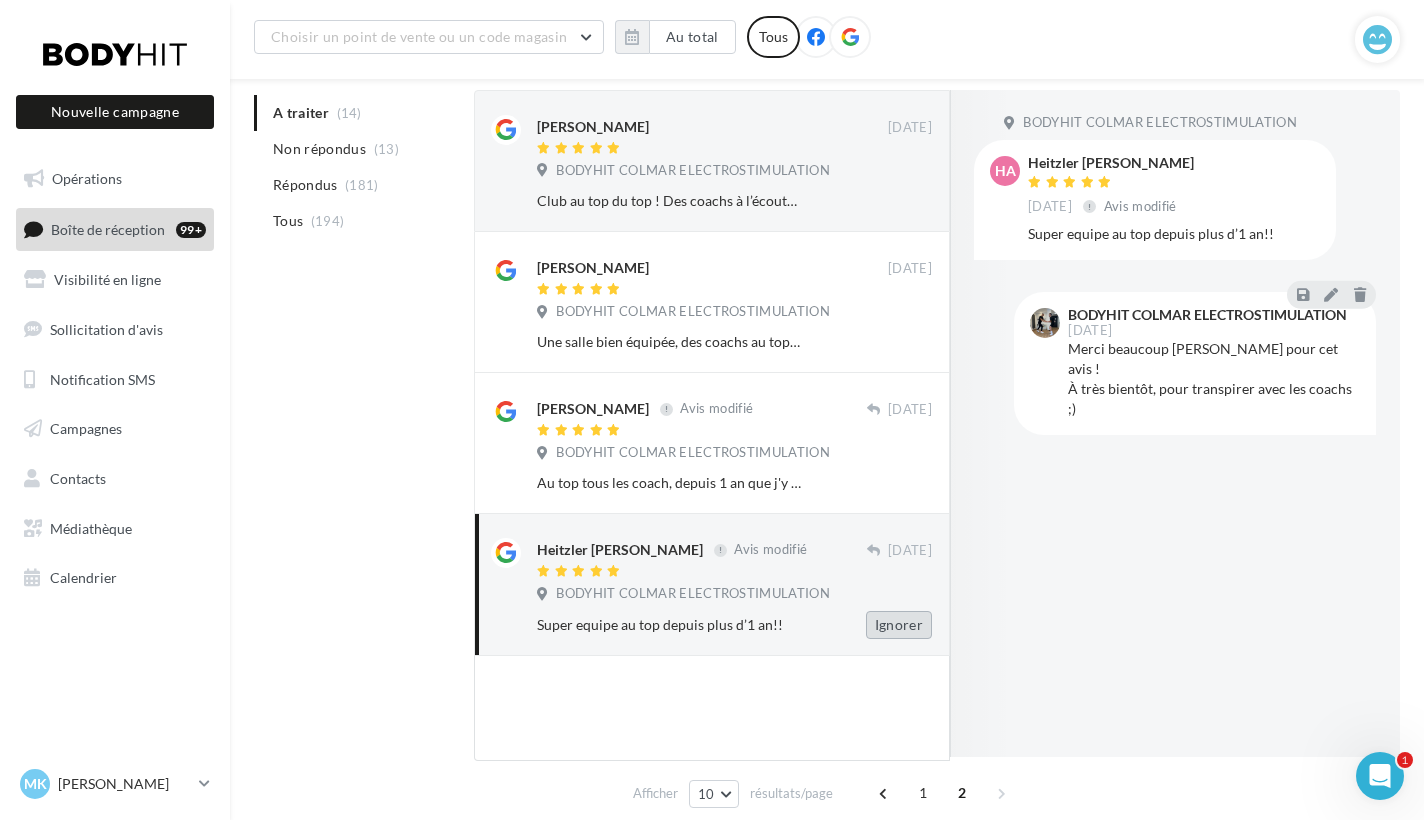 click on "Ignorer" at bounding box center [899, 625] 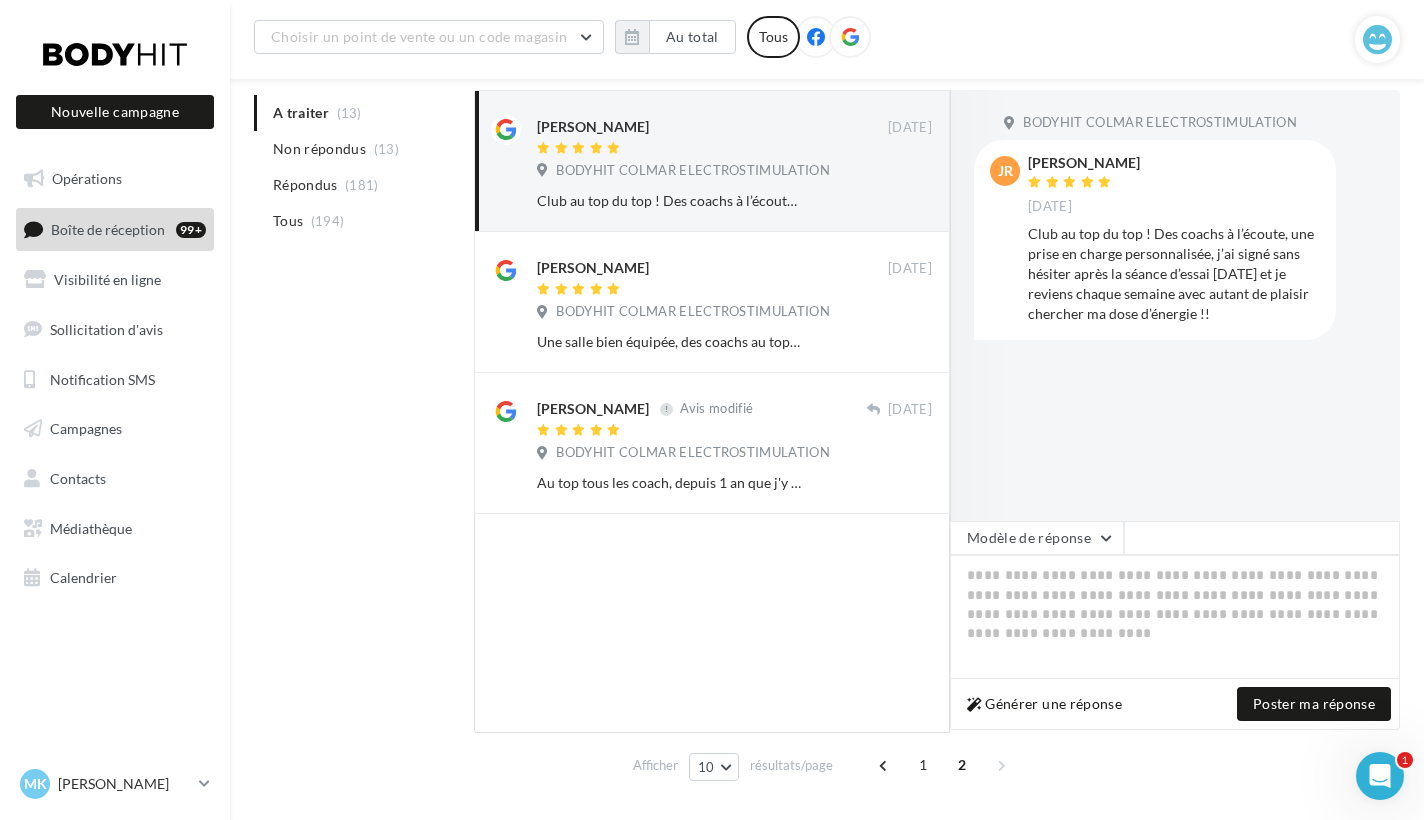 drag, startPoint x: 1224, startPoint y: 305, endPoint x: 1029, endPoint y: 232, distance: 208.21623 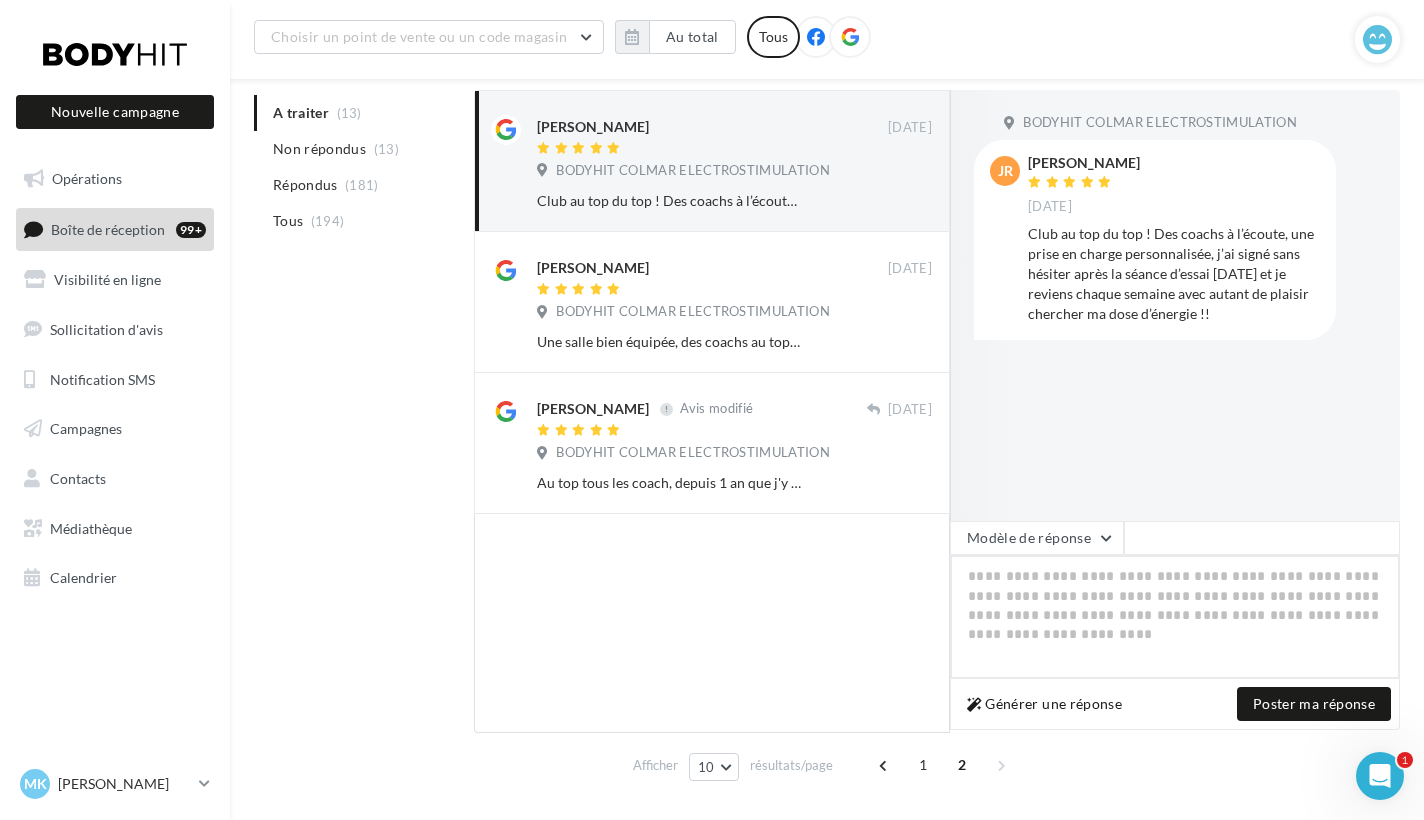 click at bounding box center (1175, 617) 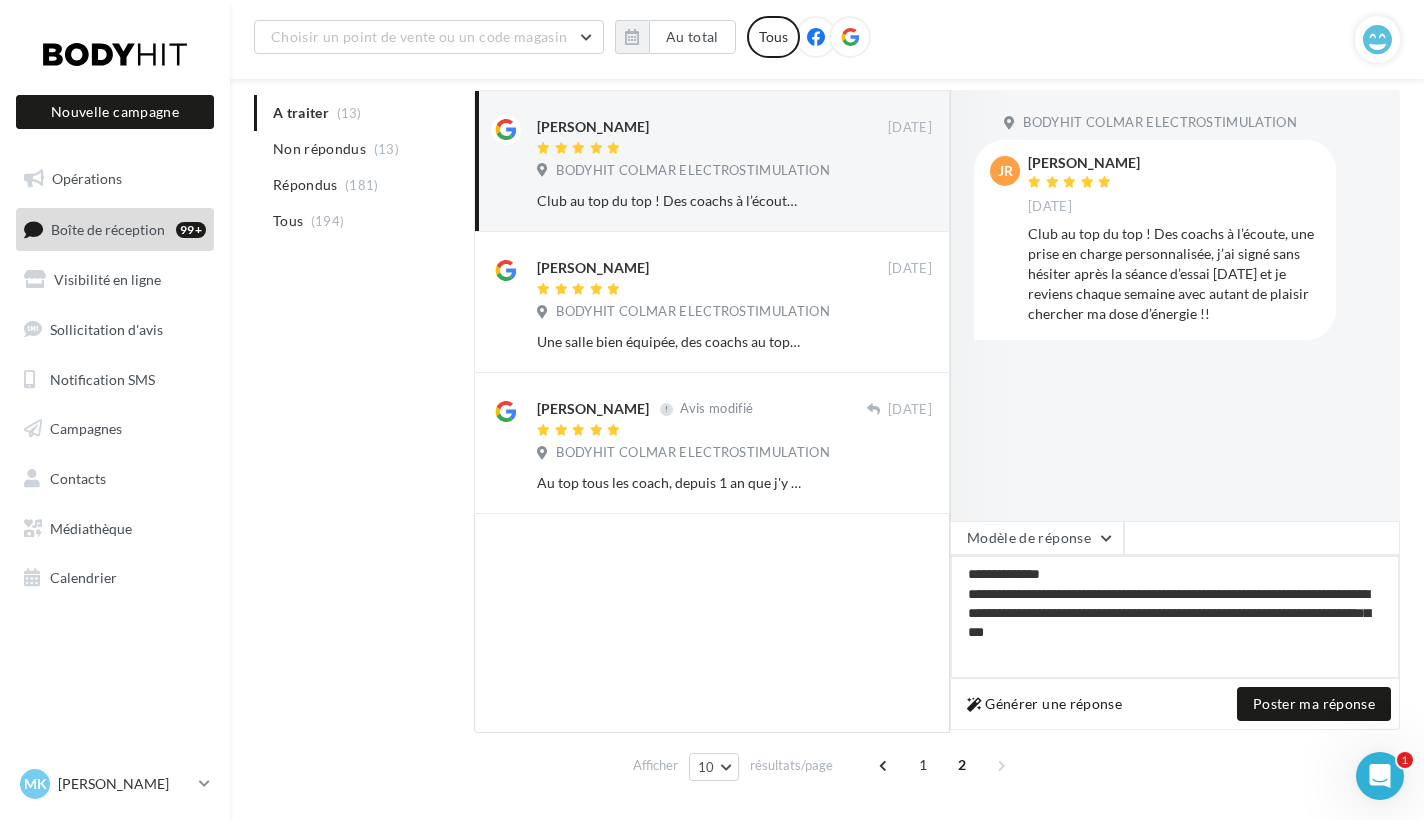 click on "**********" at bounding box center [1175, 617] 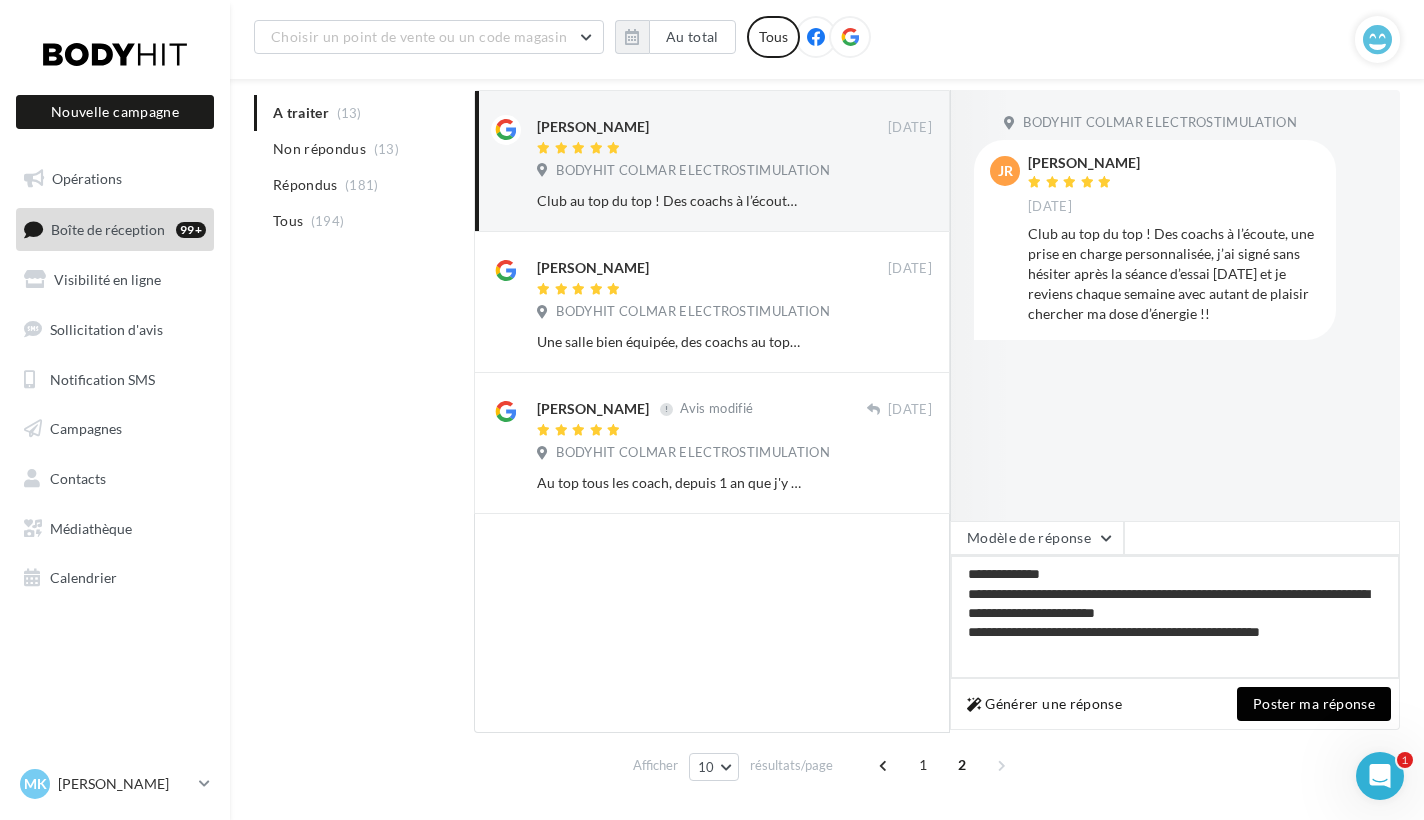 type on "**********" 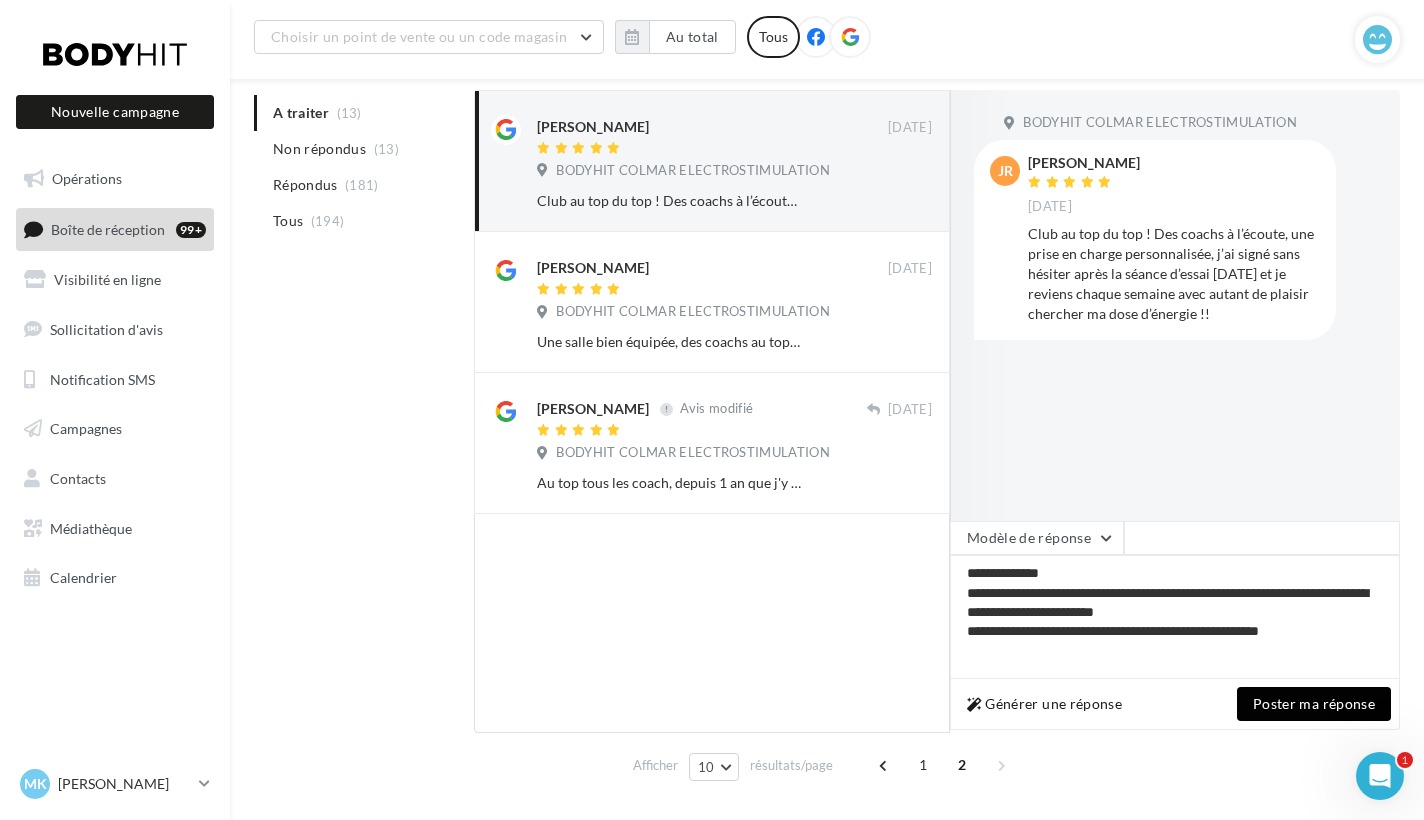 click on "Poster ma réponse" at bounding box center [1314, 704] 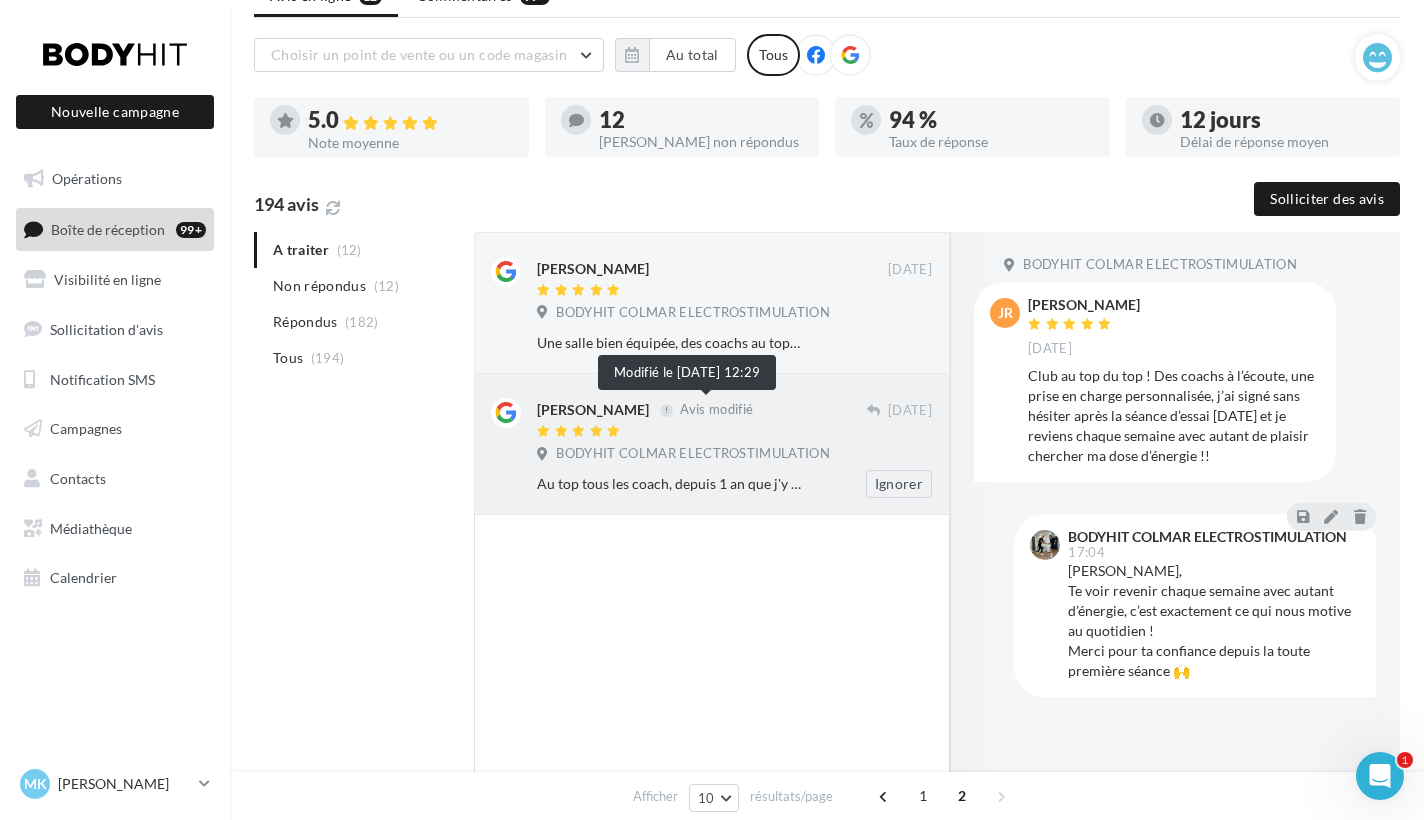 scroll, scrollTop: 101, scrollLeft: 0, axis: vertical 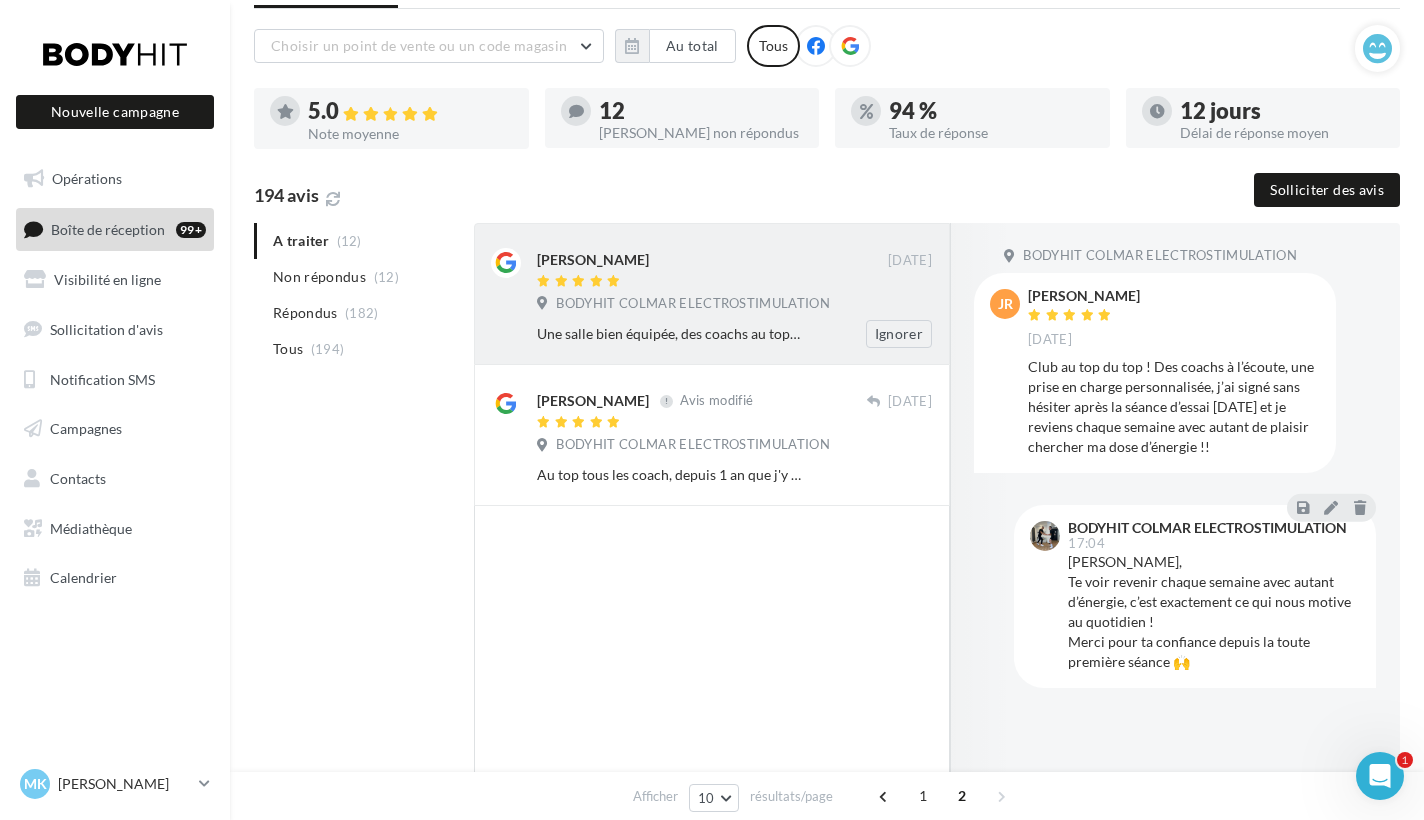 click on "Une salle bien équipée, des coachs au top, des entraînements efficaces et motivants ! Pour une allergique au sport comme moi, c’est un régal car allie efficacité et optimisation :)" at bounding box center (669, 334) 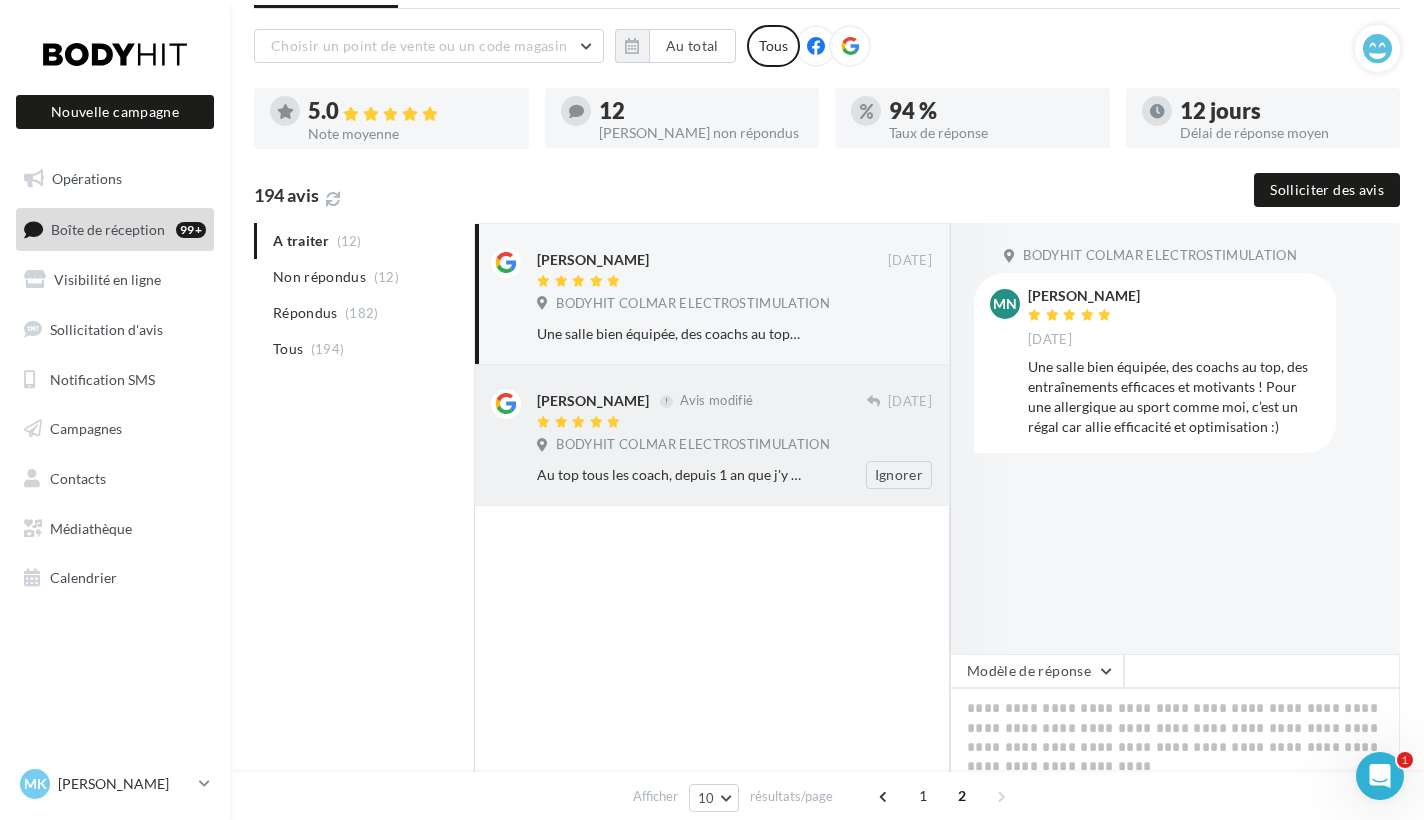 click on "BODYHIT COLMAR ELECTROSTIMULATION" at bounding box center [734, 447] 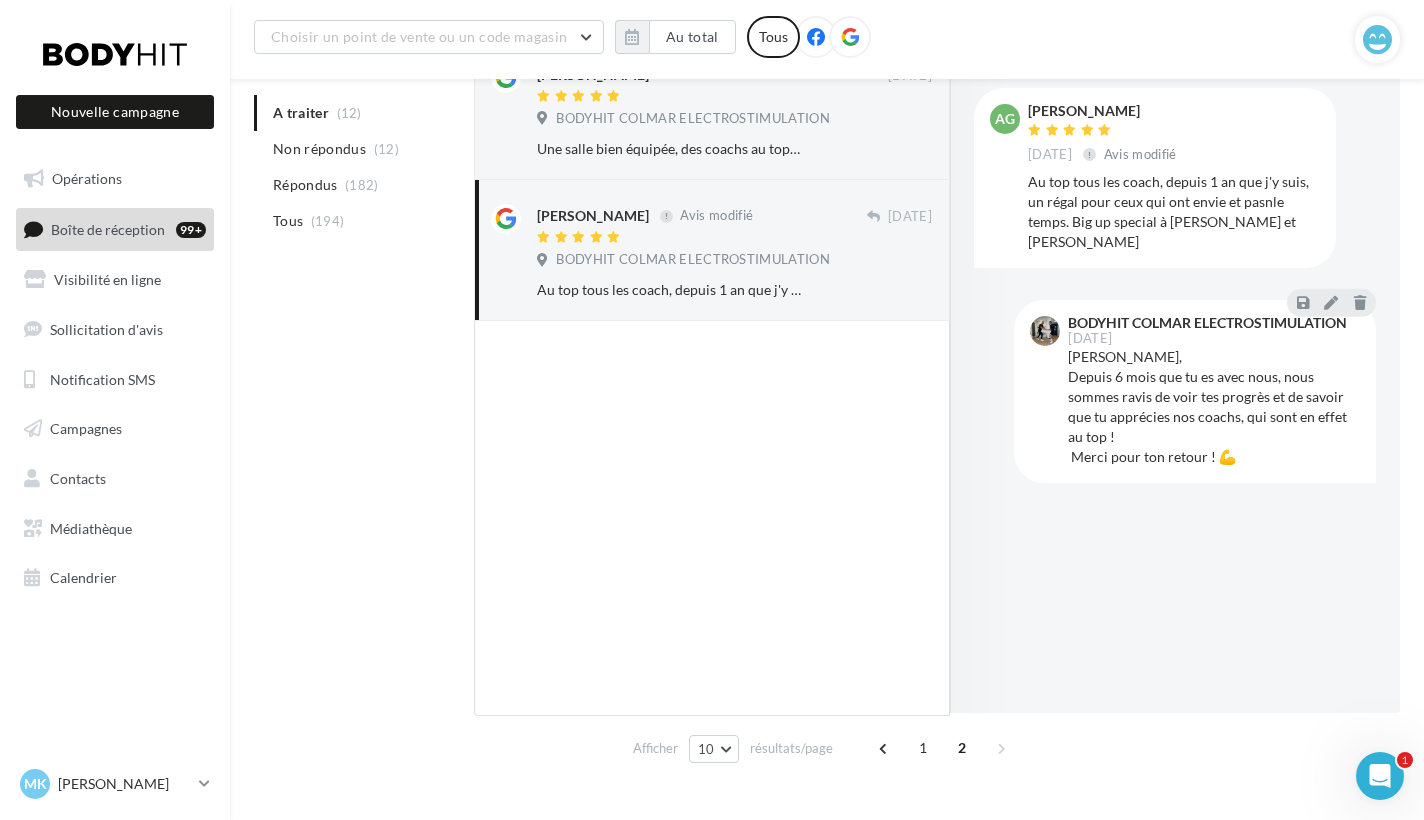 scroll, scrollTop: 301, scrollLeft: 0, axis: vertical 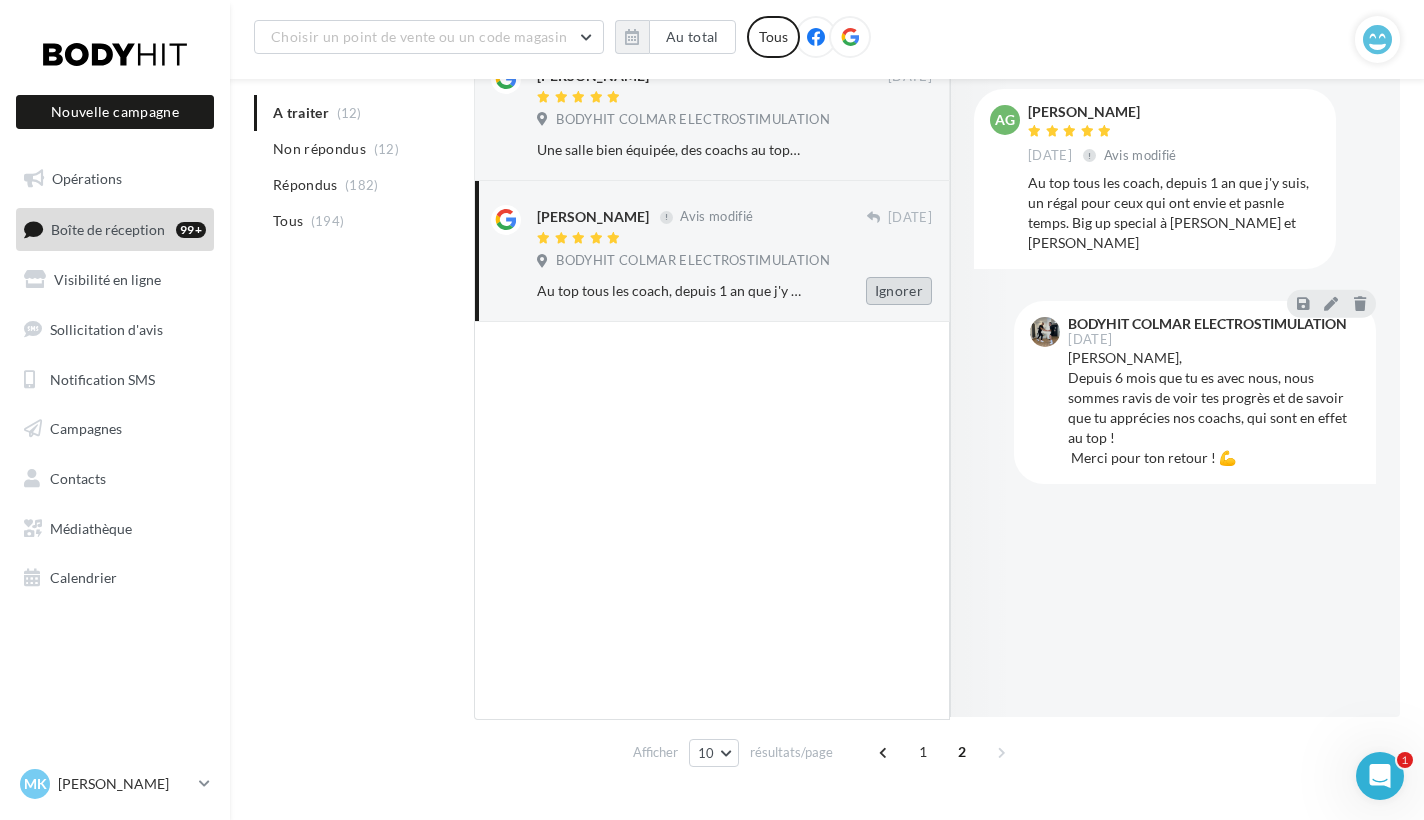 click on "Ignorer" at bounding box center (899, 291) 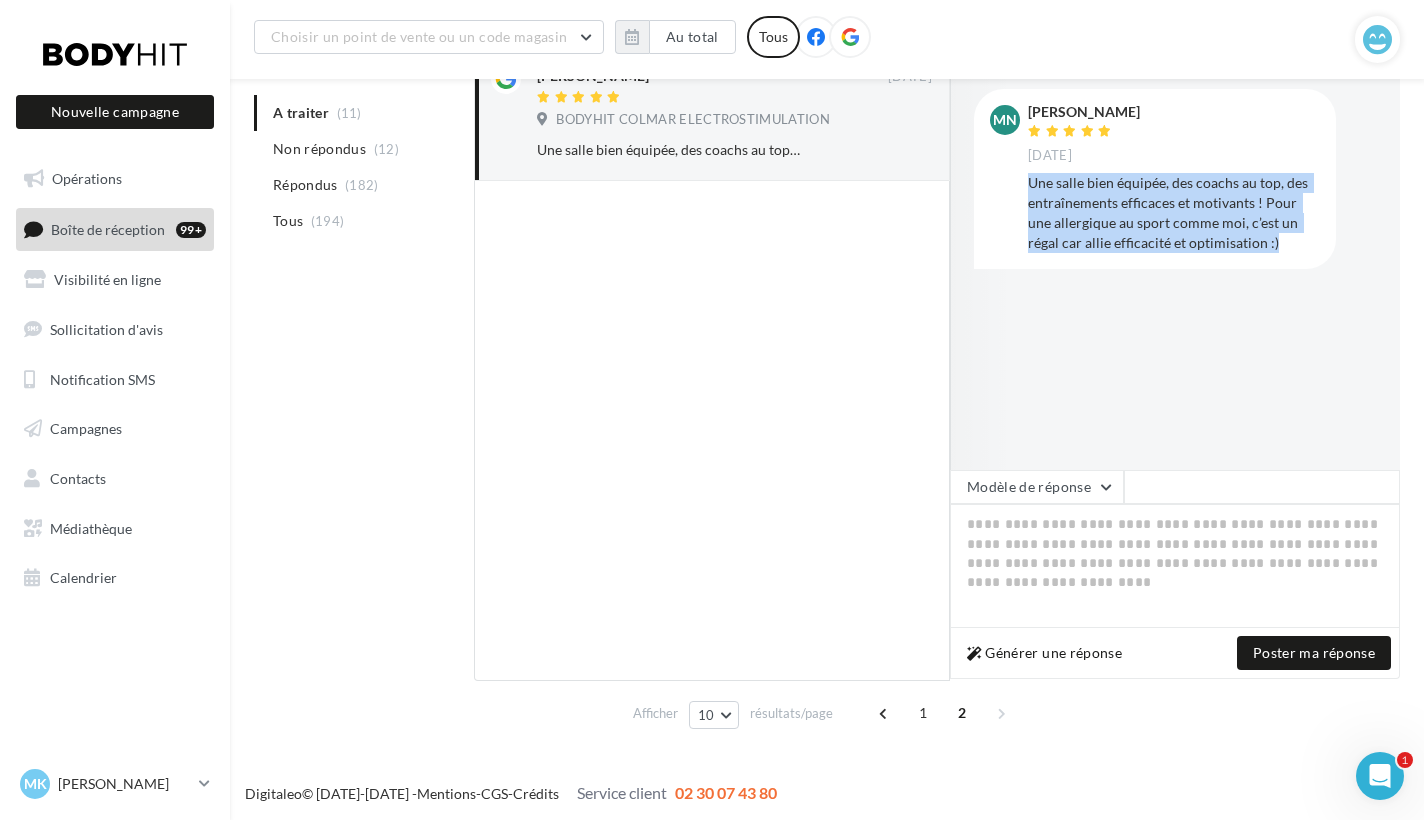 drag, startPoint x: 1239, startPoint y: 240, endPoint x: 1029, endPoint y: 177, distance: 219.24643 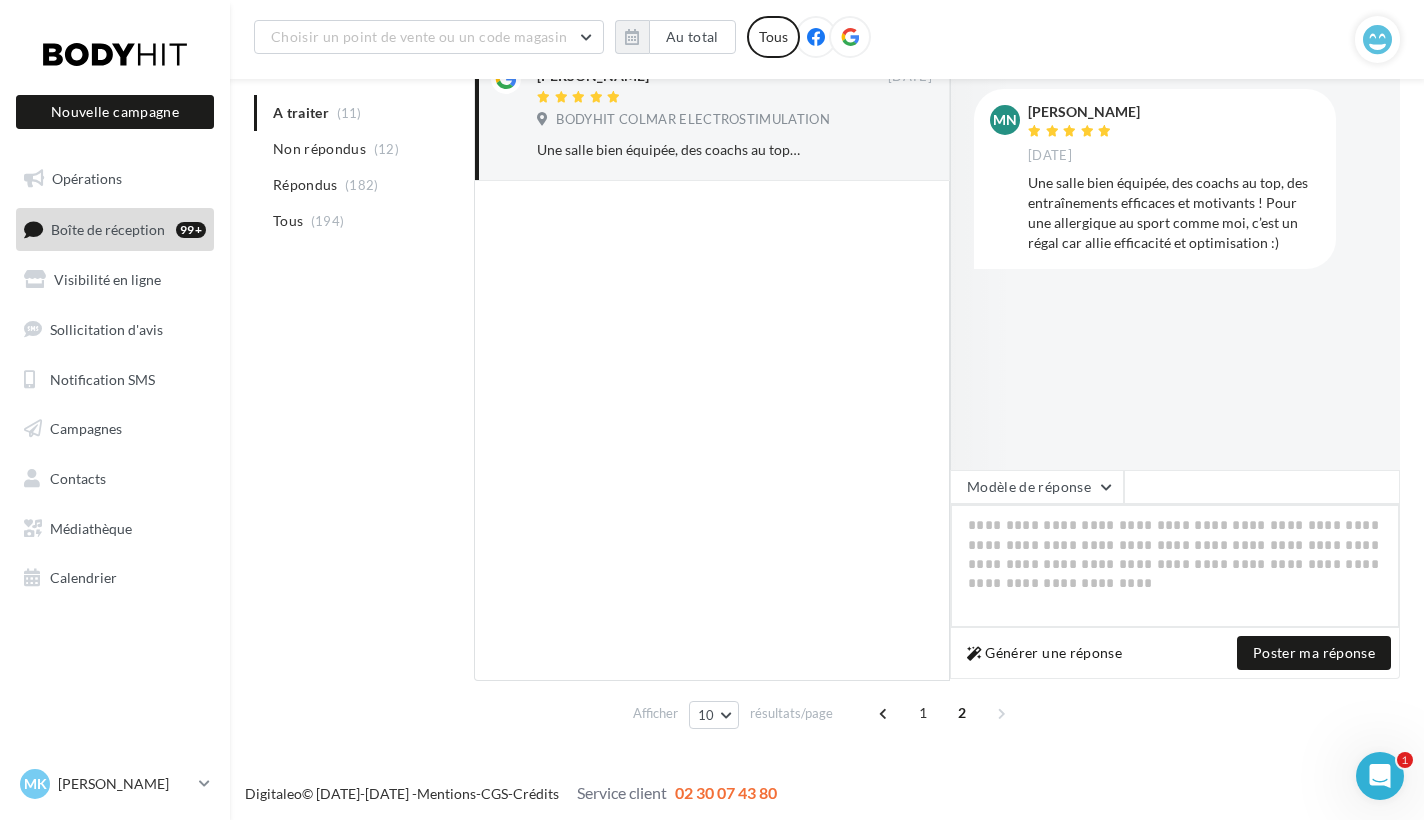 click at bounding box center [1175, 566] 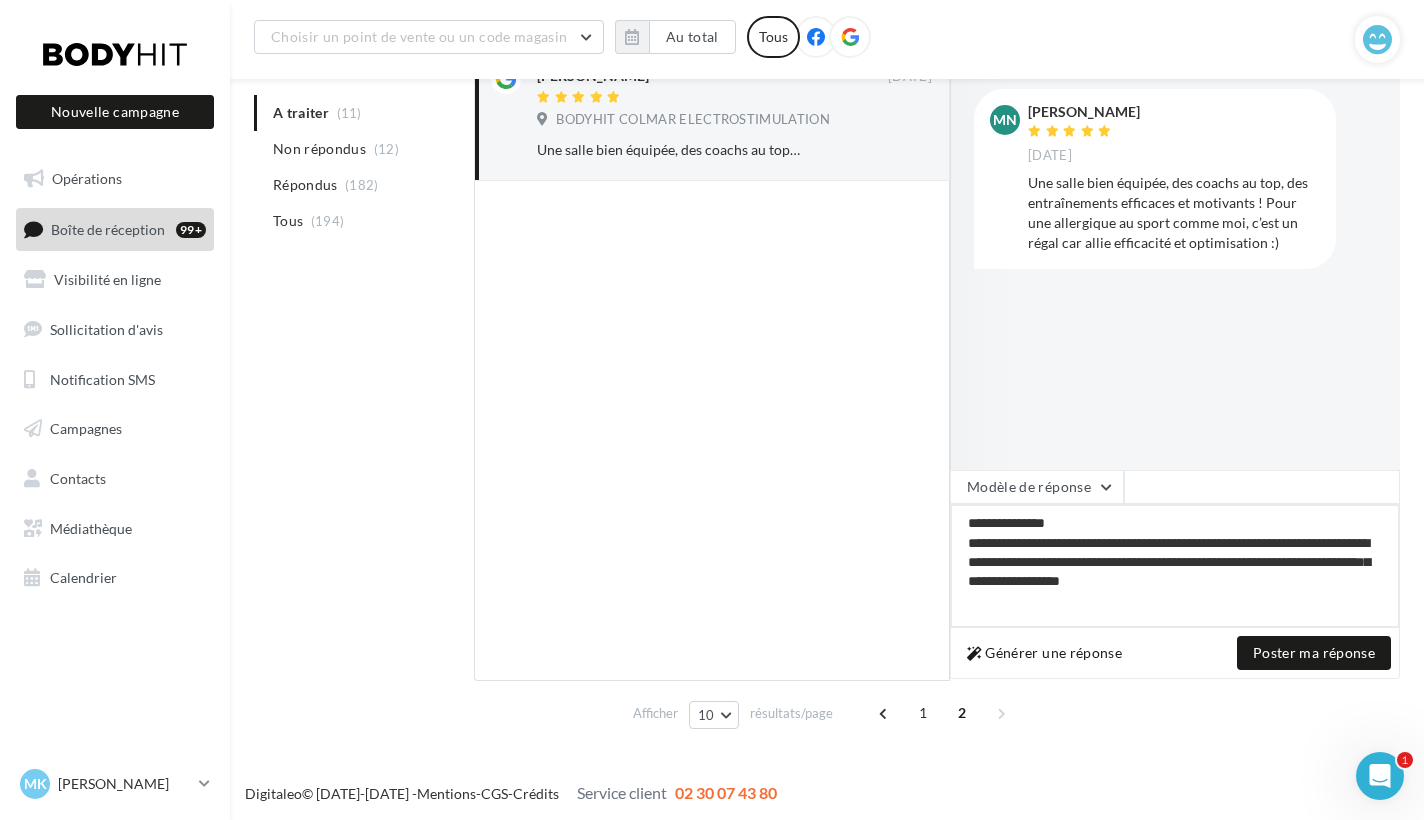 click on "**********" at bounding box center [1175, 566] 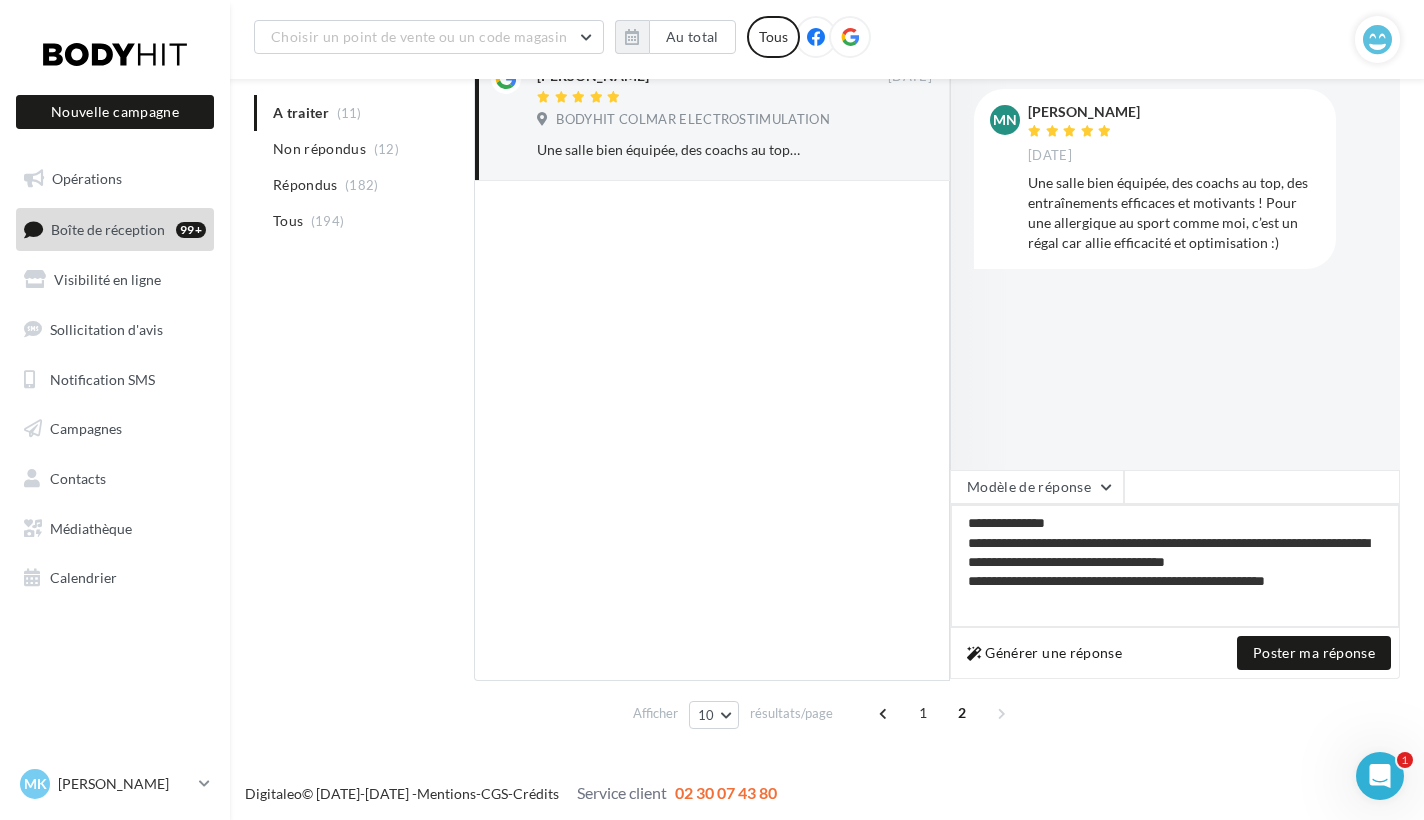 click on "**********" at bounding box center [1175, 566] 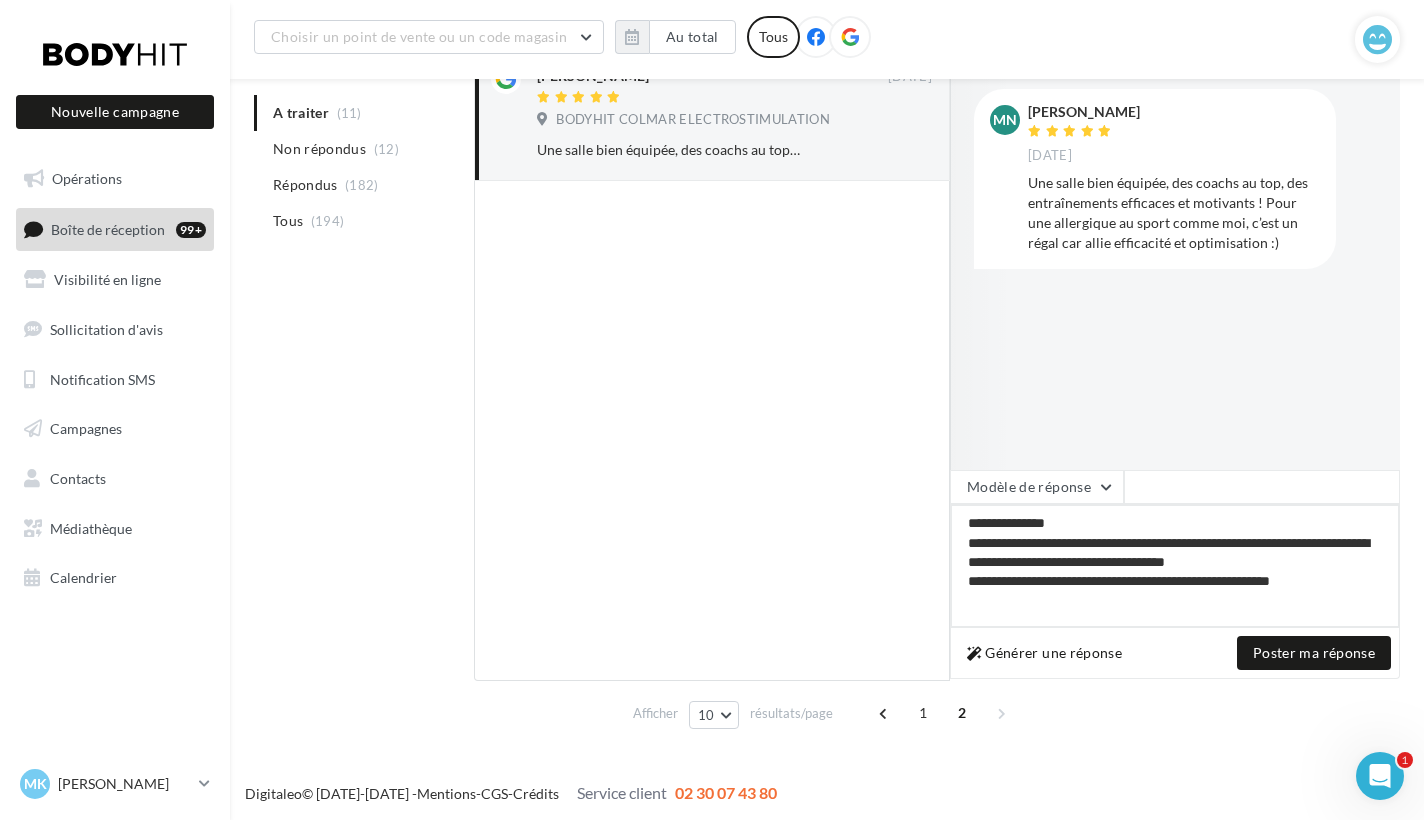 click on "**********" at bounding box center (1175, 566) 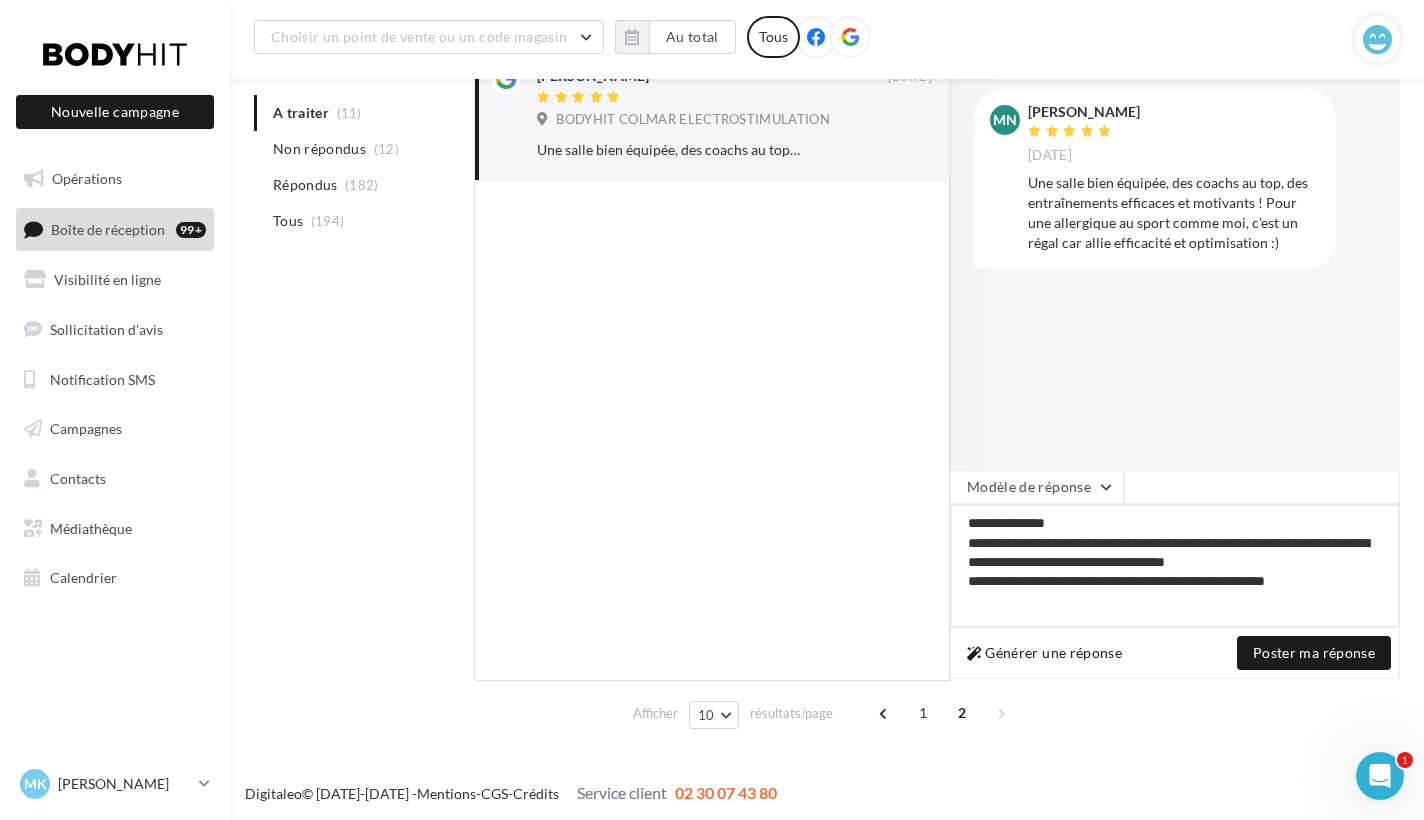 click on "**********" at bounding box center [1175, 566] 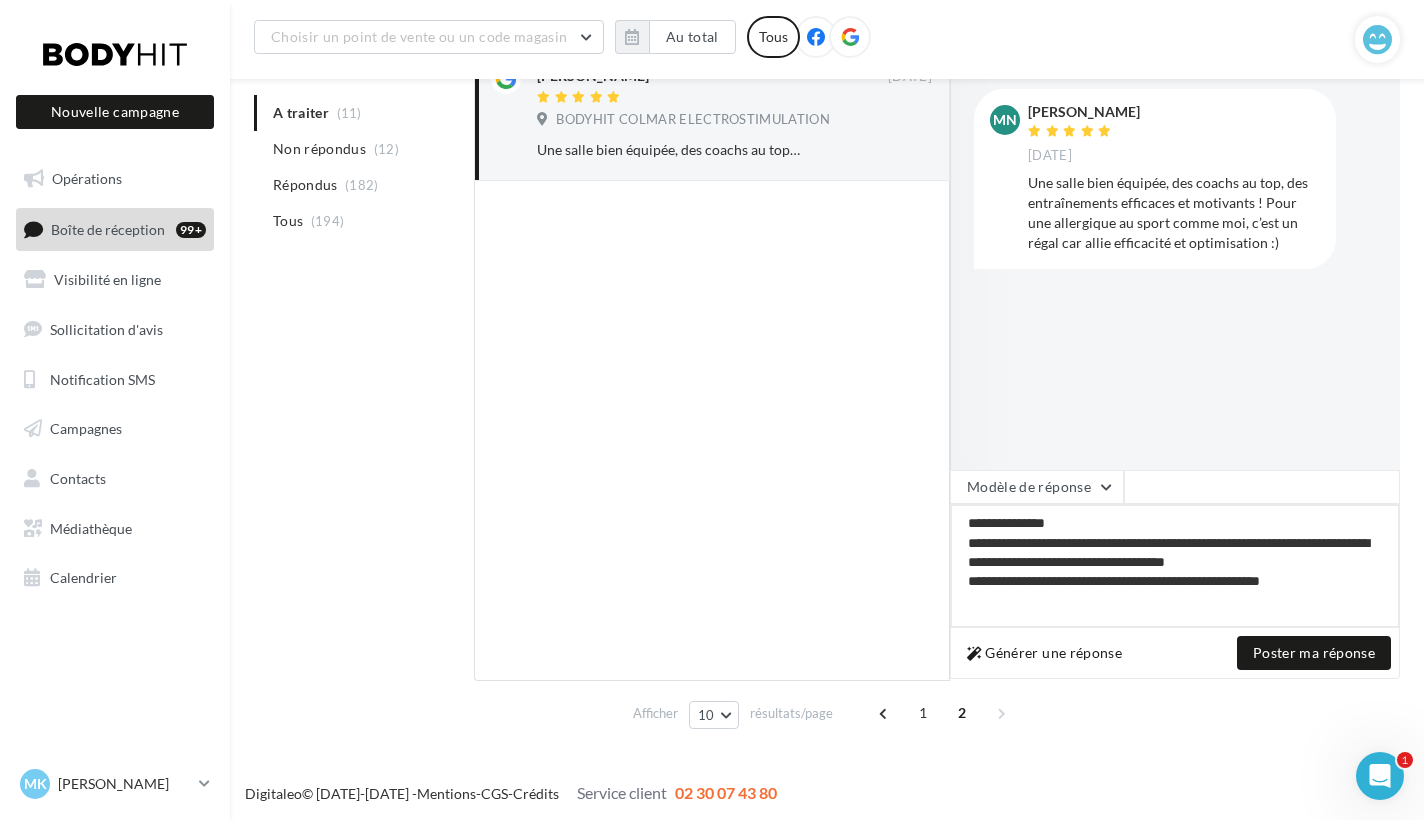 type on "**********" 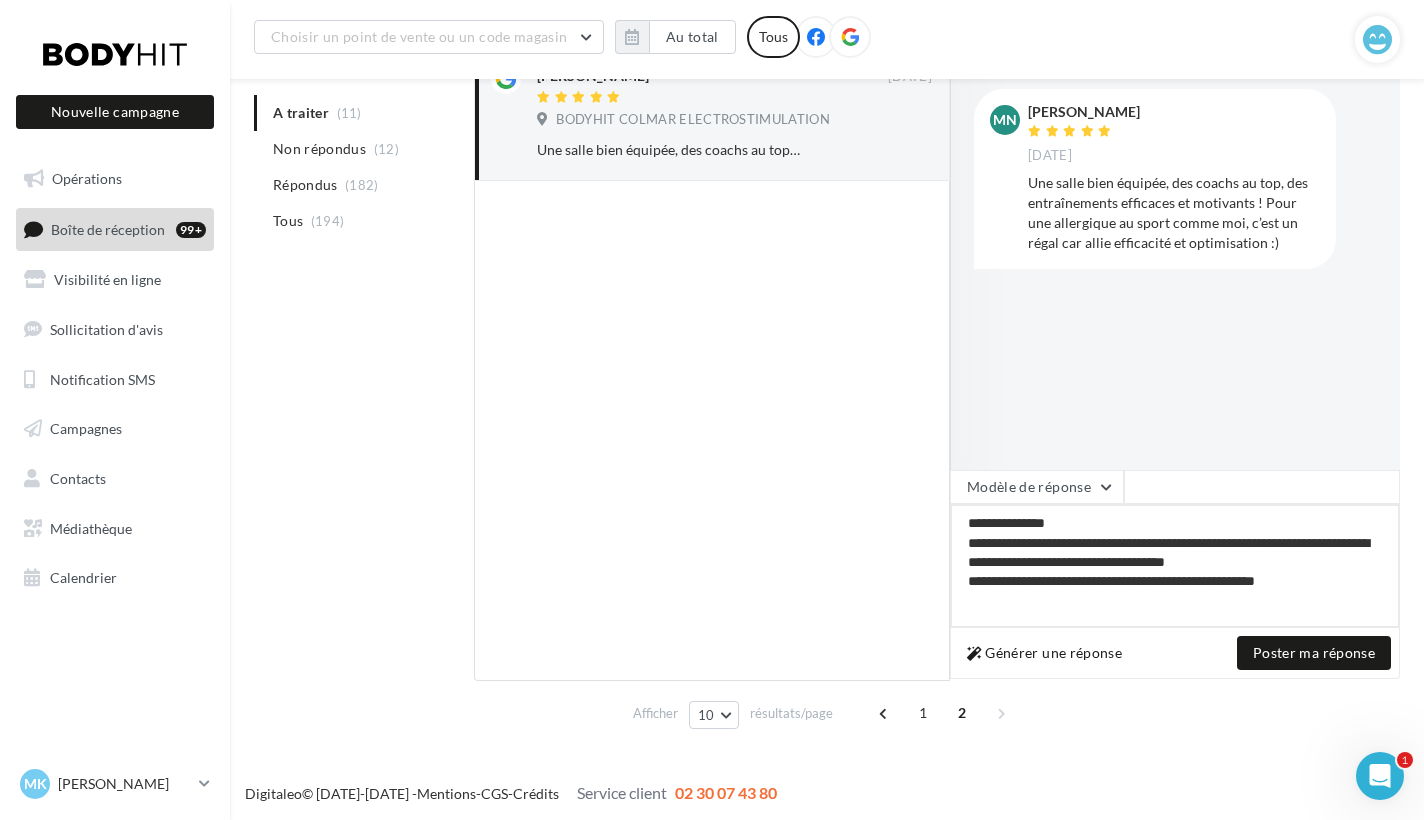 type on "**********" 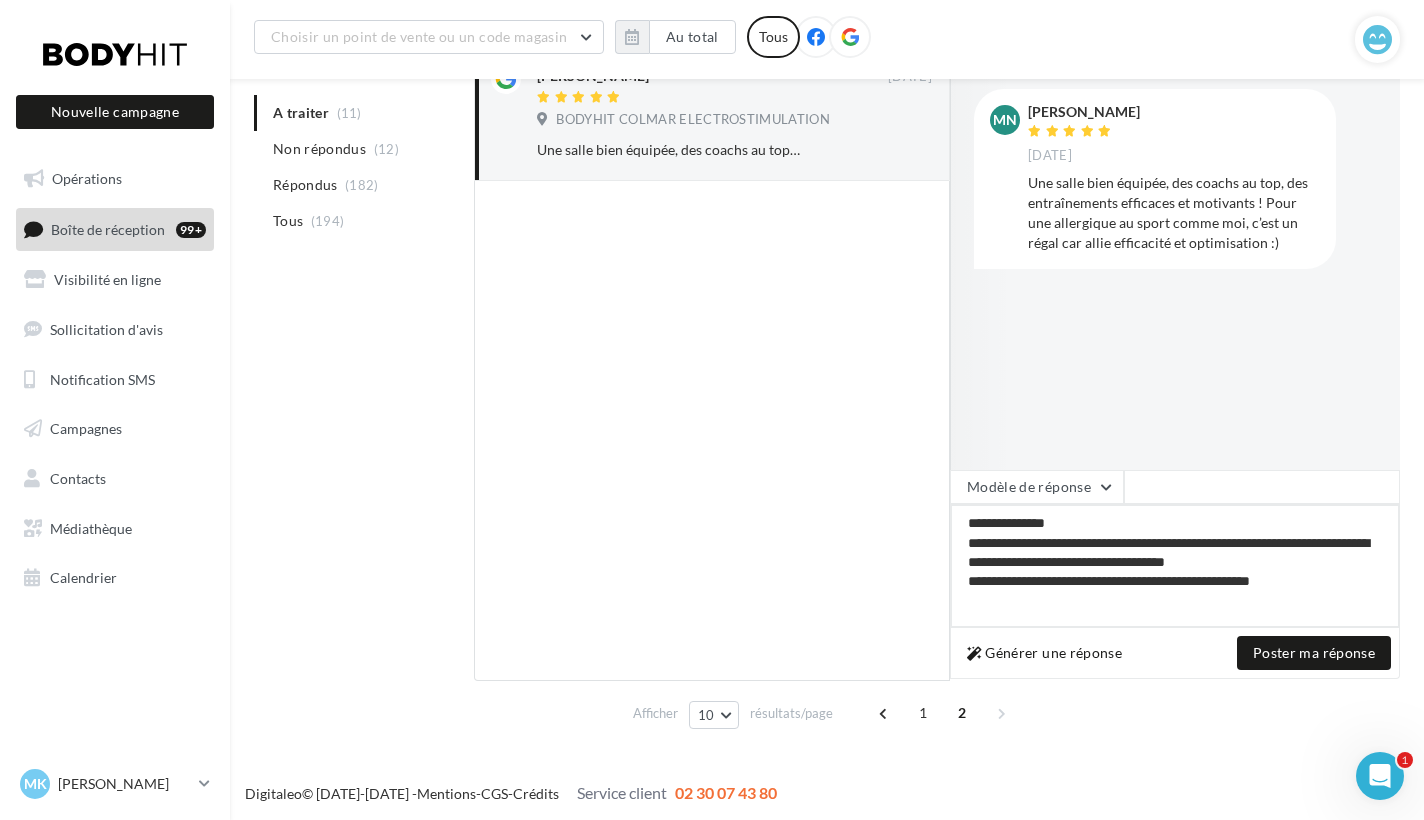 type on "**********" 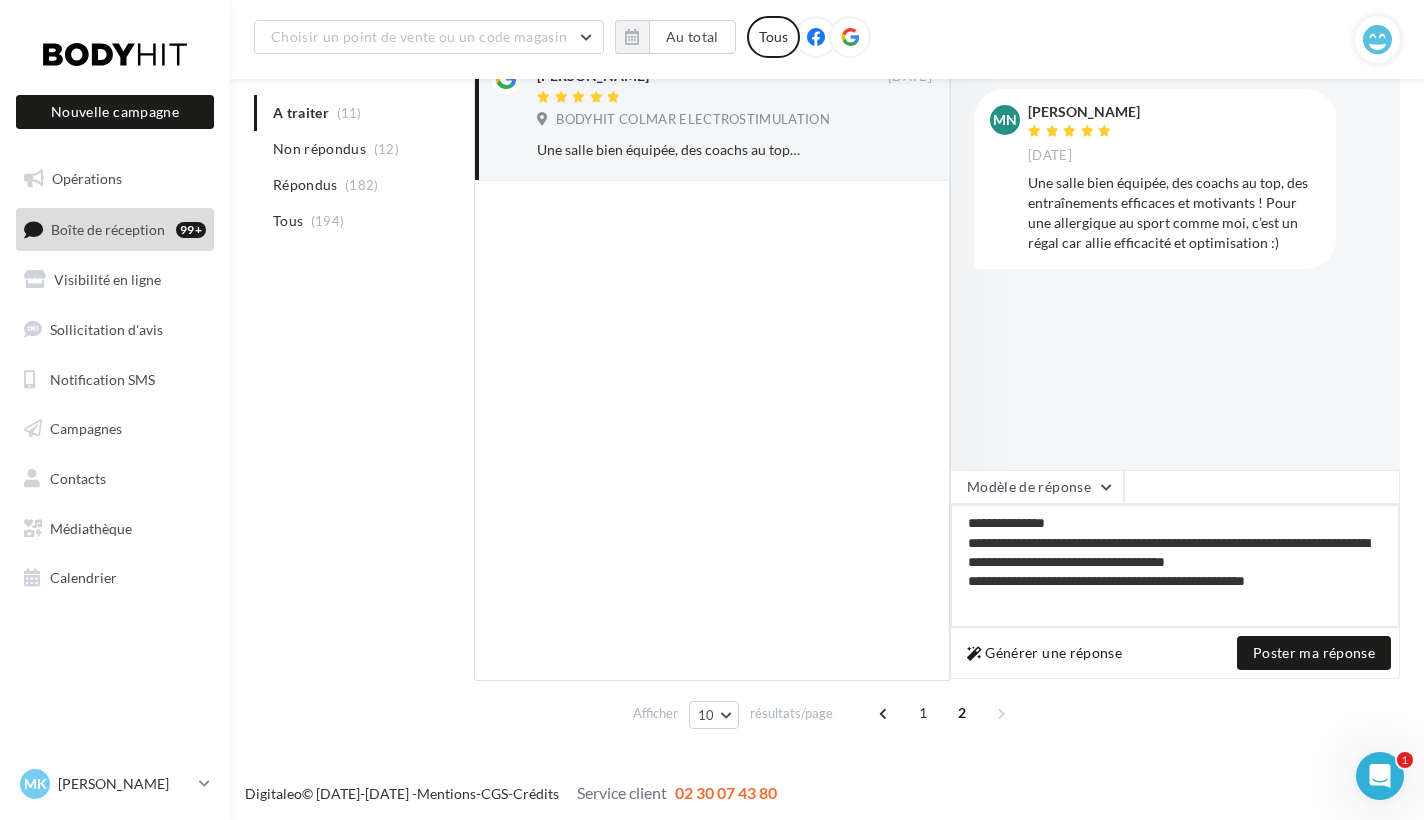 type on "**********" 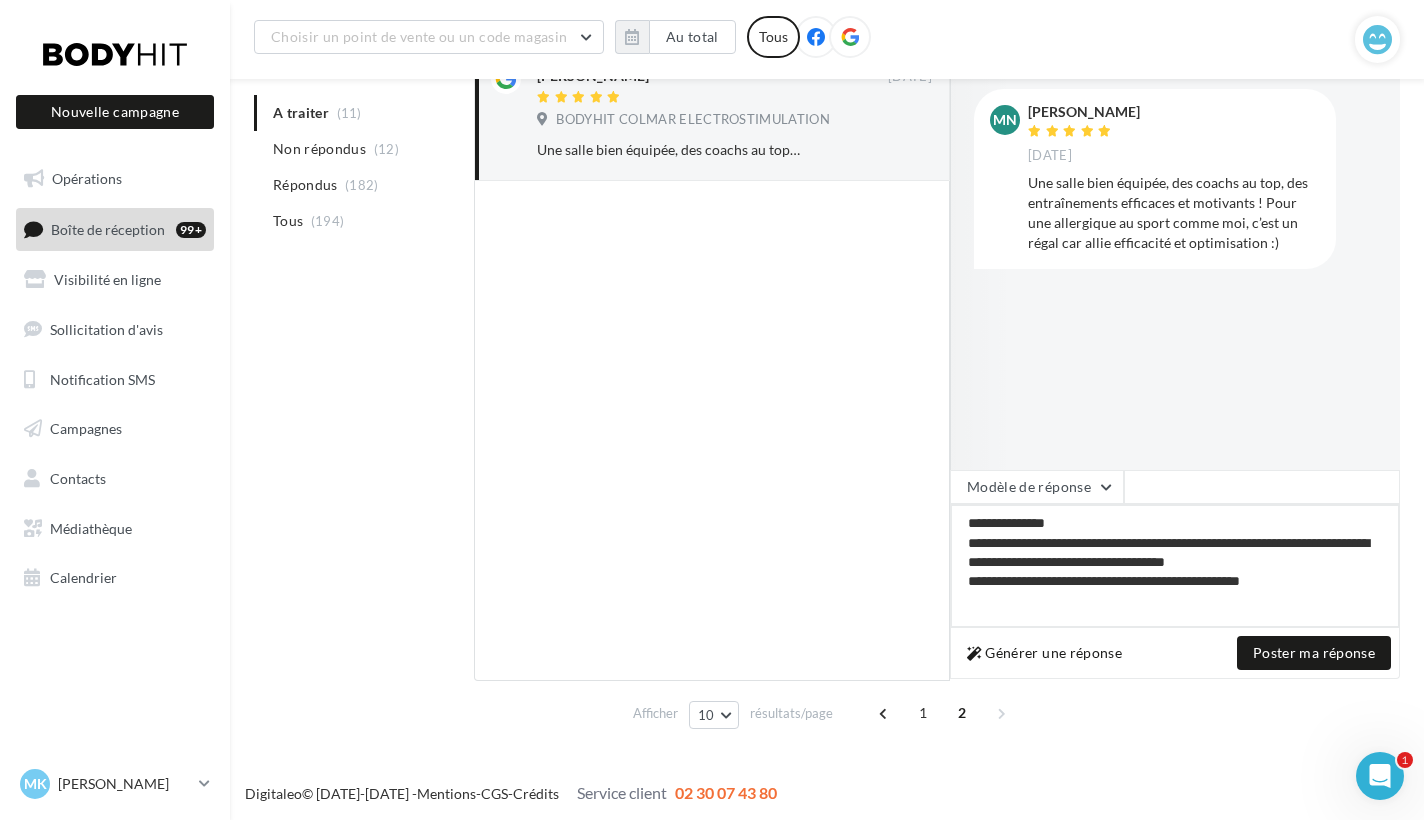 type on "**********" 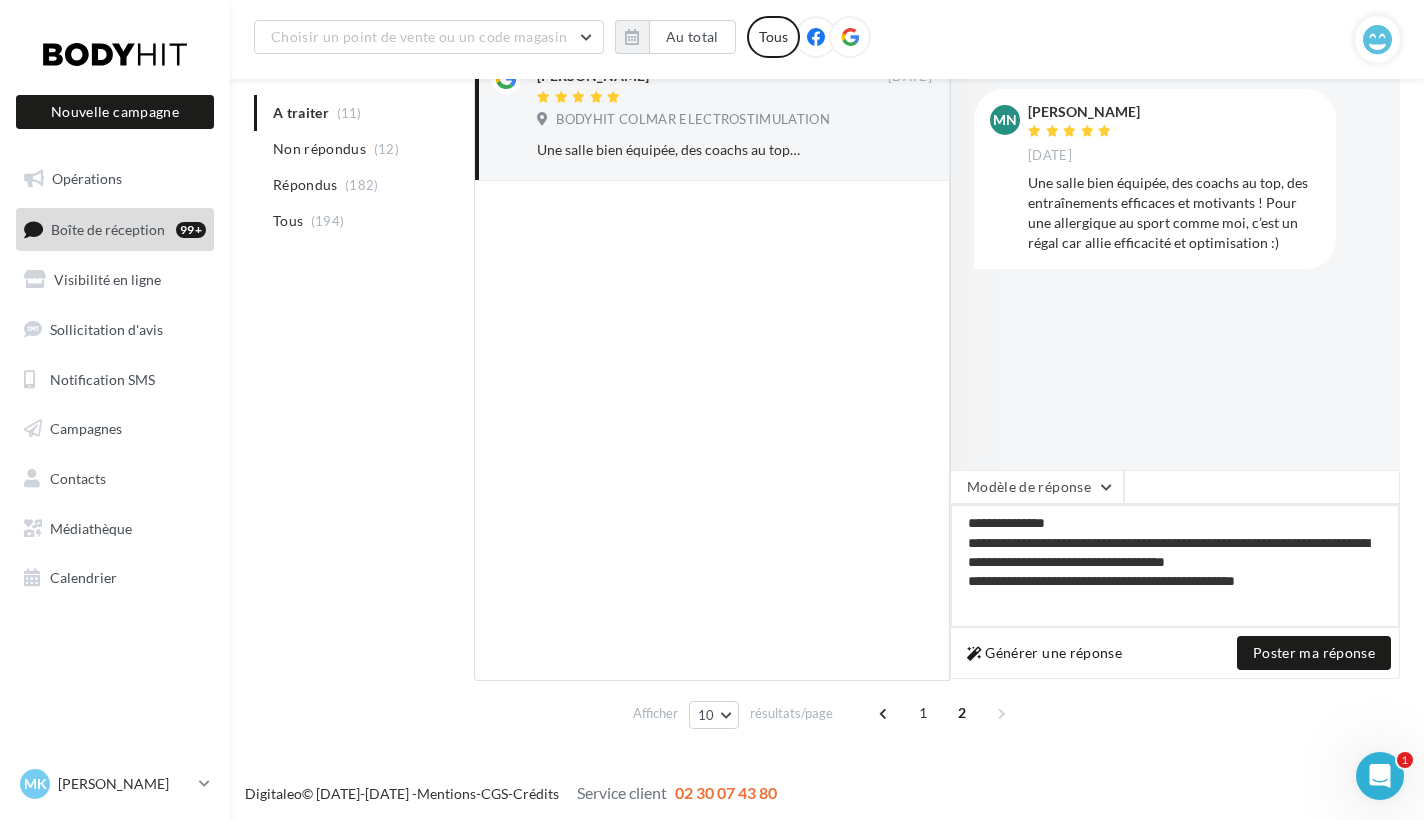 type on "**********" 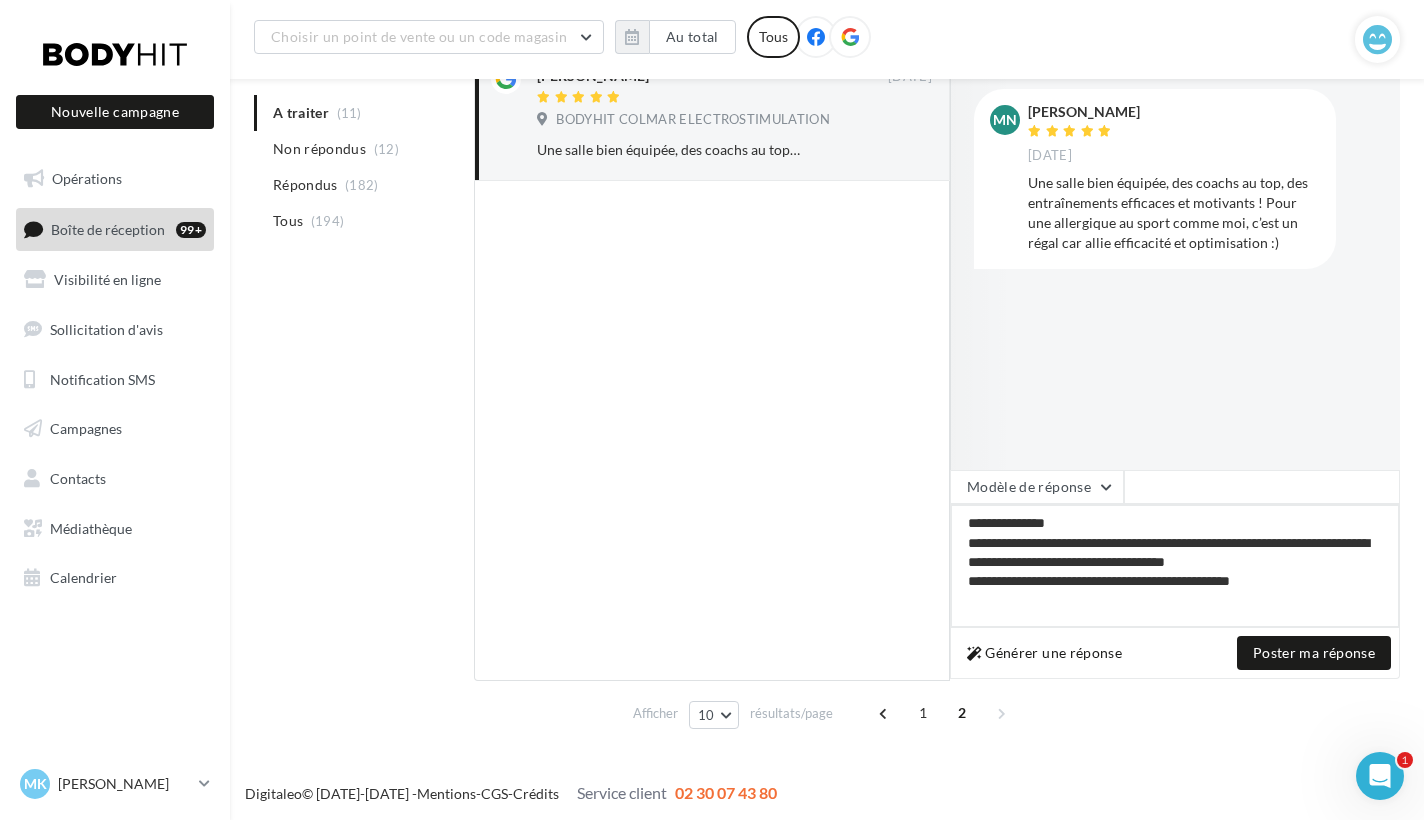 type on "**********" 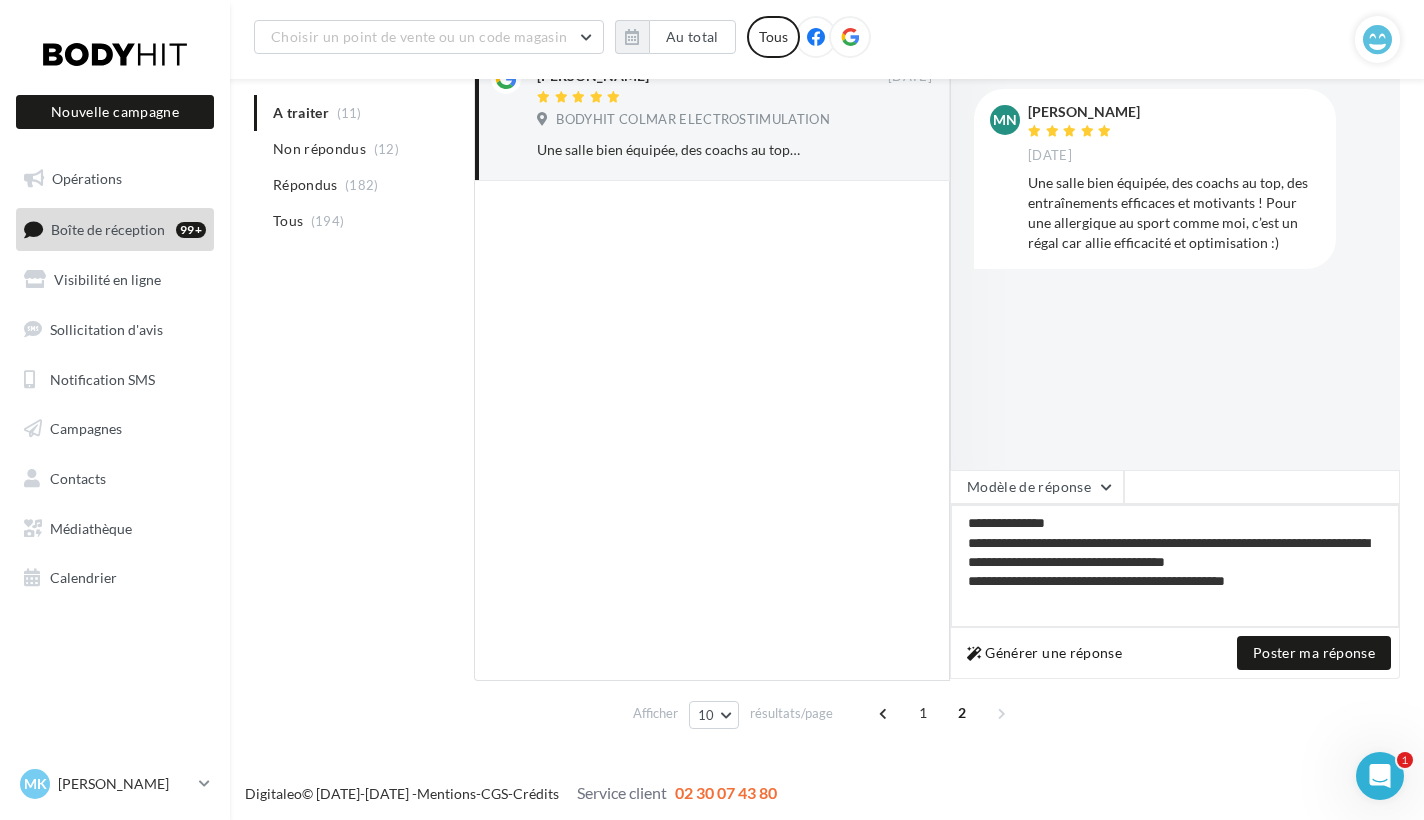 type on "**********" 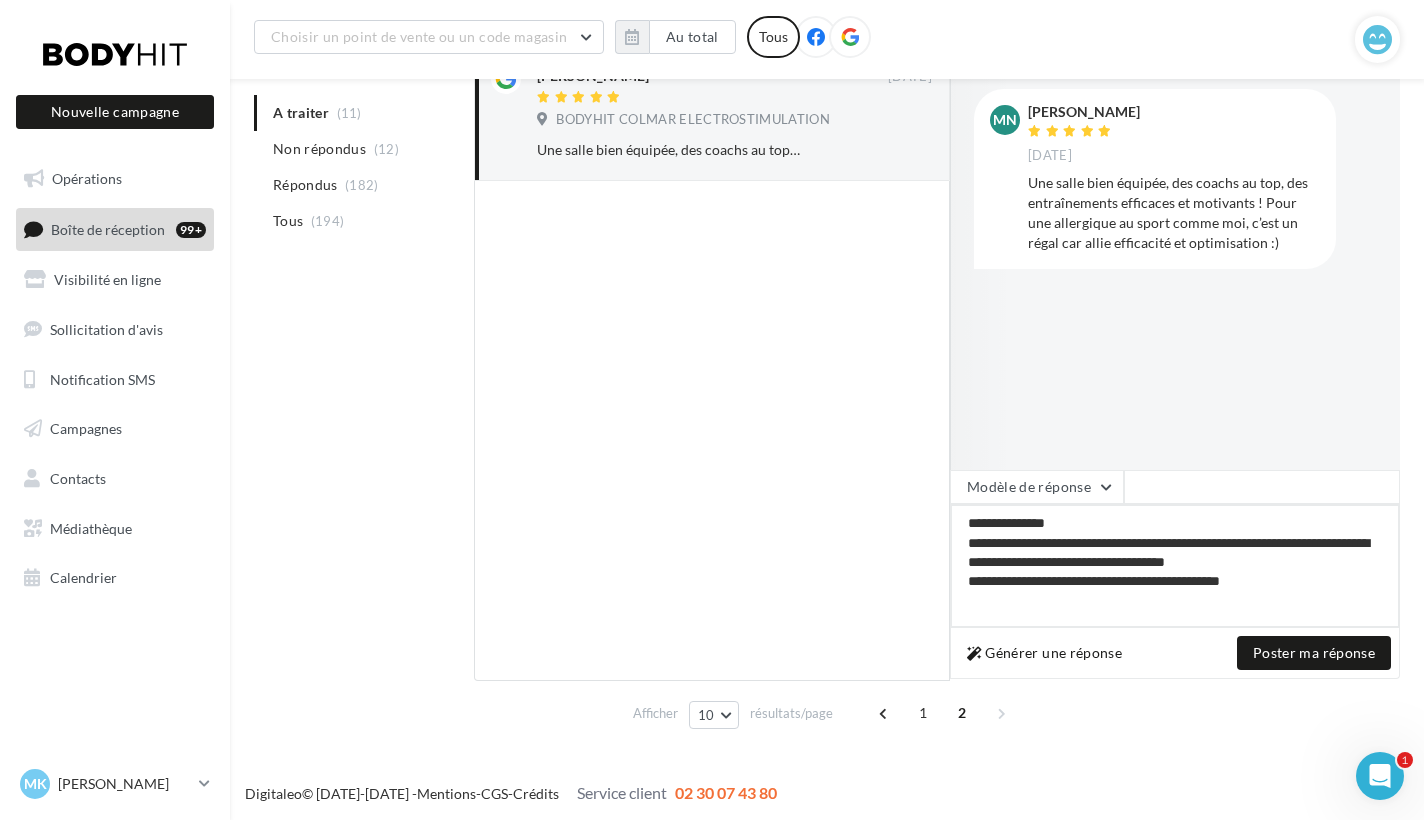 type on "**********" 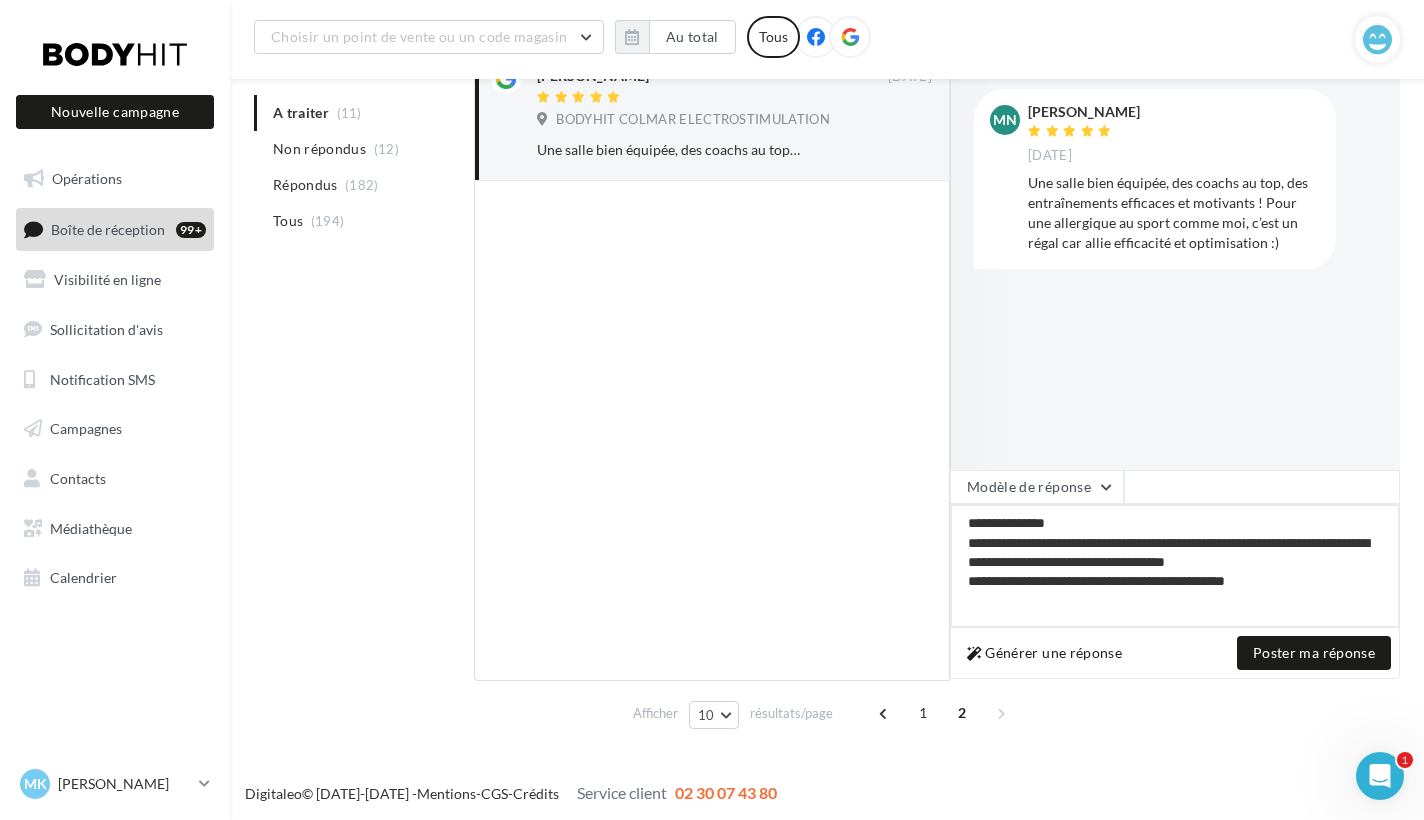 type on "**********" 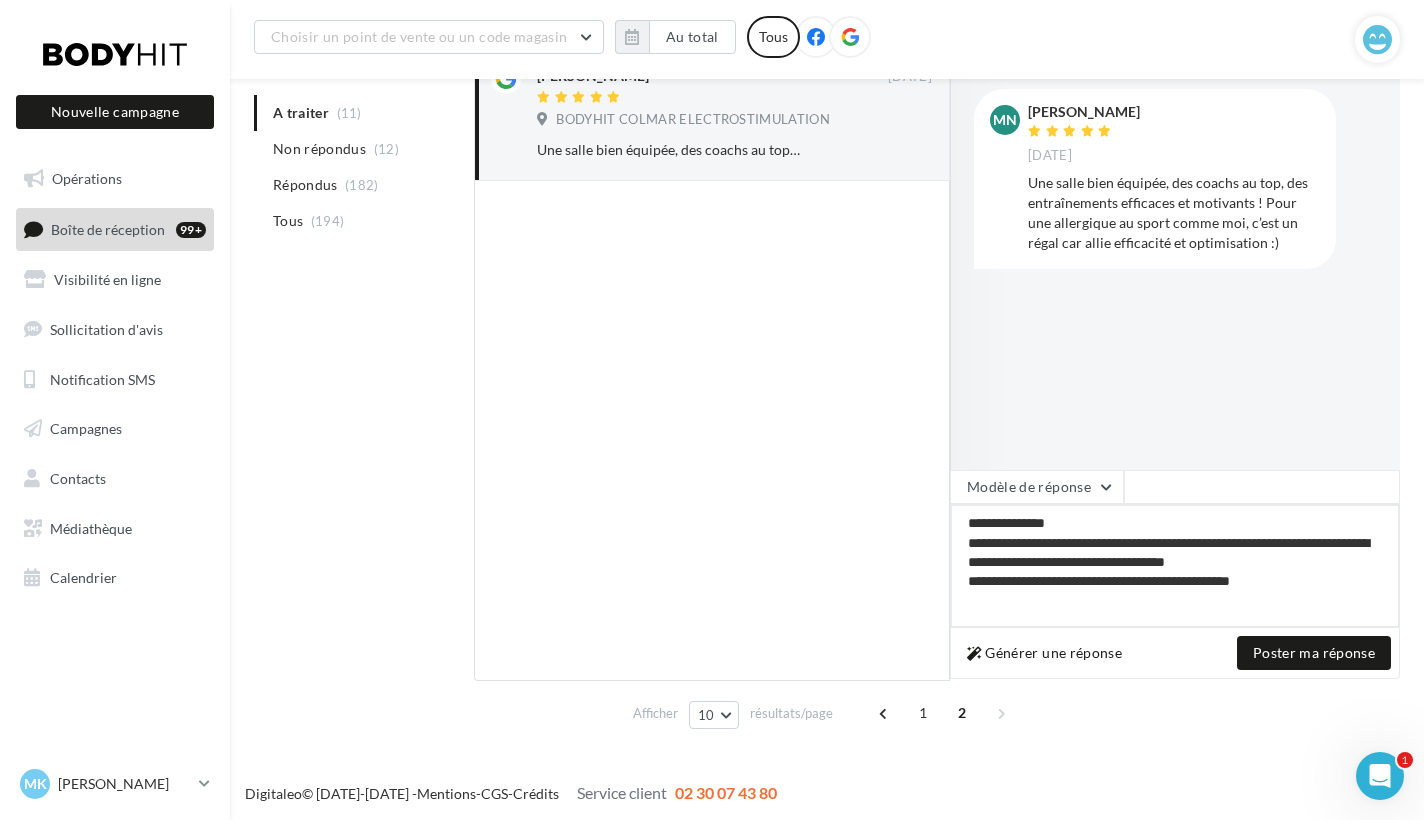 type on "**********" 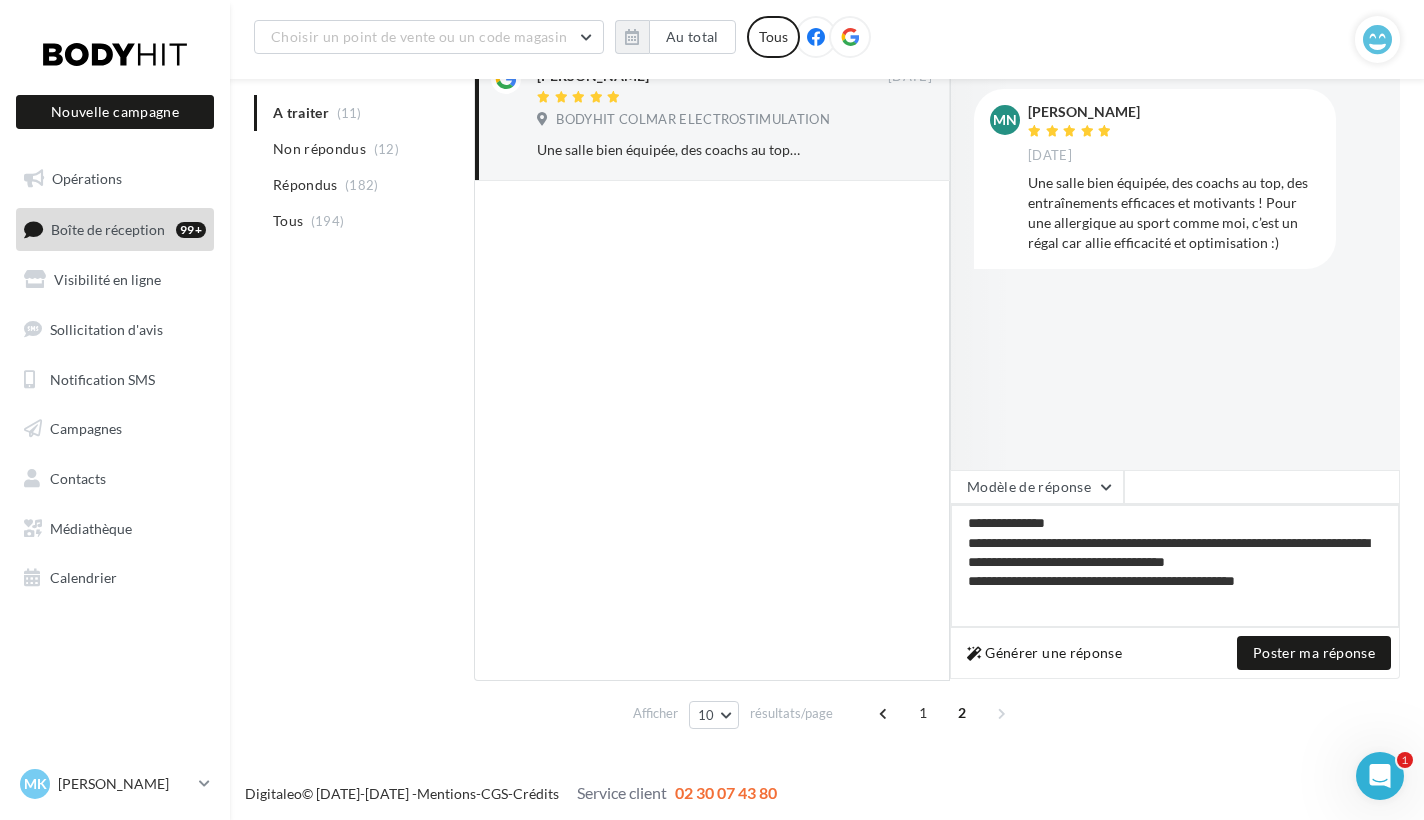 type on "**********" 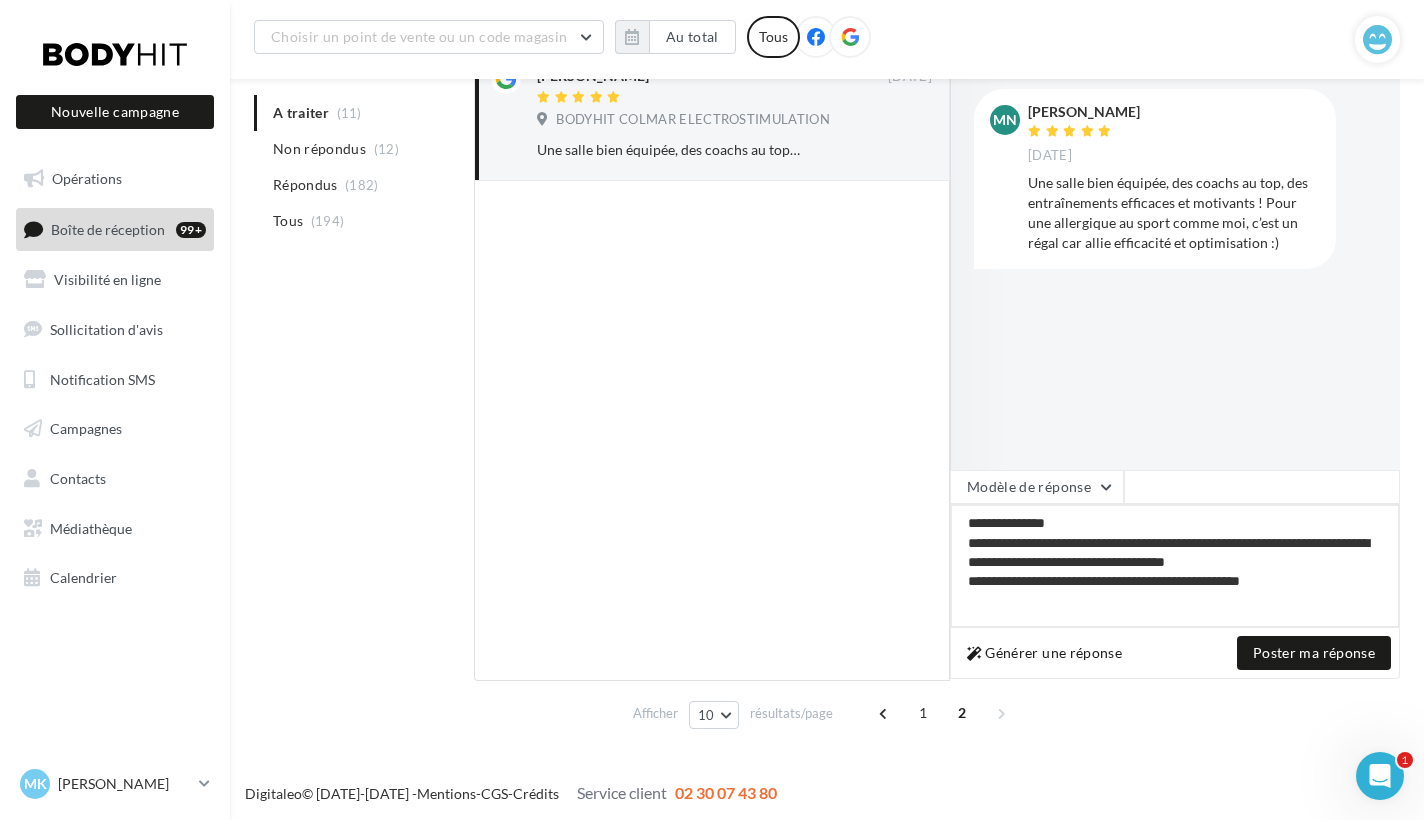 type on "**********" 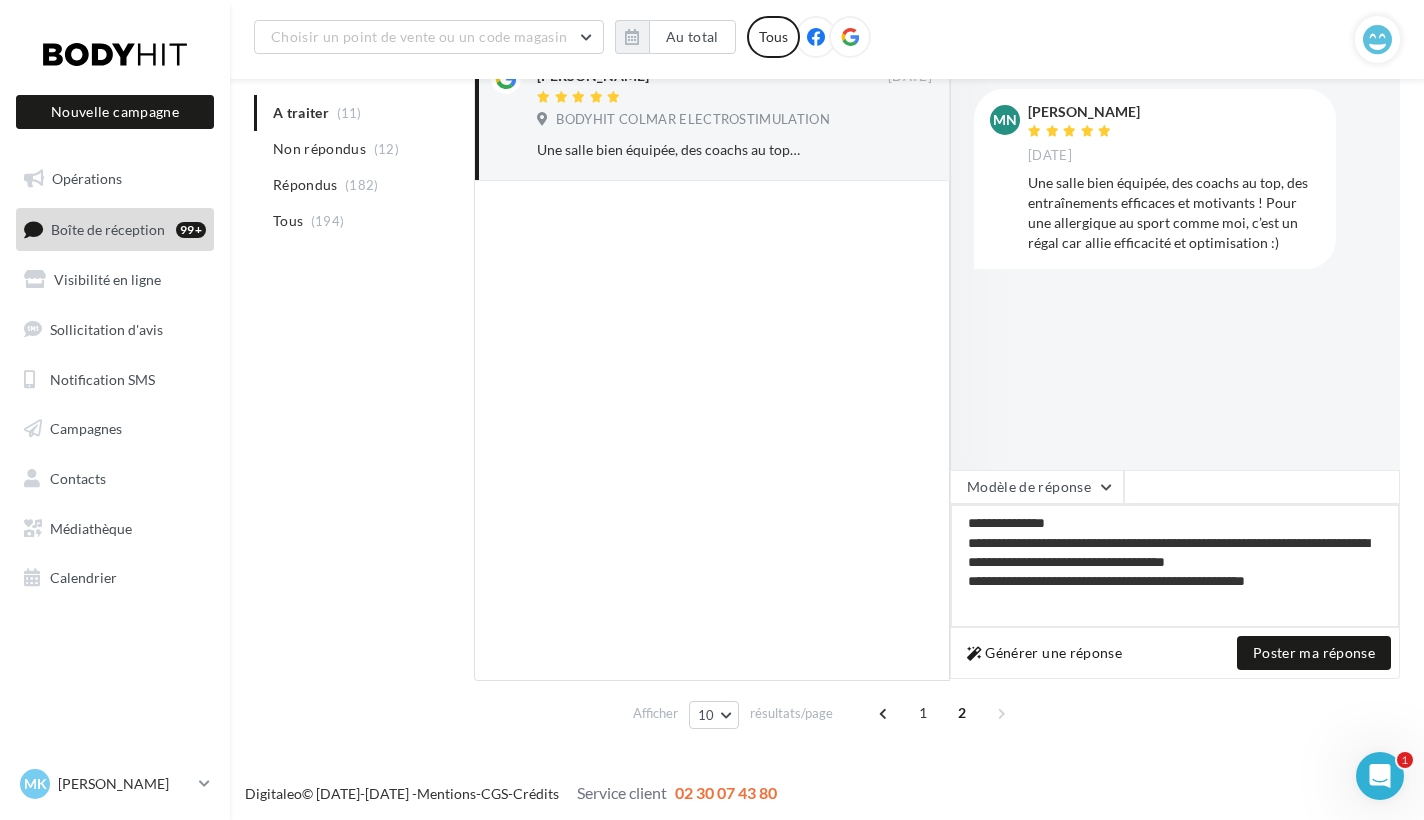 type on "**********" 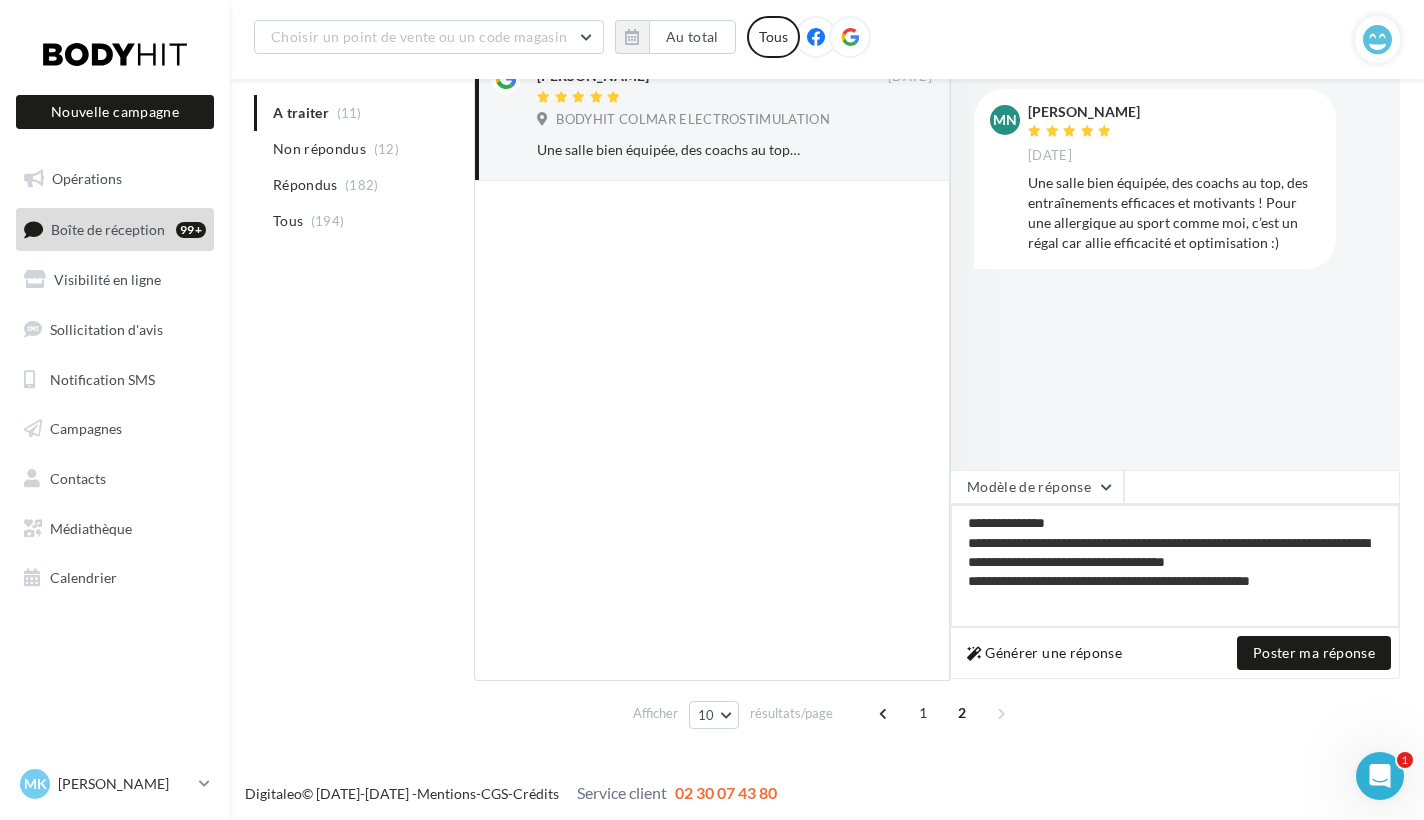 type on "**********" 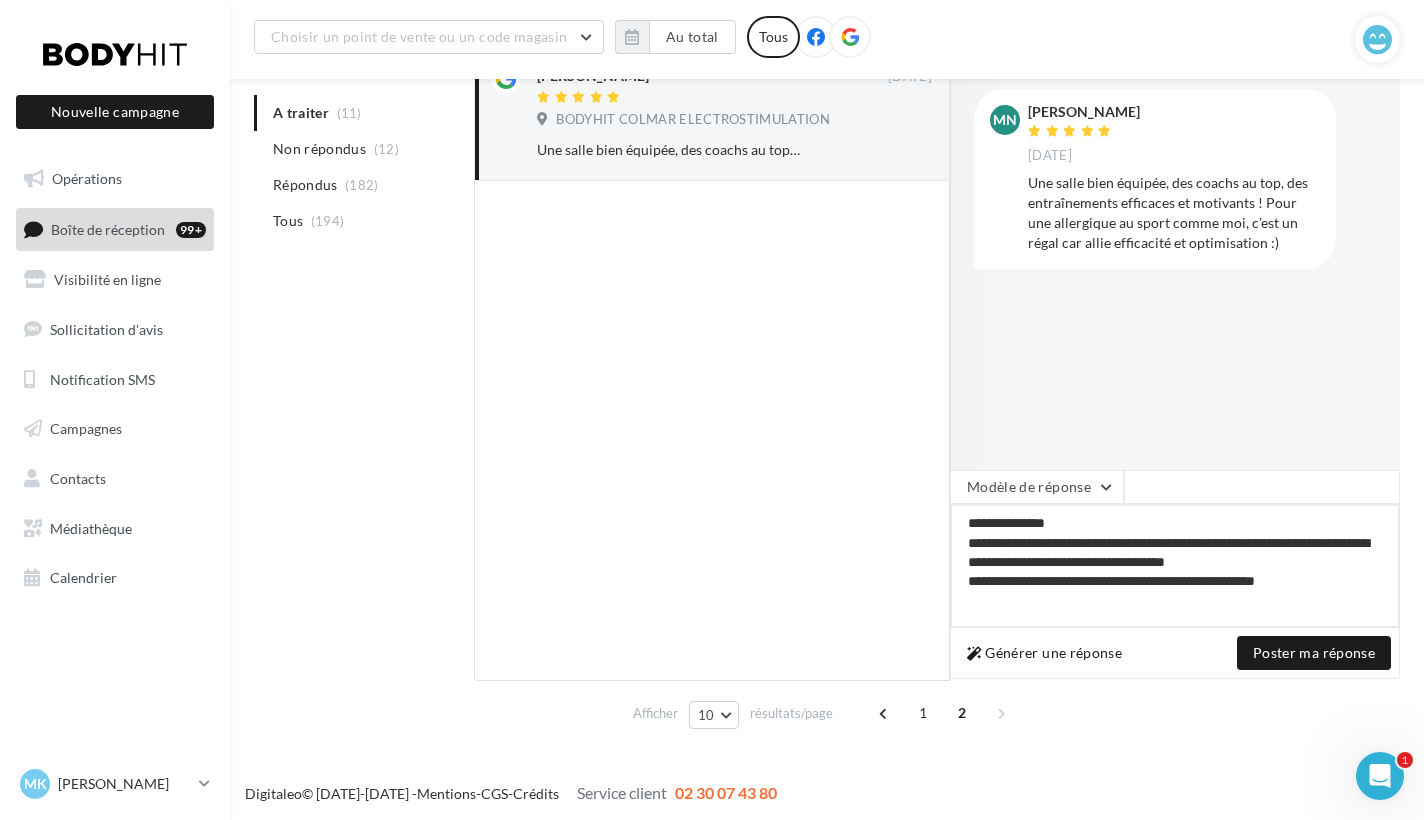 type on "**********" 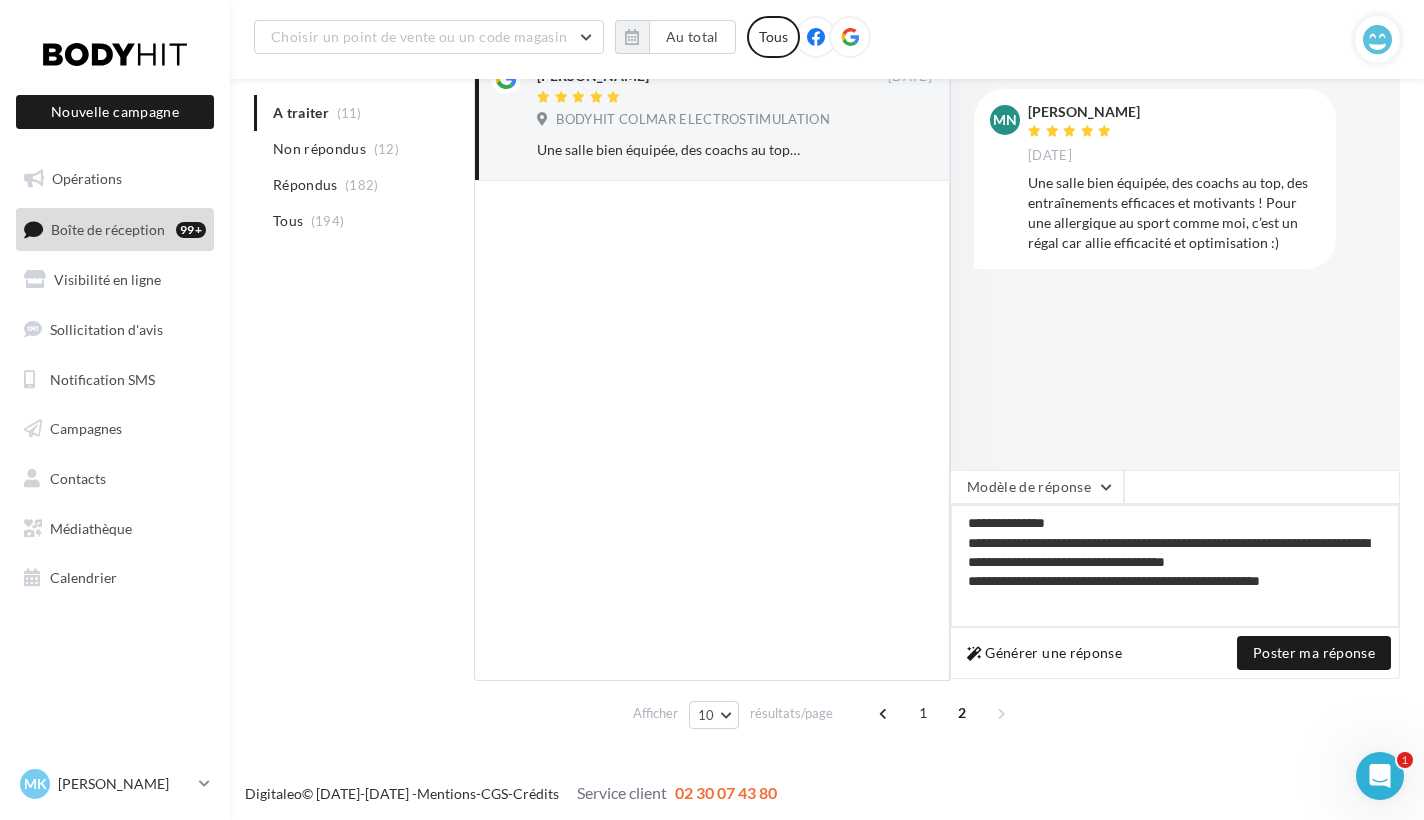 type on "**********" 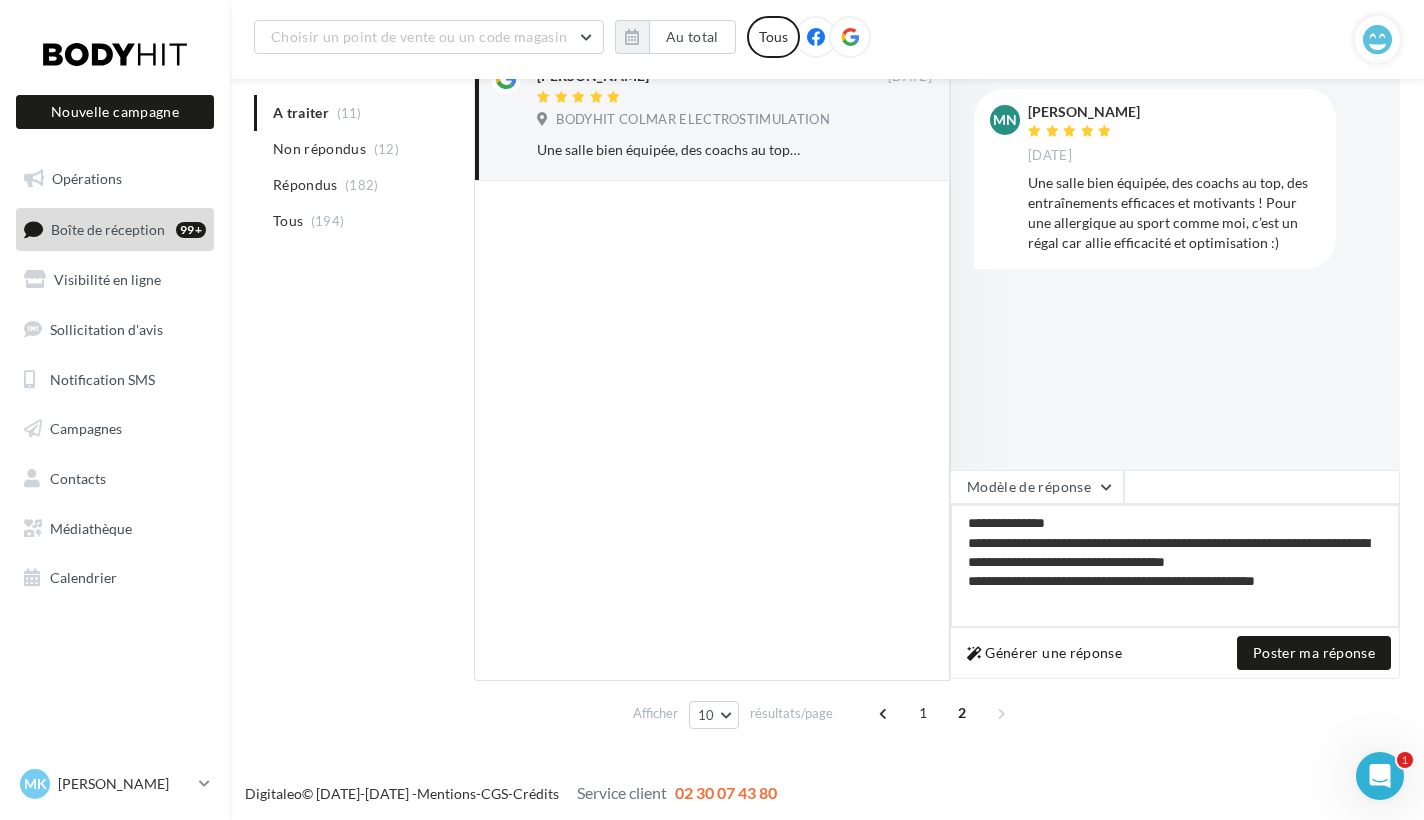 type on "**********" 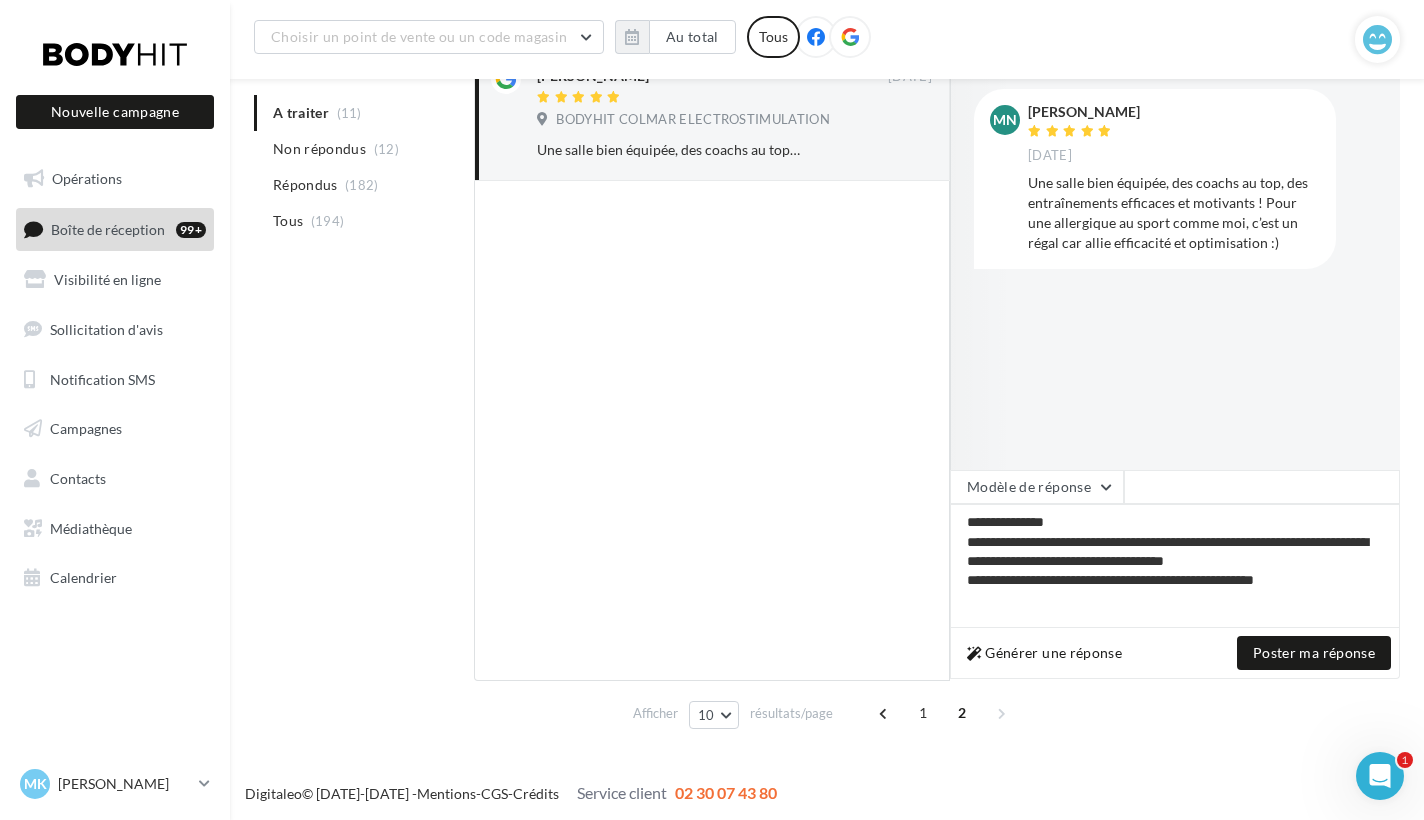 click on "BODYHIT COLMAR ELECTROSTIMULATION         MN
[PERSON_NAME]
[DATE]
Une salle bien équipée, des coachs au top, des entraînements efficaces et motivants ! Pour une allergique au sport comme moi, c’est un régal car allie efficacité et optimisation :)" at bounding box center [1175, 254] 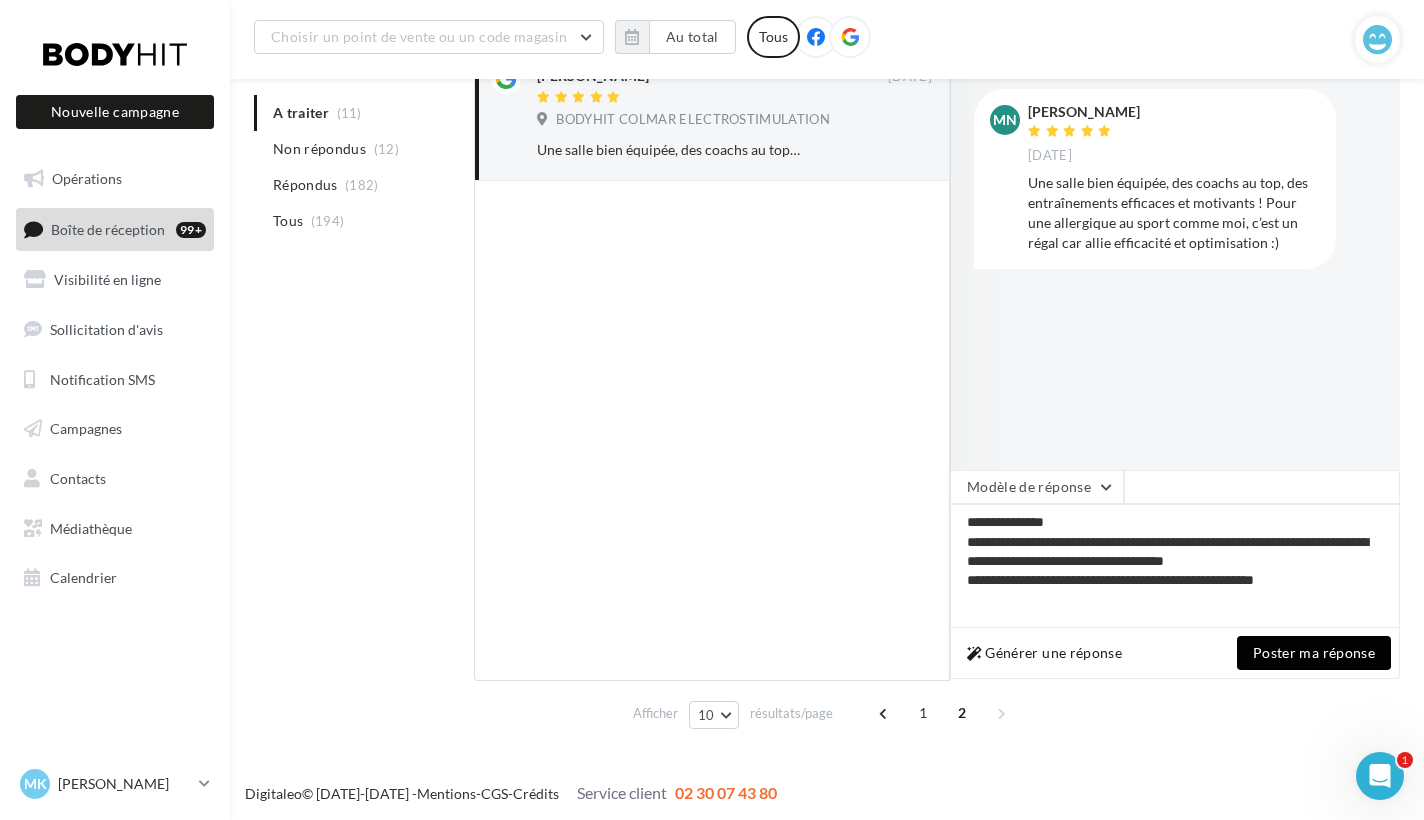 click on "Poster ma réponse" at bounding box center [1314, 653] 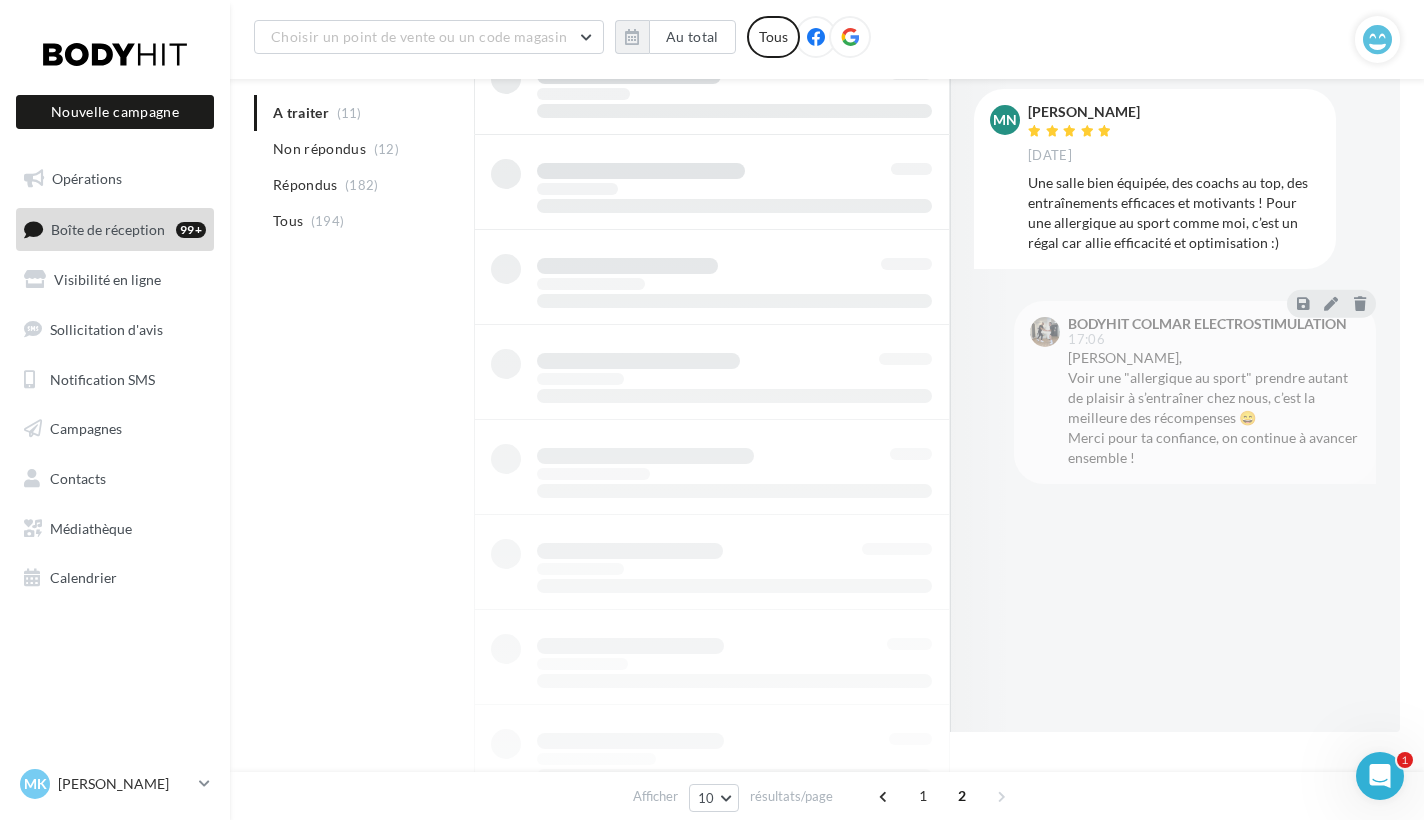 scroll, scrollTop: 32, scrollLeft: 0, axis: vertical 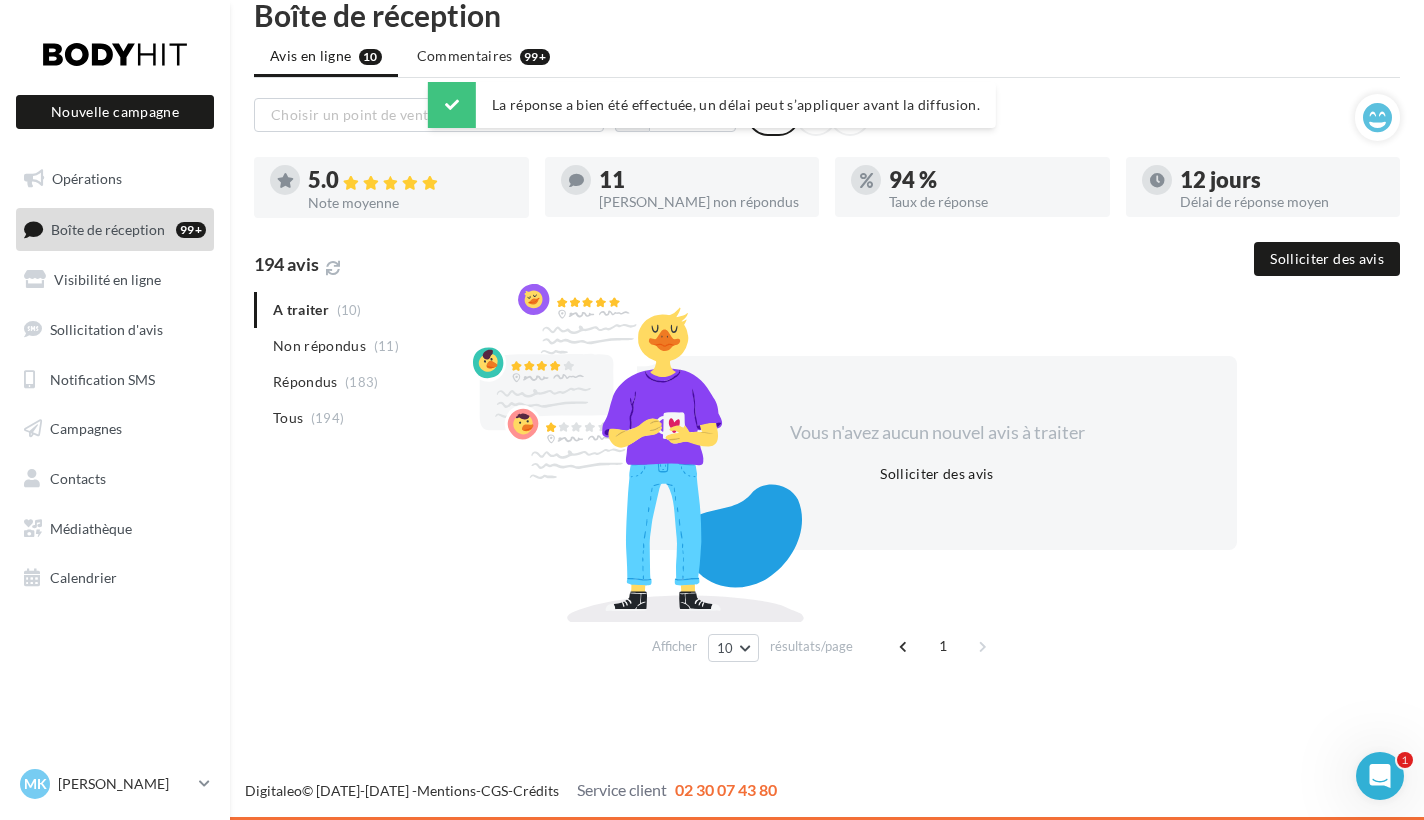 click on "A traiter
(10)
Non répondus
(11)
Répondus
(183)
Tous
(194)" at bounding box center [360, 364] 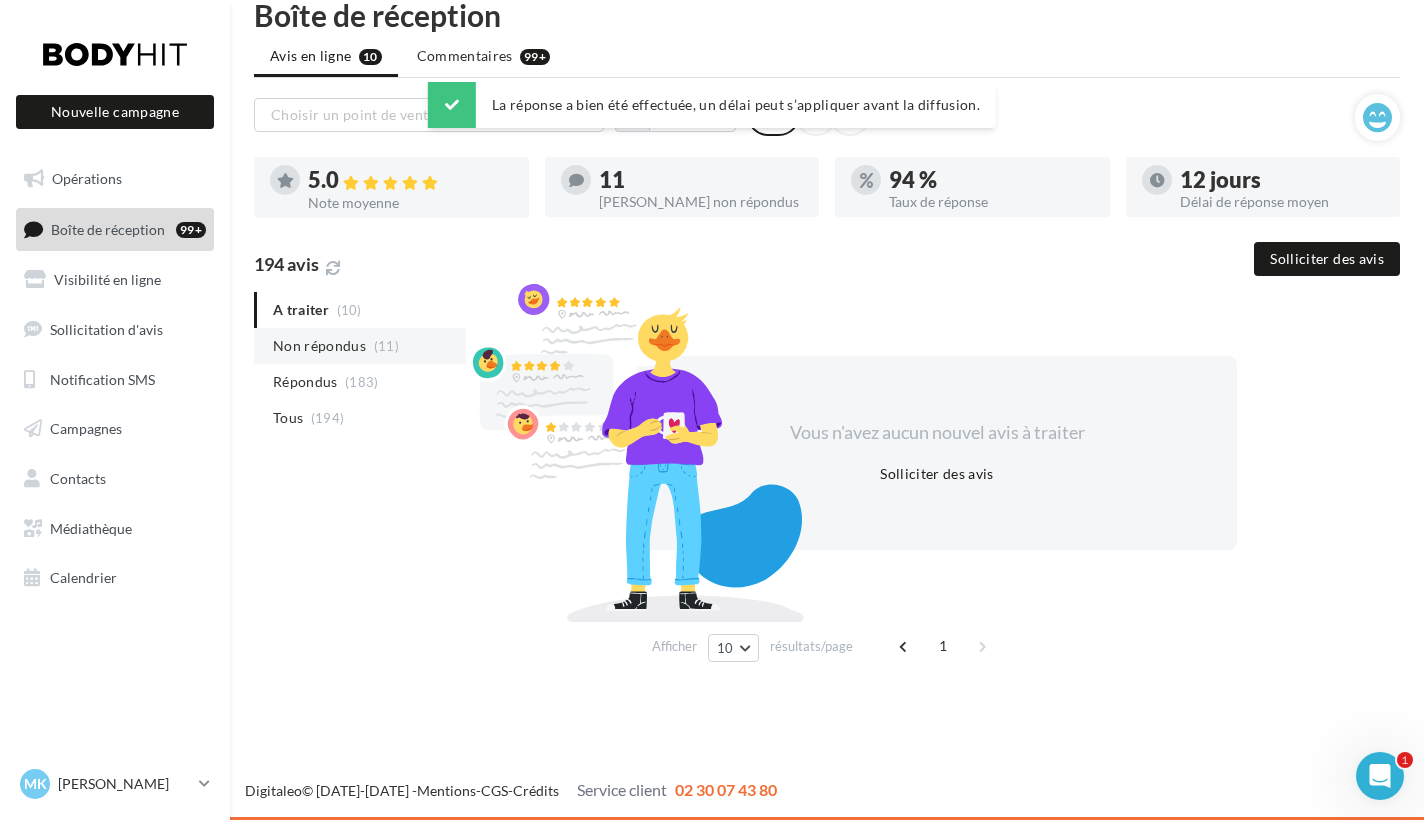 click on "Non répondus" at bounding box center [319, 346] 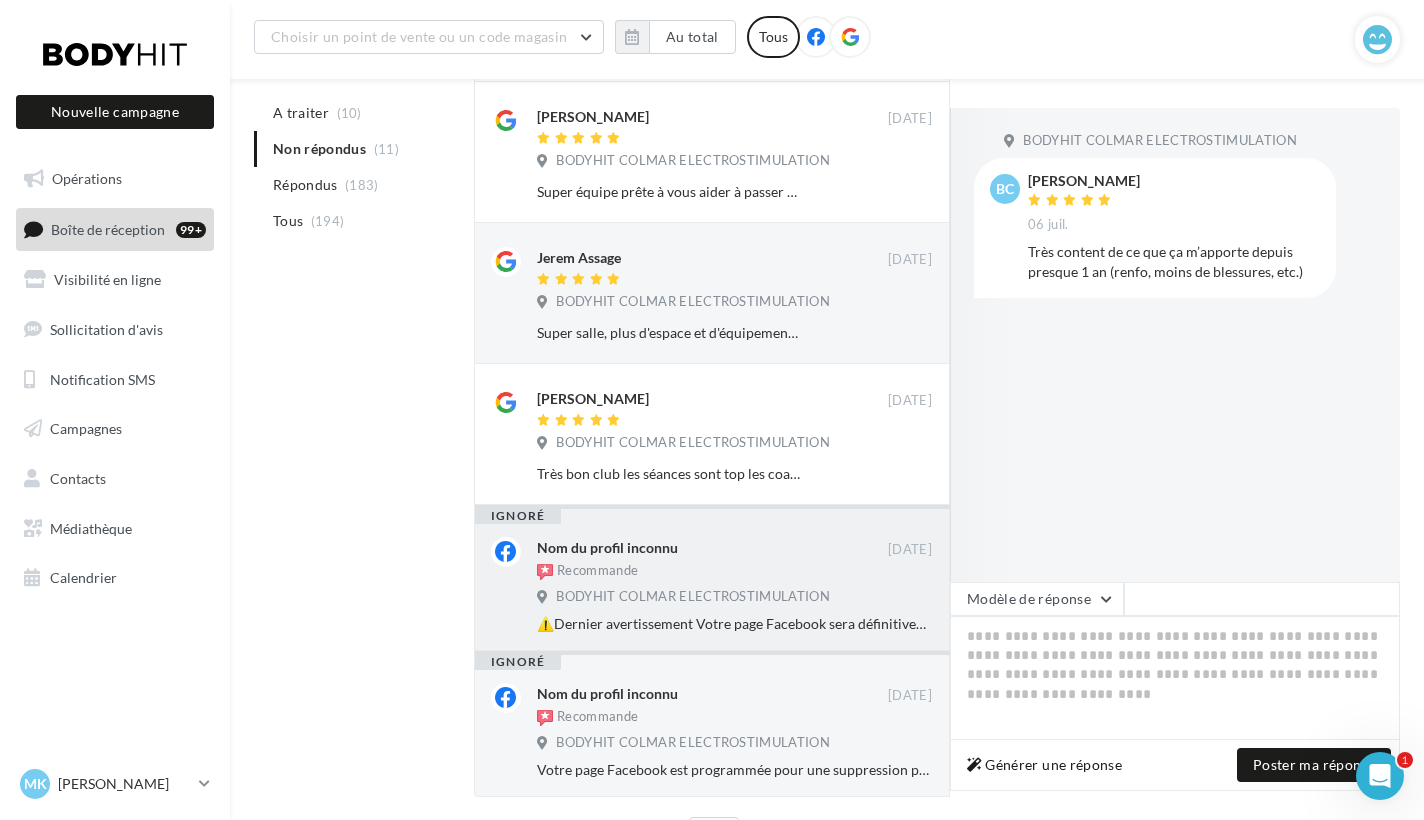 scroll, scrollTop: 927, scrollLeft: 0, axis: vertical 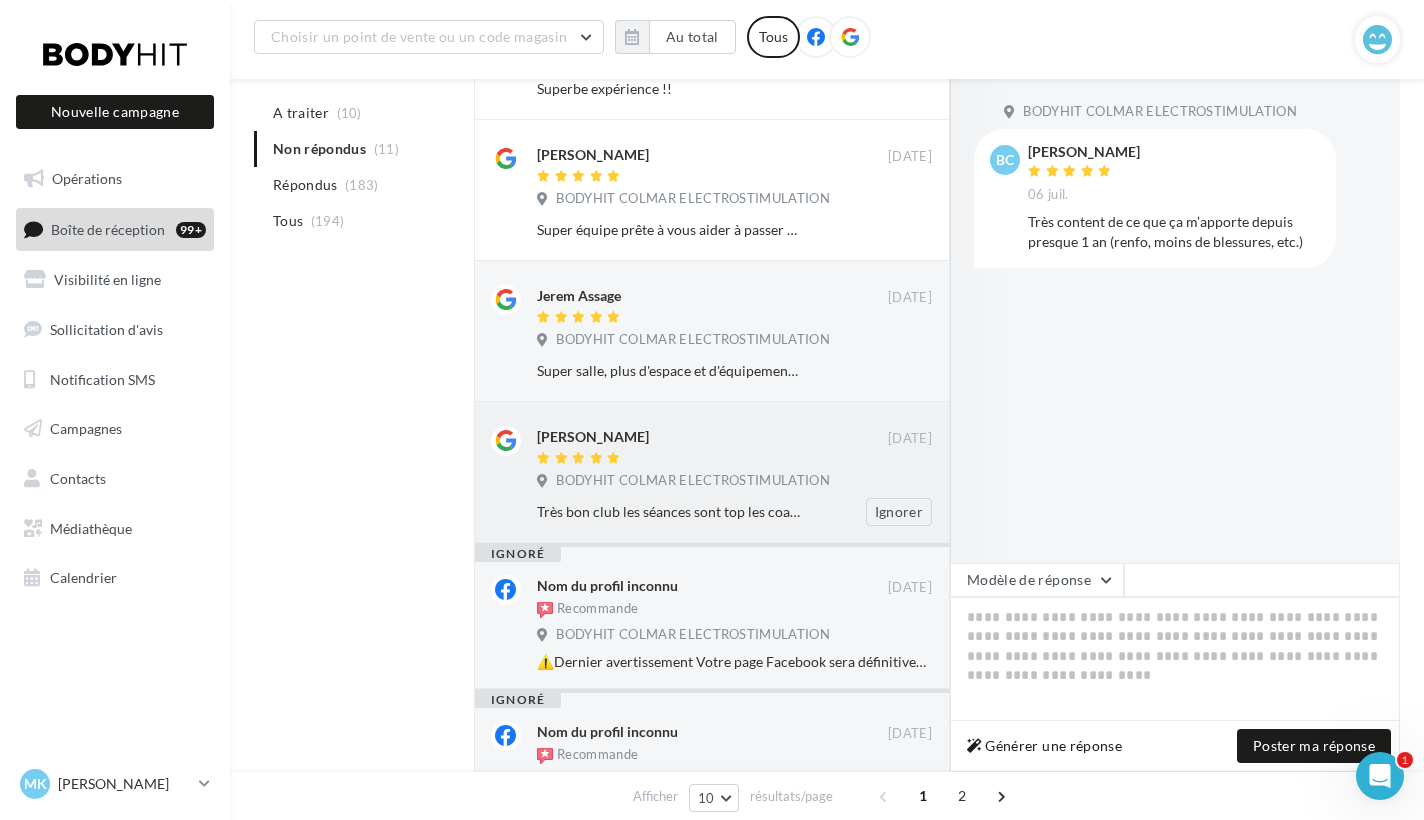 click on "BODYHIT COLMAR ELECTROSTIMULATION" at bounding box center [693, 481] 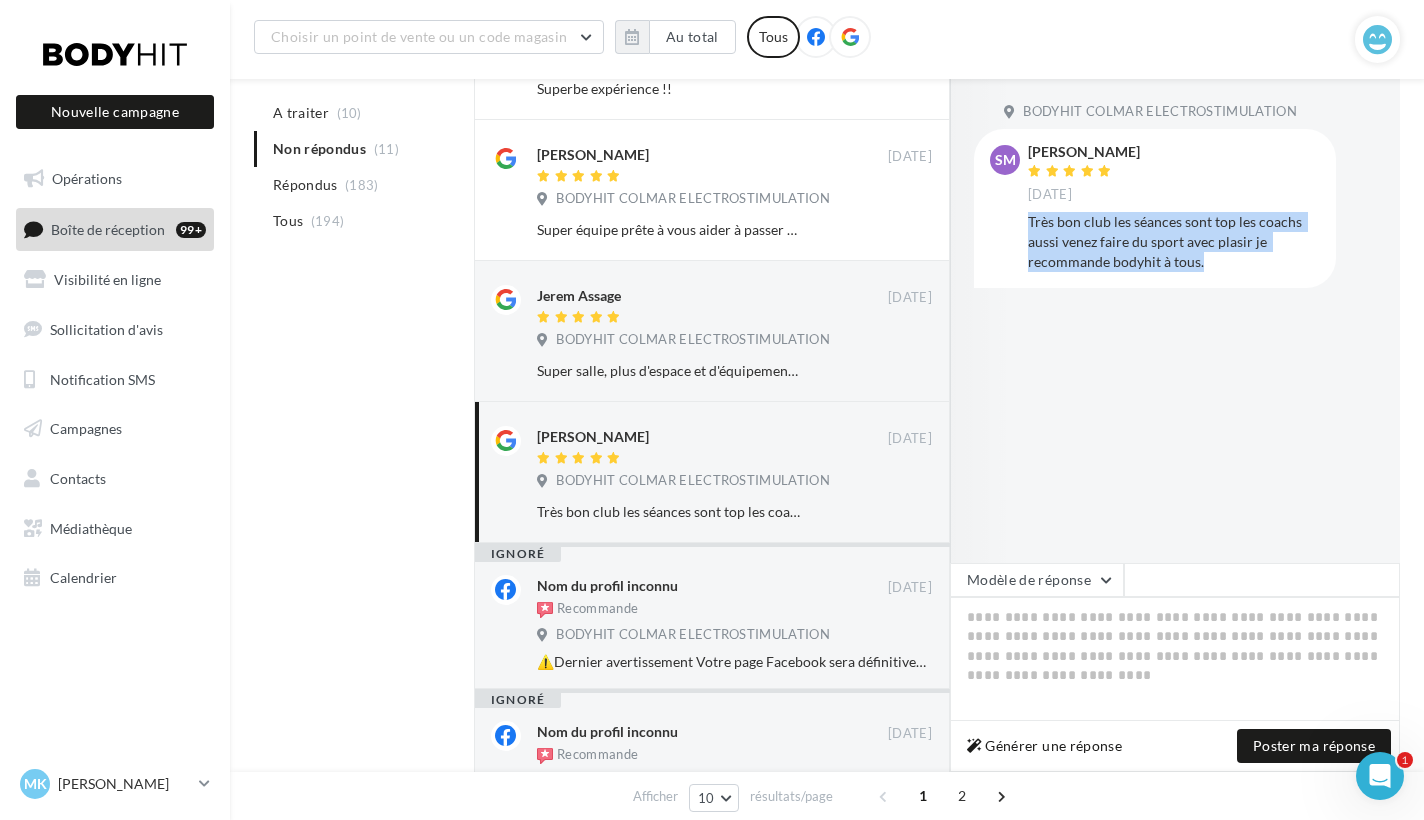 drag, startPoint x: 1218, startPoint y: 260, endPoint x: 1028, endPoint y: 225, distance: 193.1968 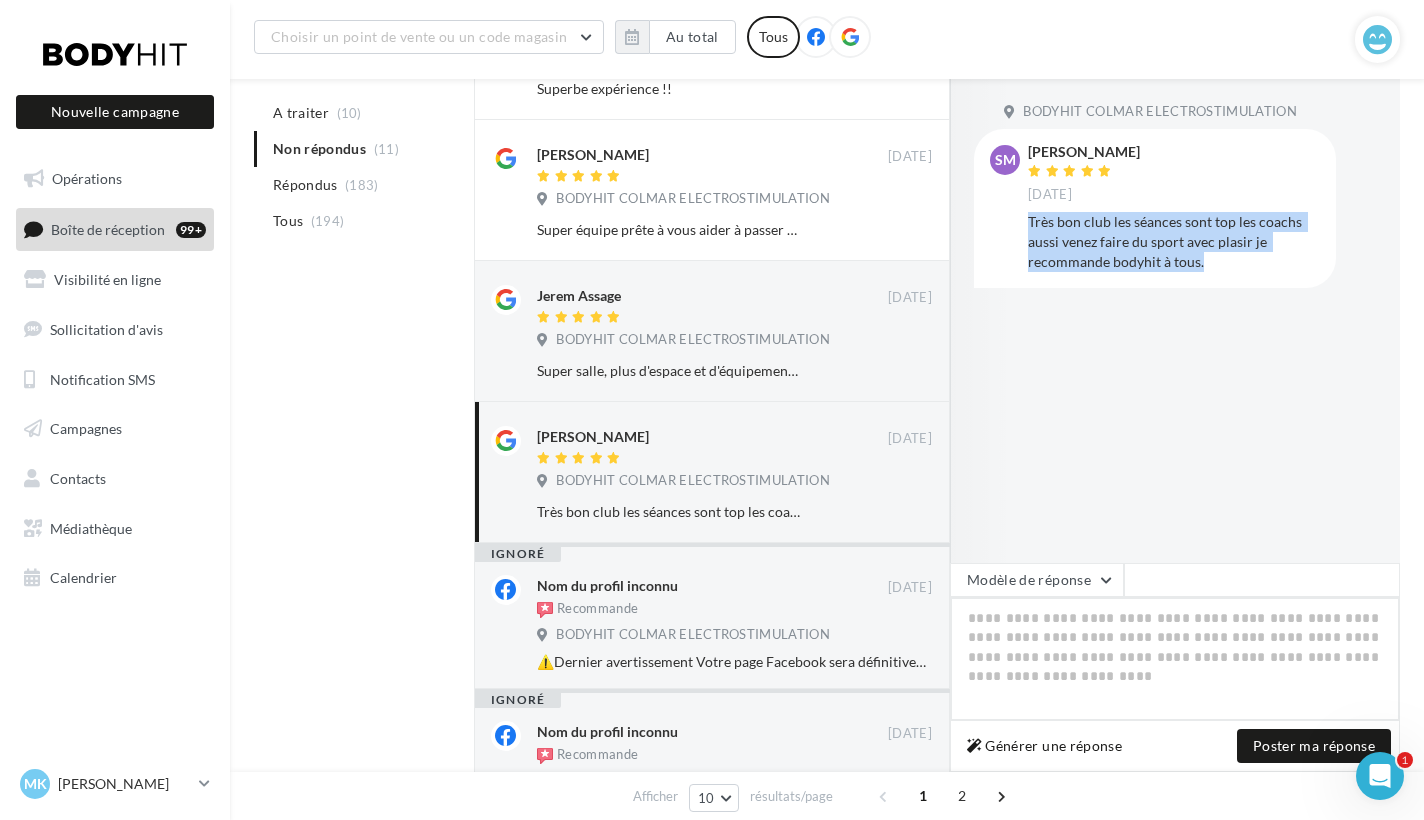 click at bounding box center [1175, 659] 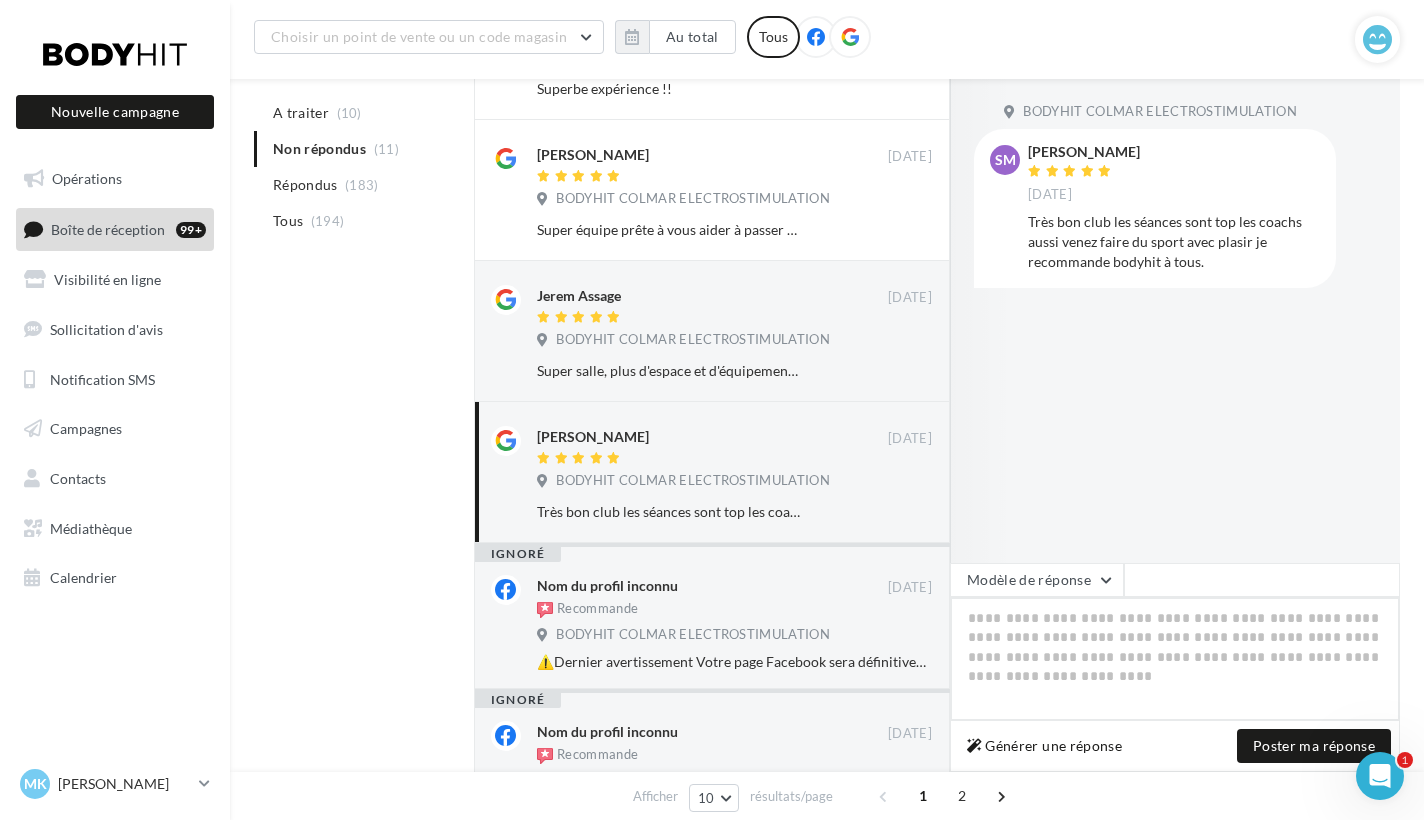 paste on "**********" 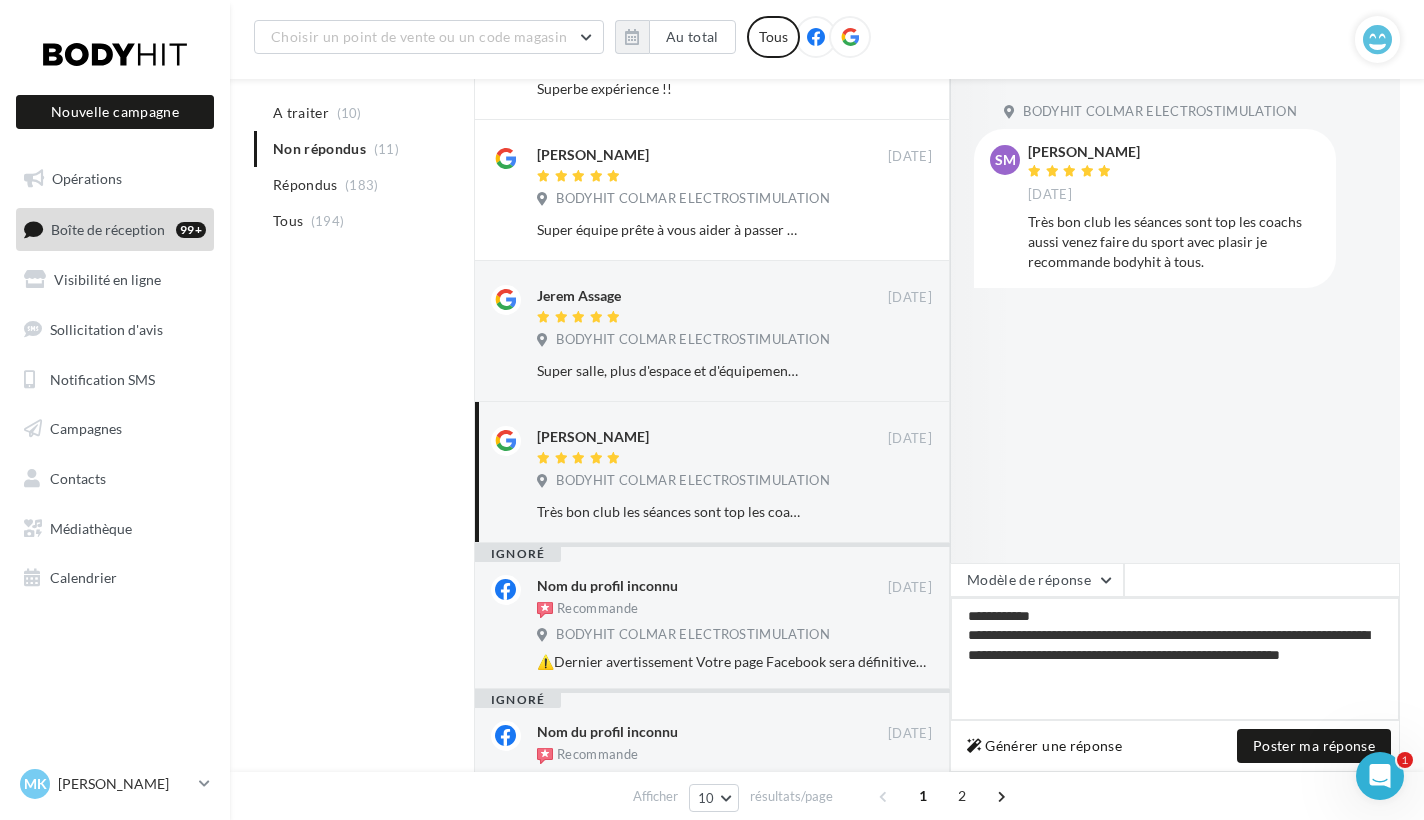 type on "**********" 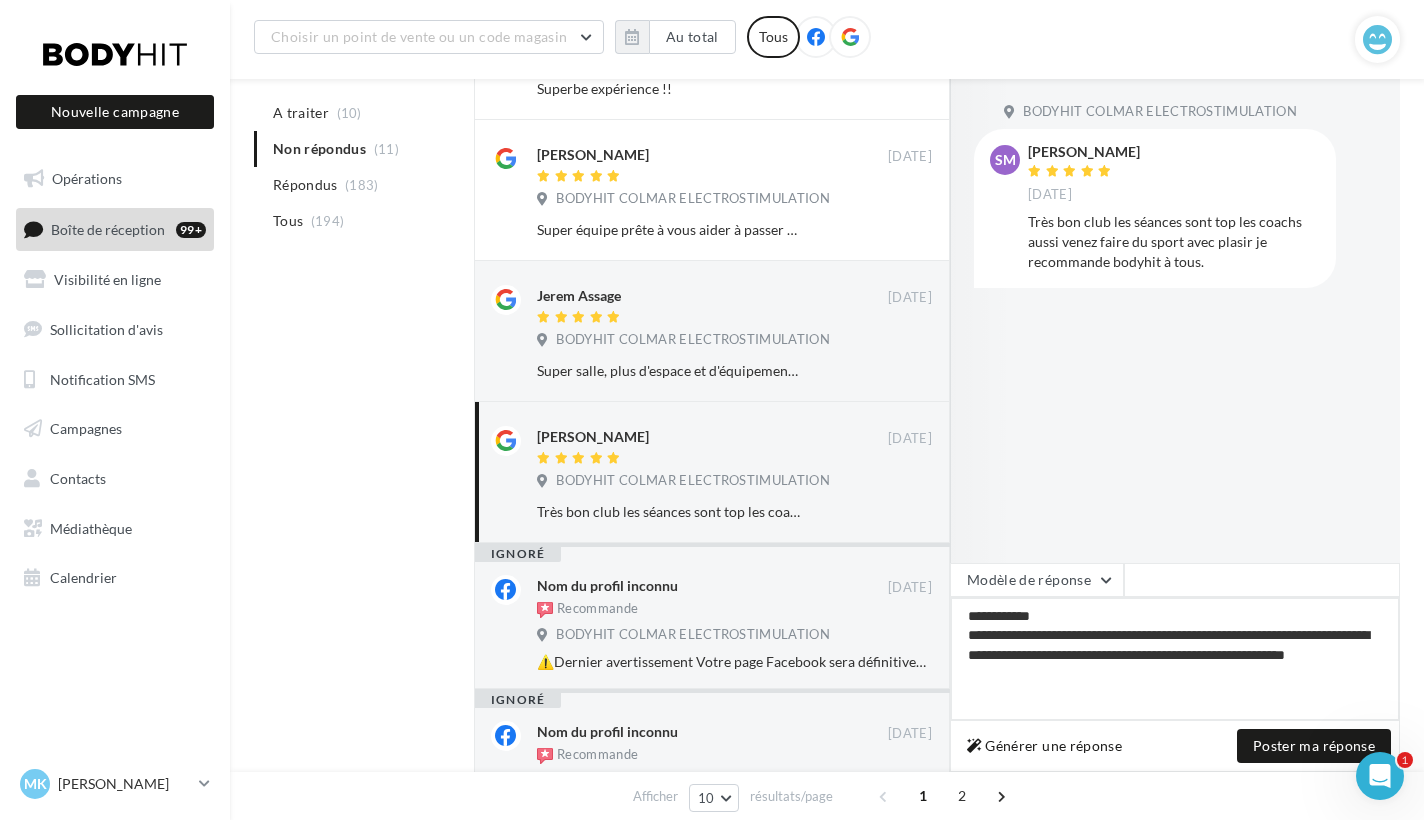 type on "**********" 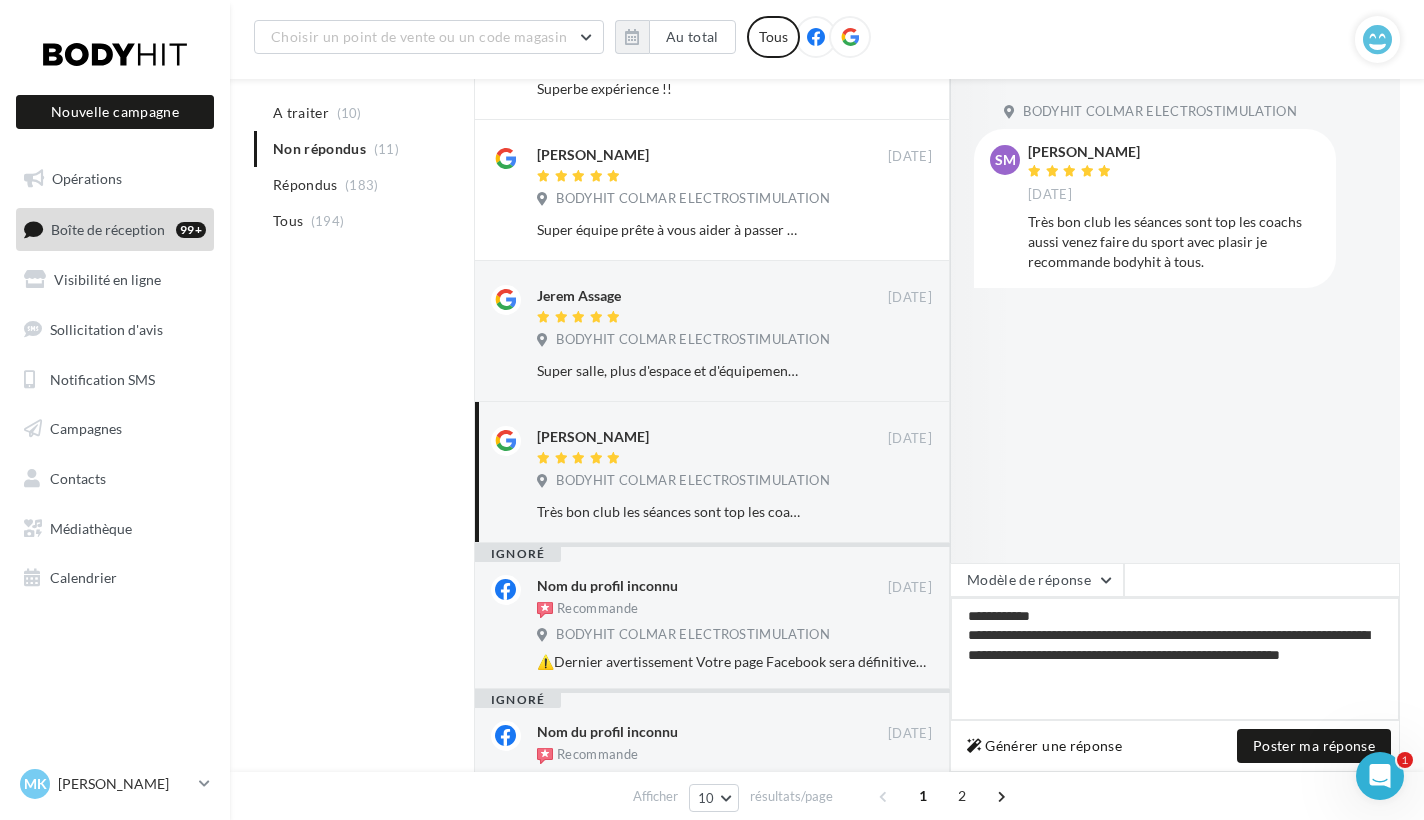 type on "**********" 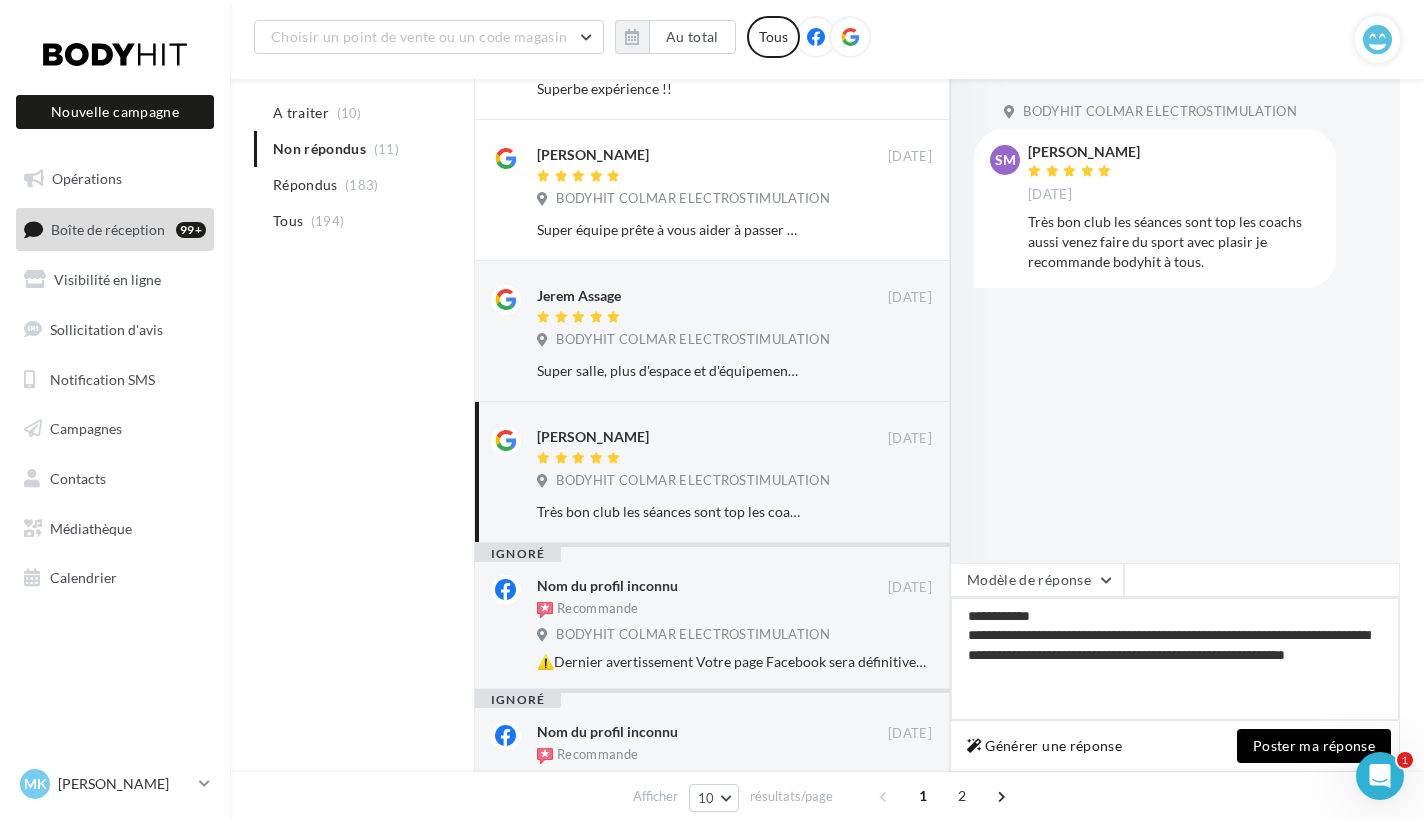 type on "**********" 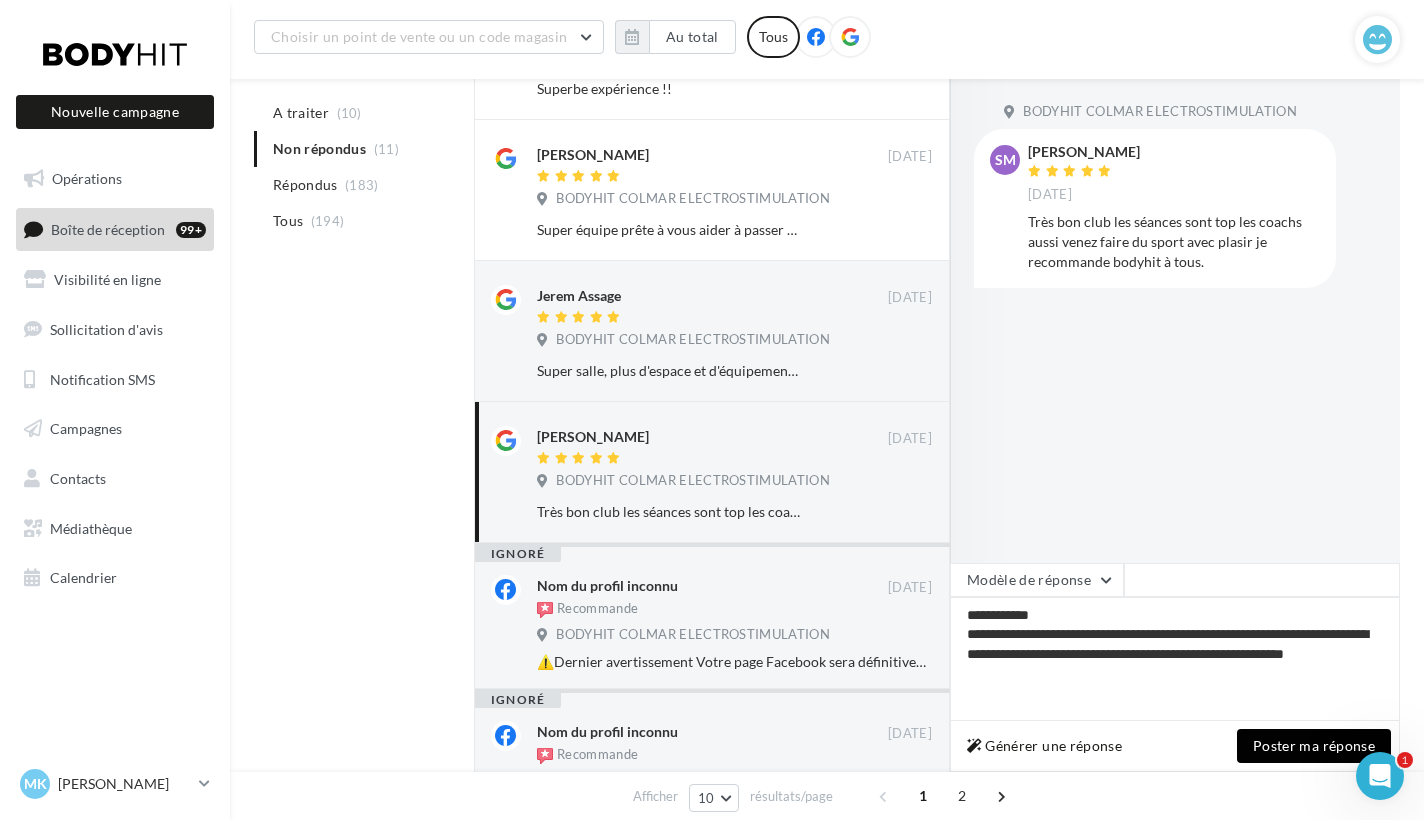 click on "Poster ma réponse" at bounding box center [1314, 746] 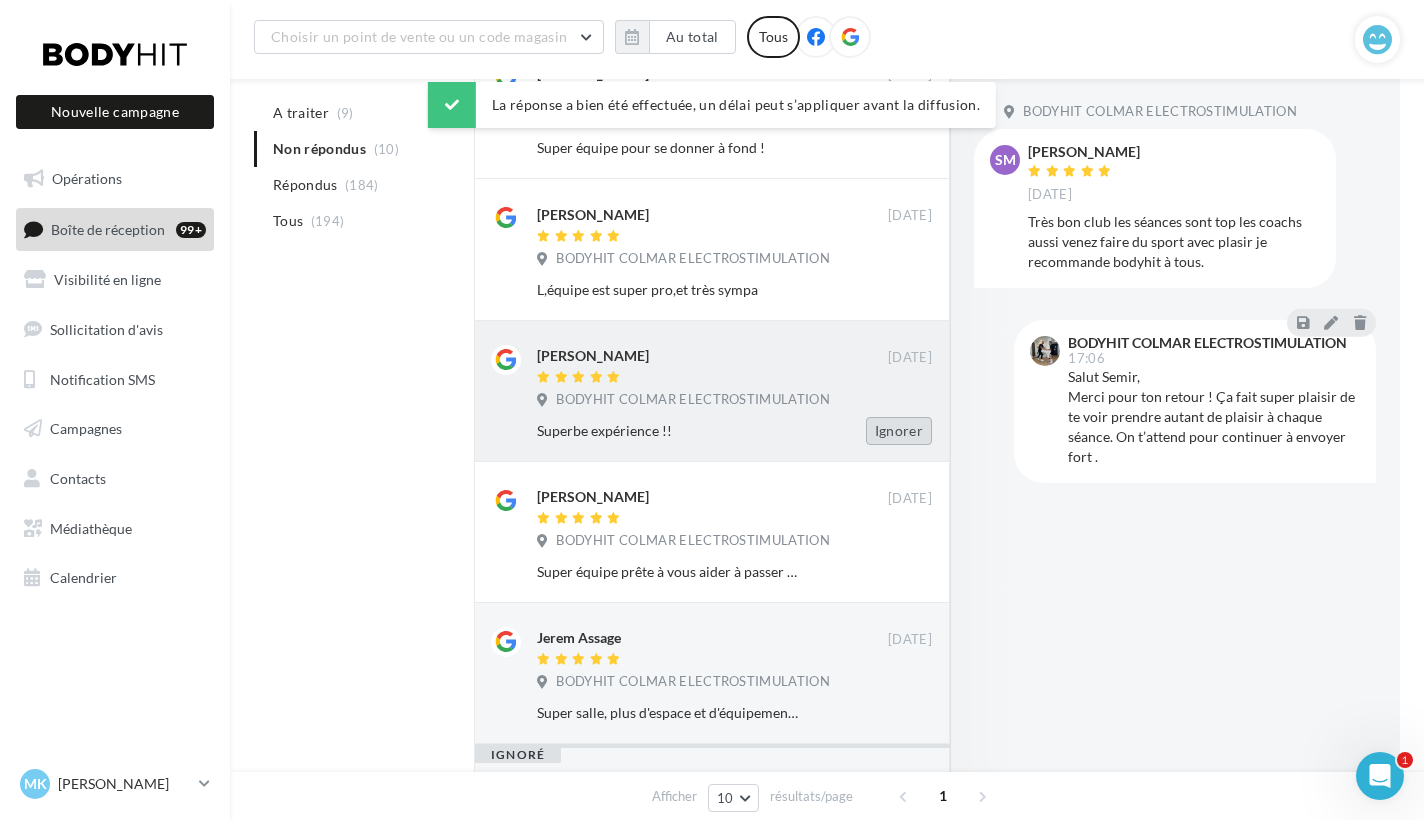 scroll, scrollTop: 581, scrollLeft: 0, axis: vertical 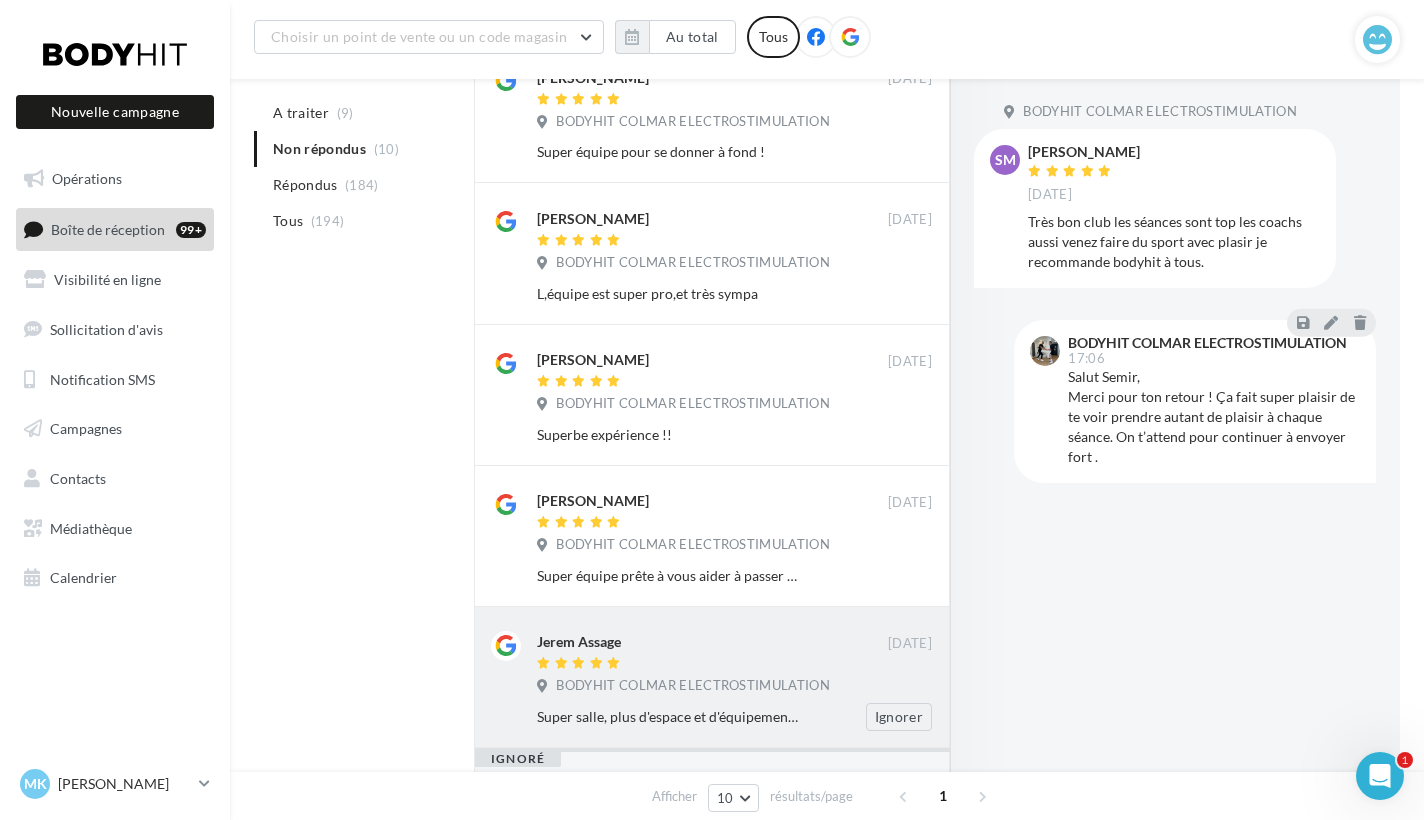 click on "Jerem Assage" at bounding box center (712, 641) 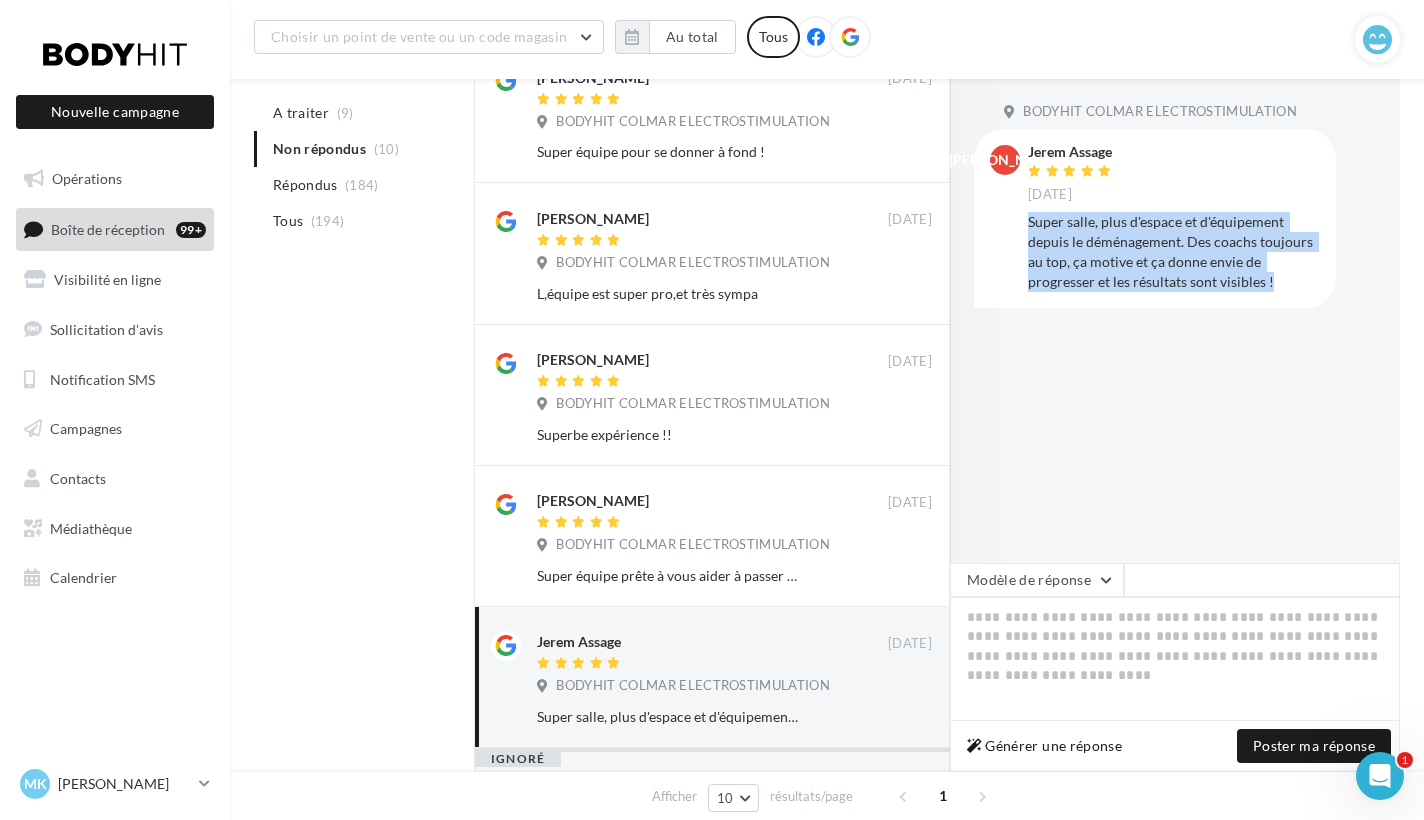 drag, startPoint x: 1276, startPoint y: 273, endPoint x: 1028, endPoint y: 217, distance: 254.24397 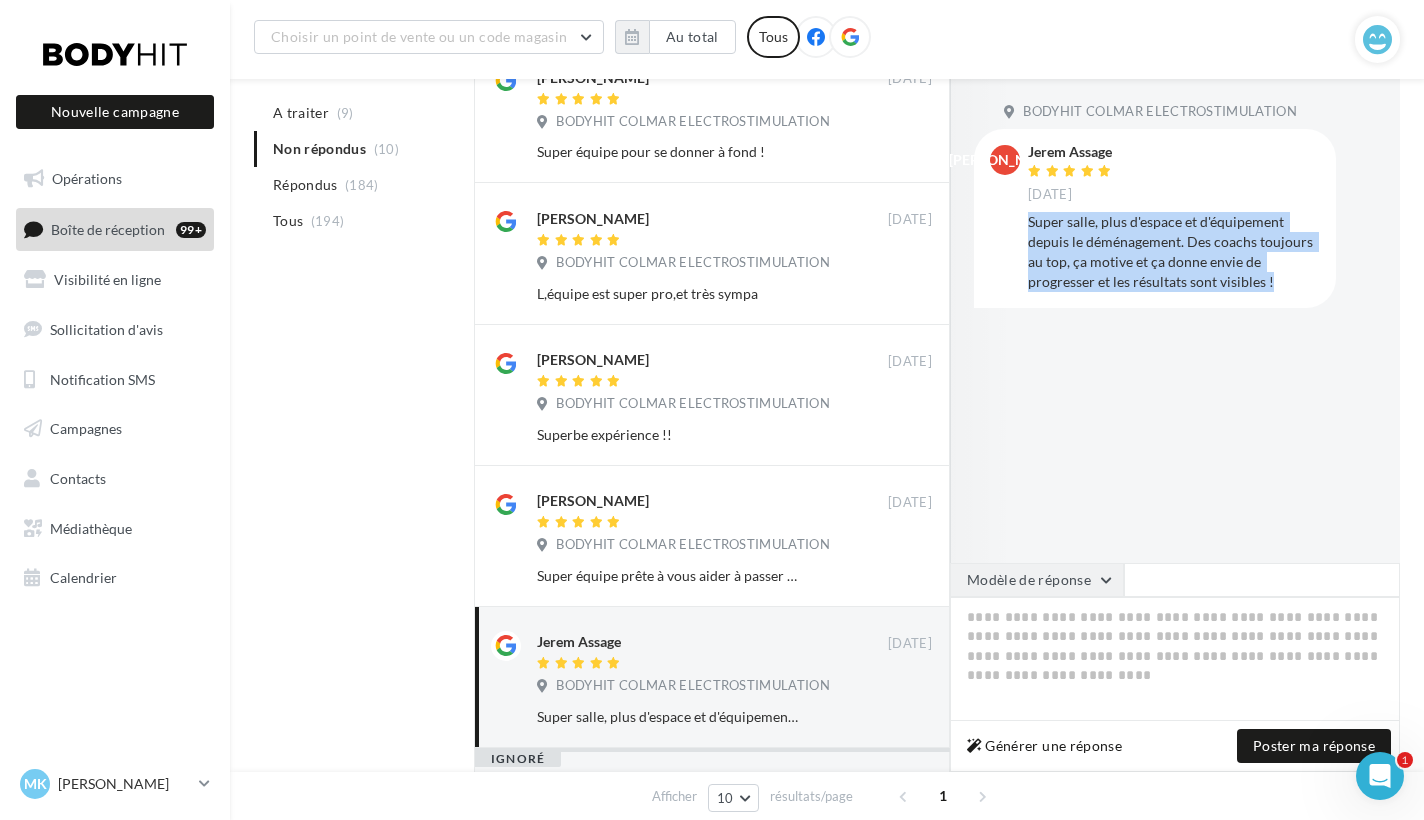 click on "Modèle de réponse" at bounding box center (1037, 580) 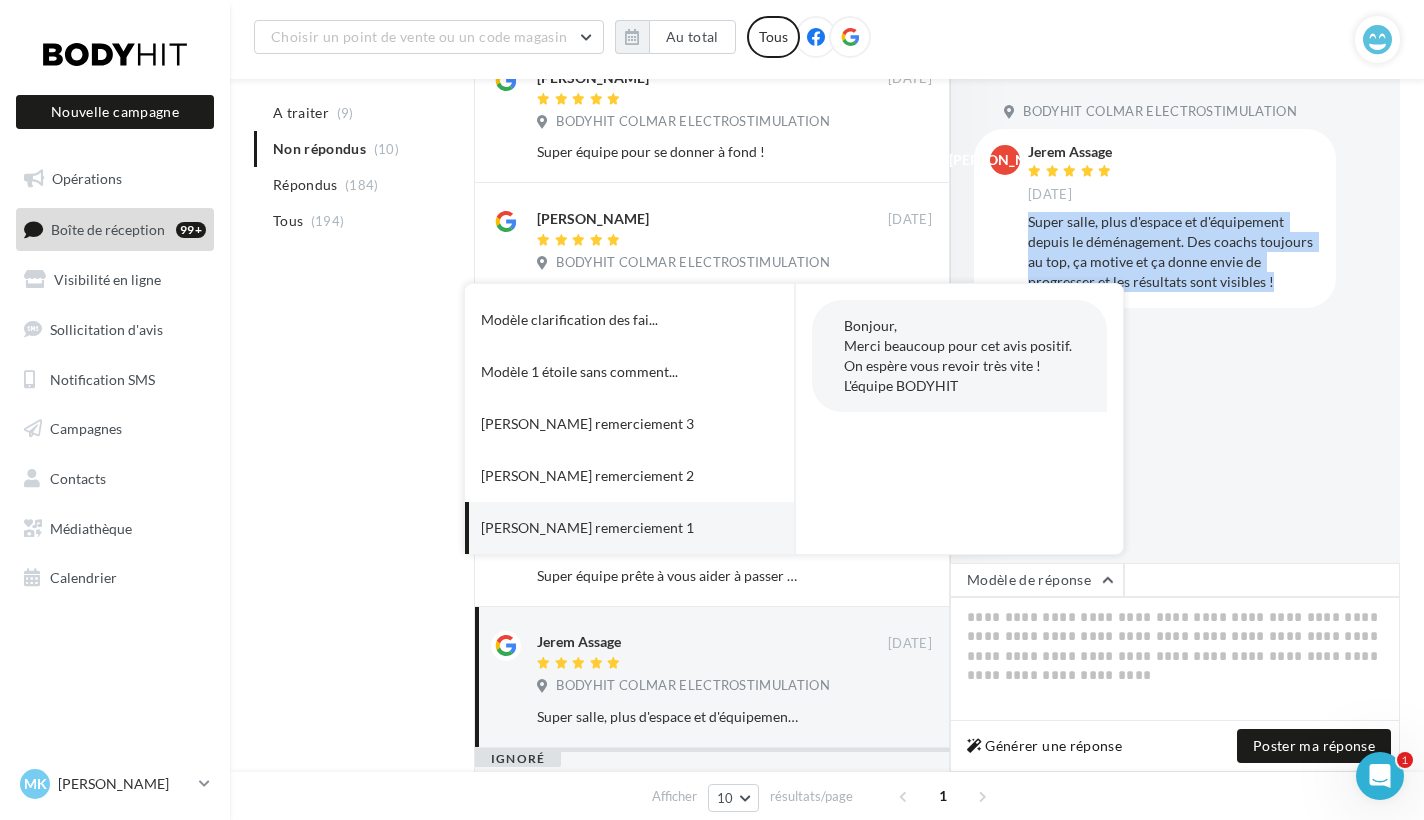 scroll, scrollTop: 42, scrollLeft: 0, axis: vertical 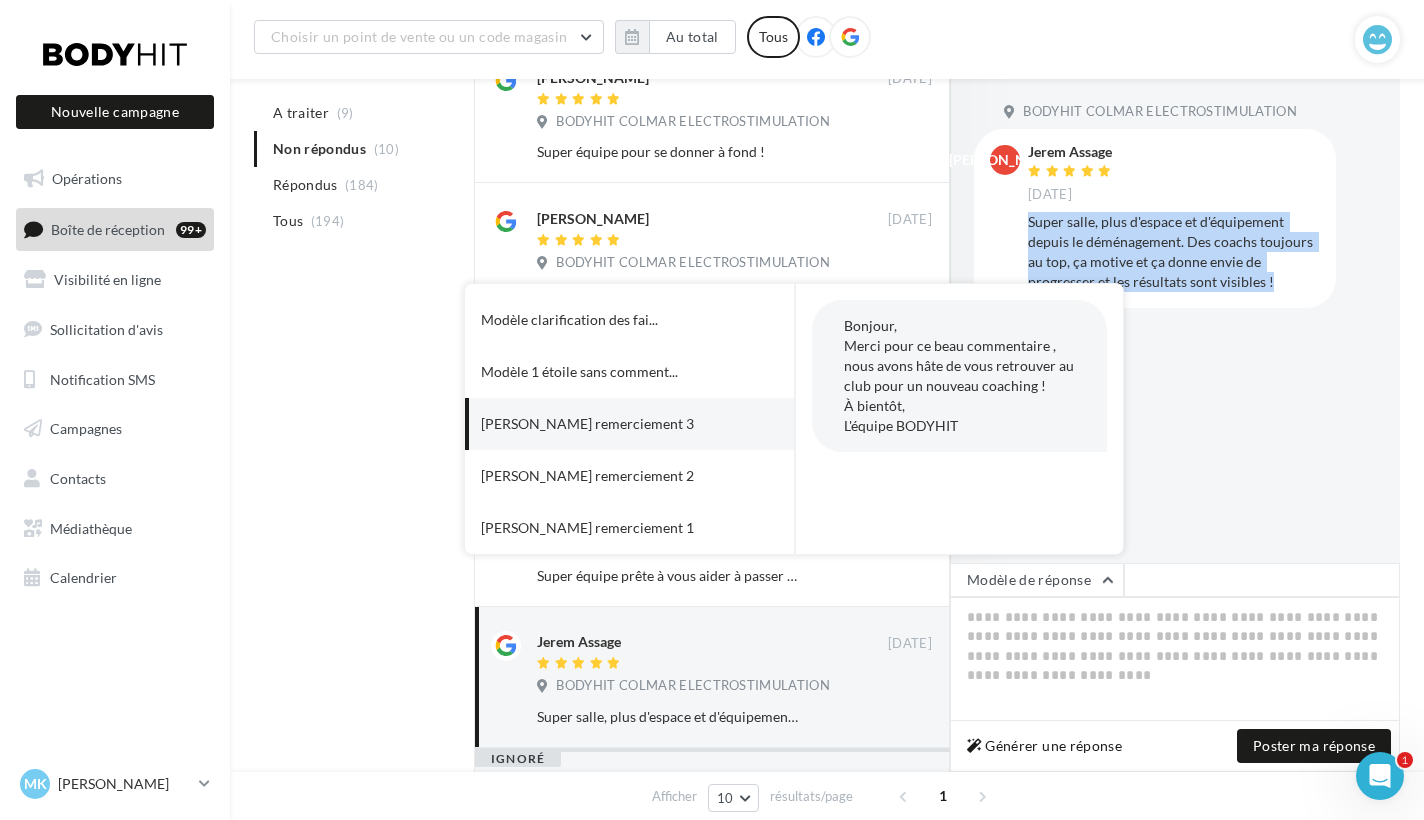 click on "[PERSON_NAME] remerciement 3" at bounding box center [602, 424] 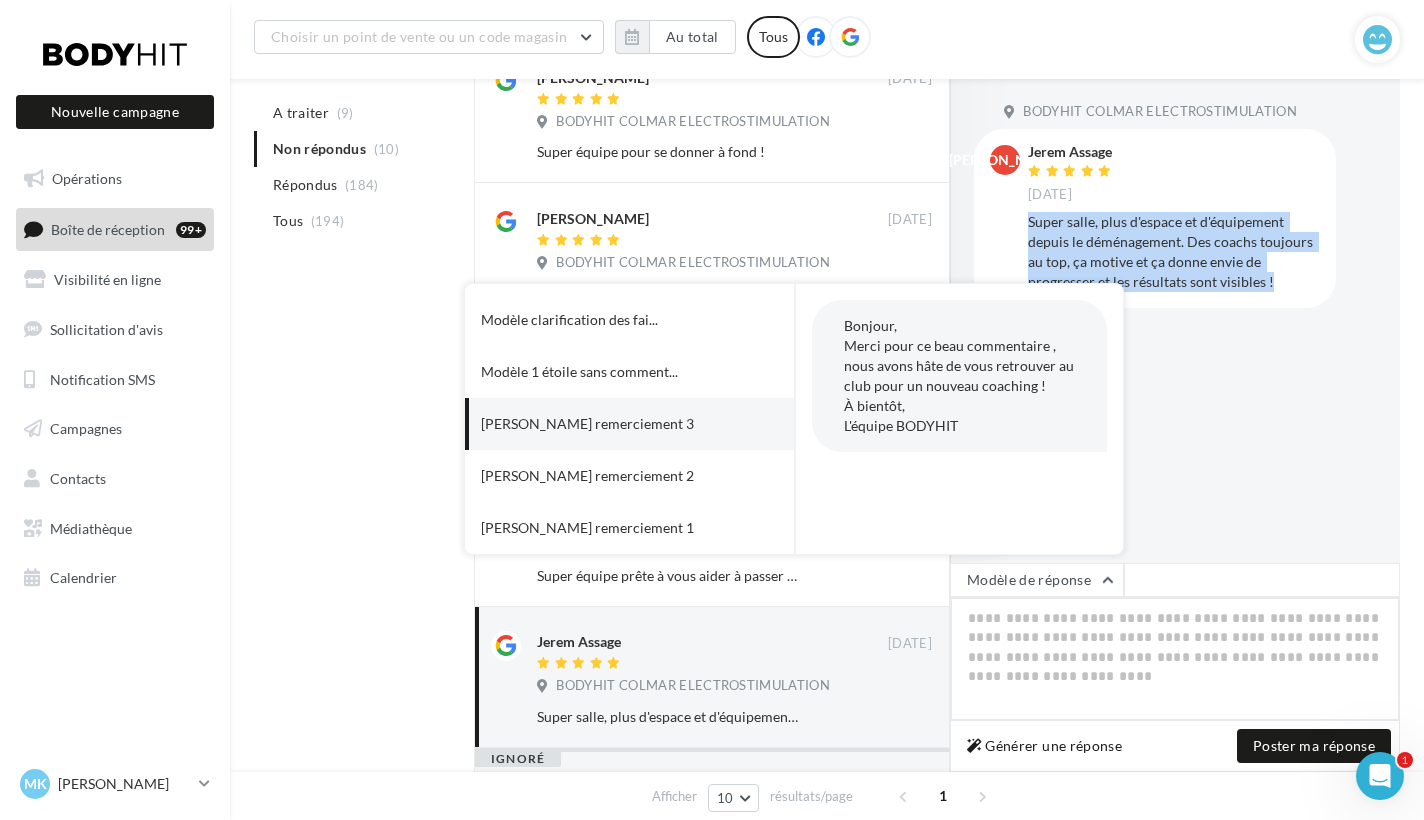 type on "**********" 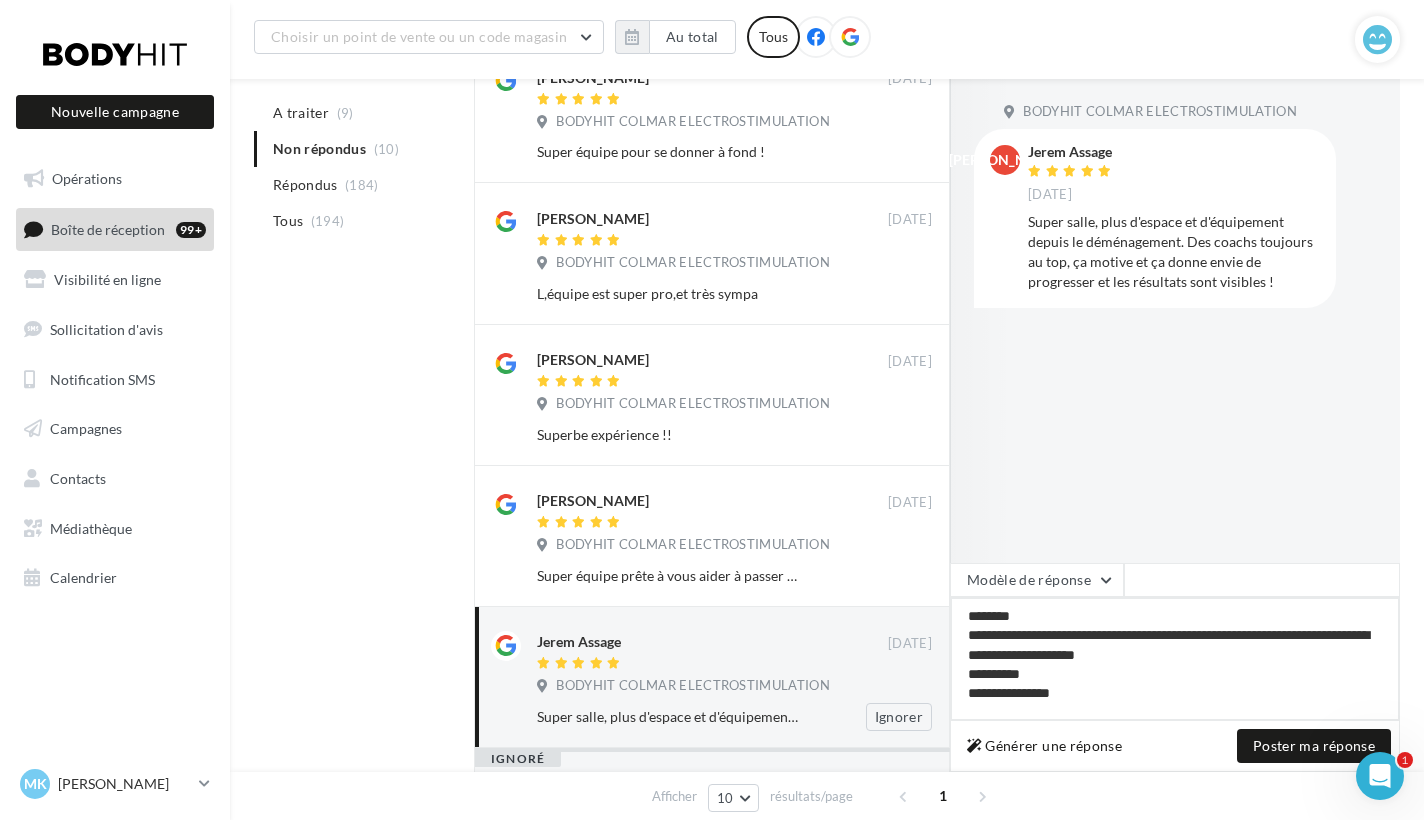 drag, startPoint x: 1016, startPoint y: 618, endPoint x: 885, endPoint y: 618, distance: 131 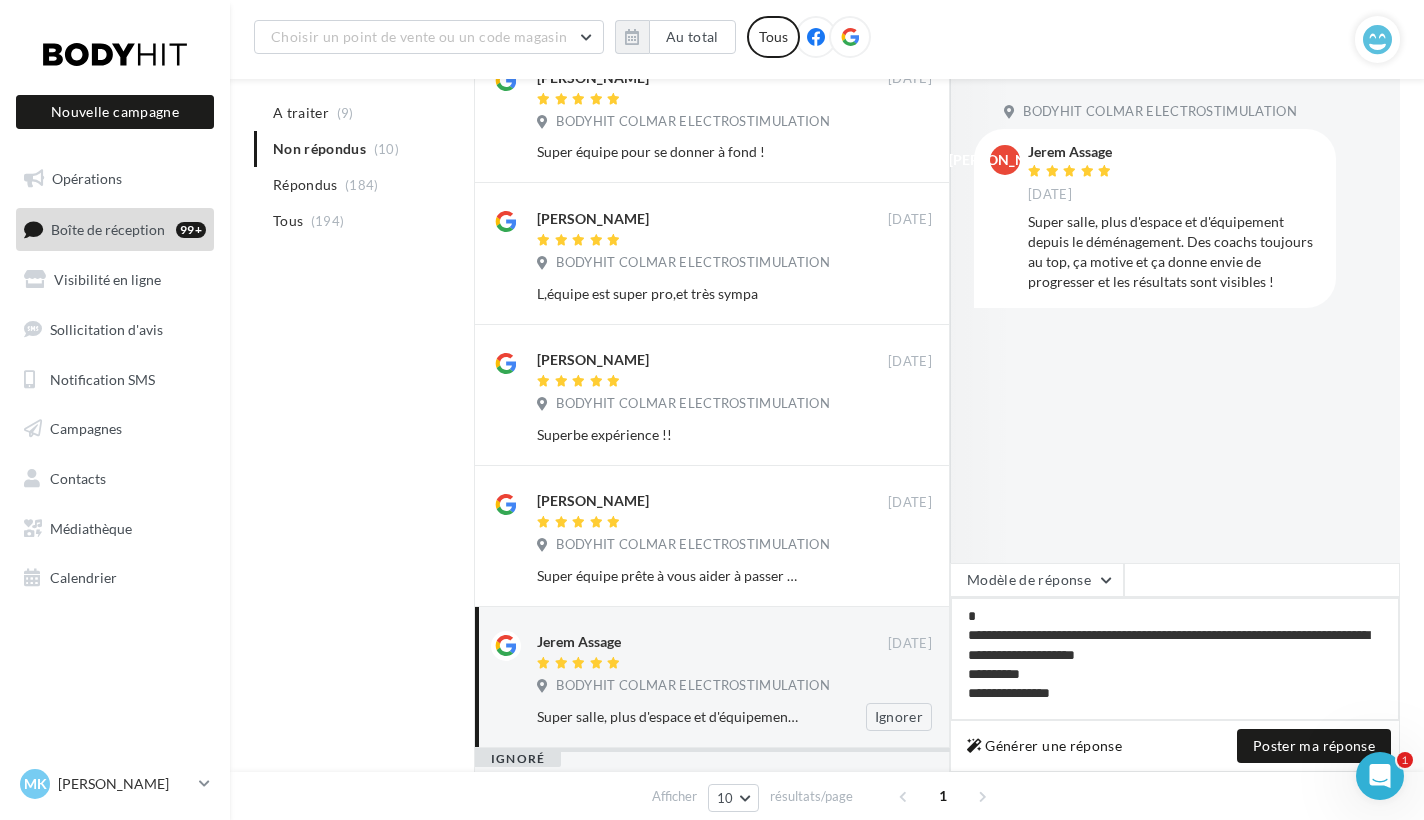 type on "**********" 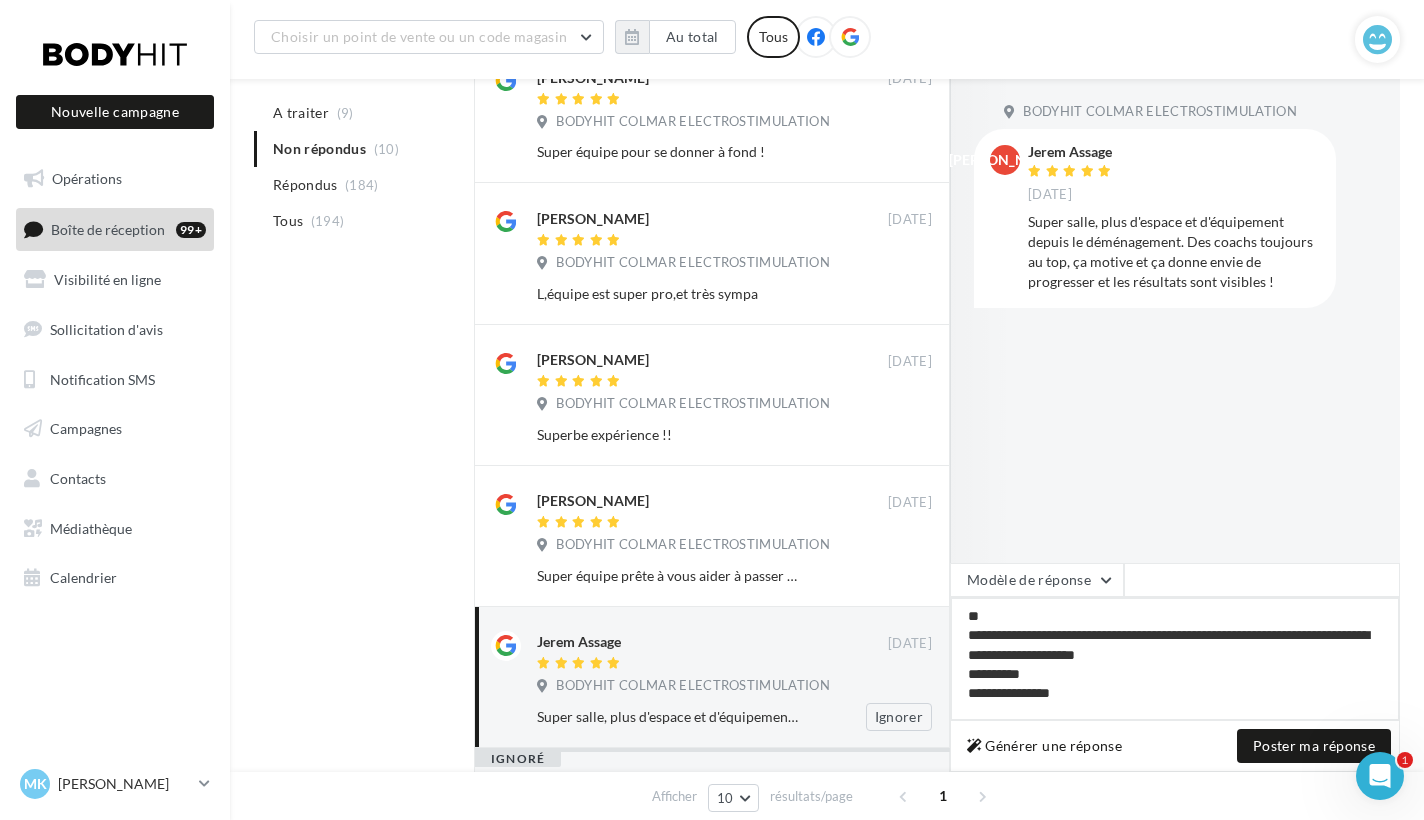 type on "**********" 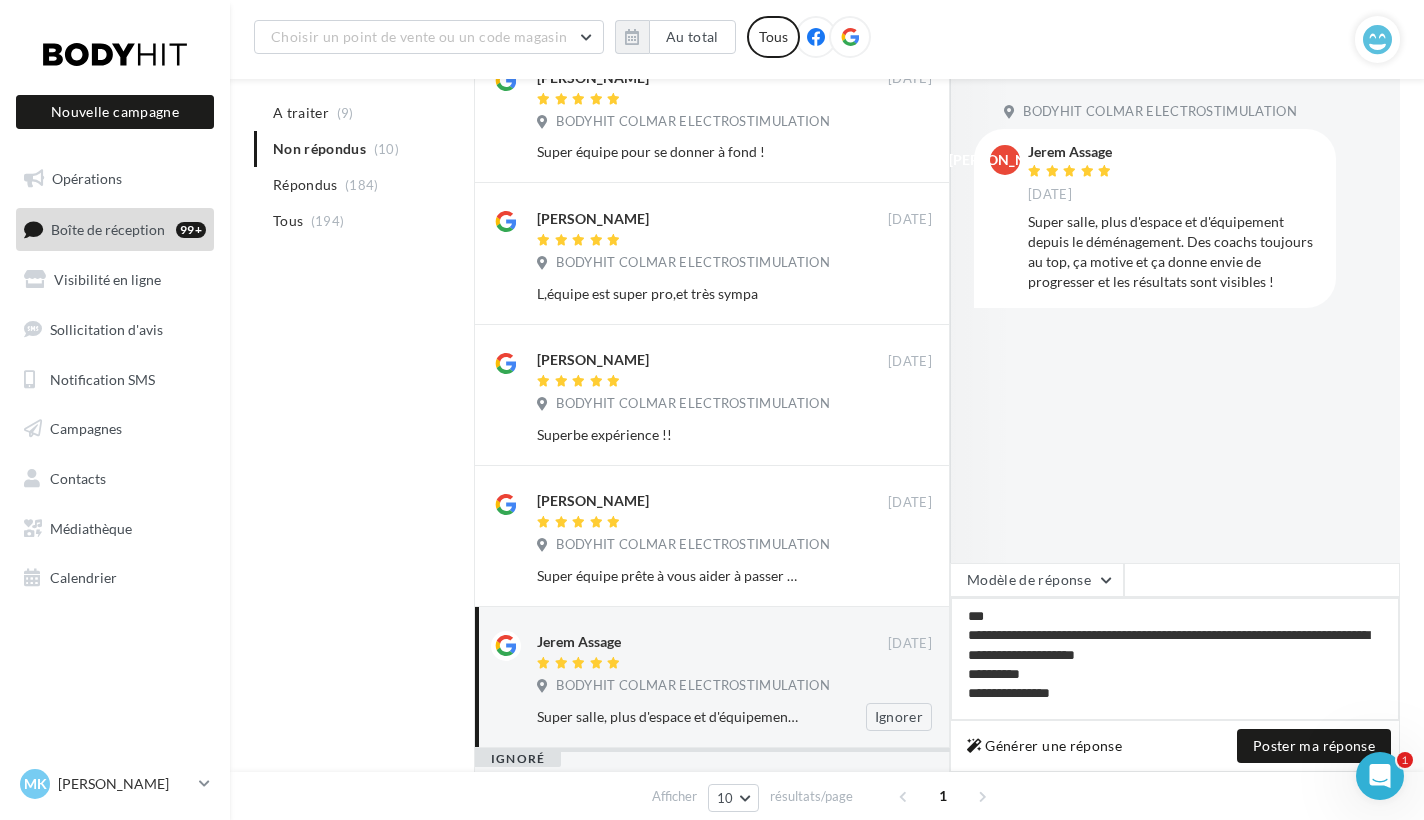 type on "**********" 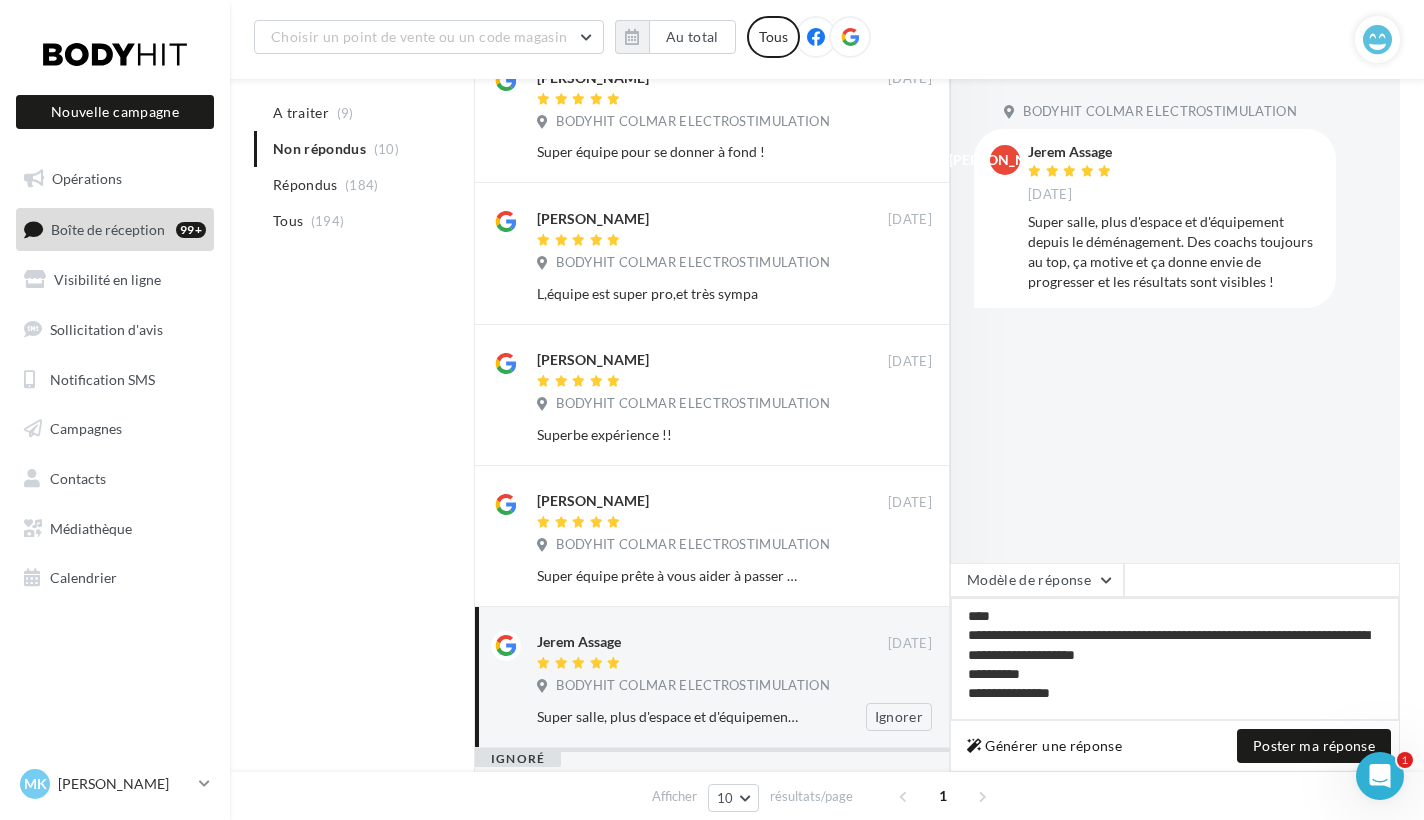 type on "**********" 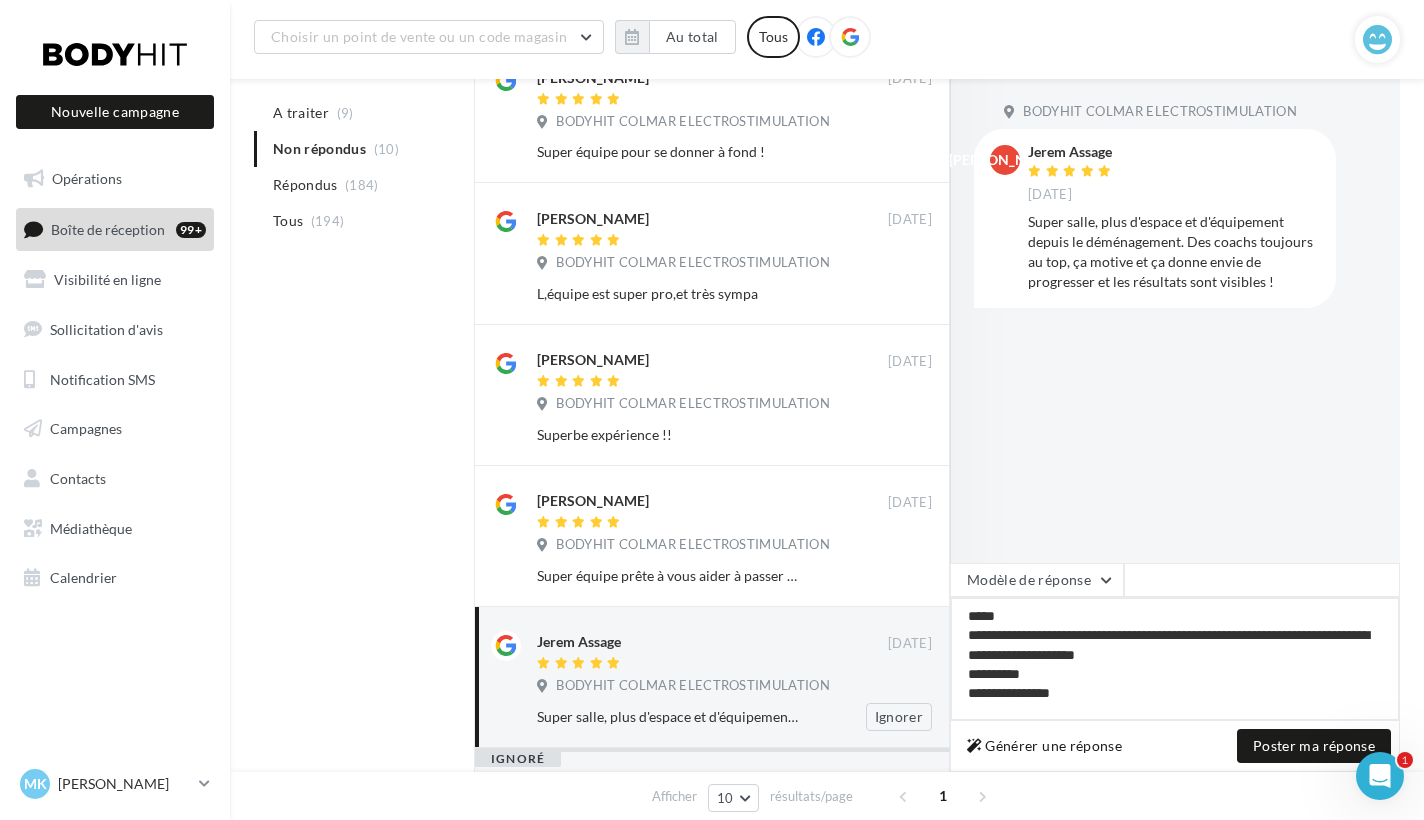type on "**********" 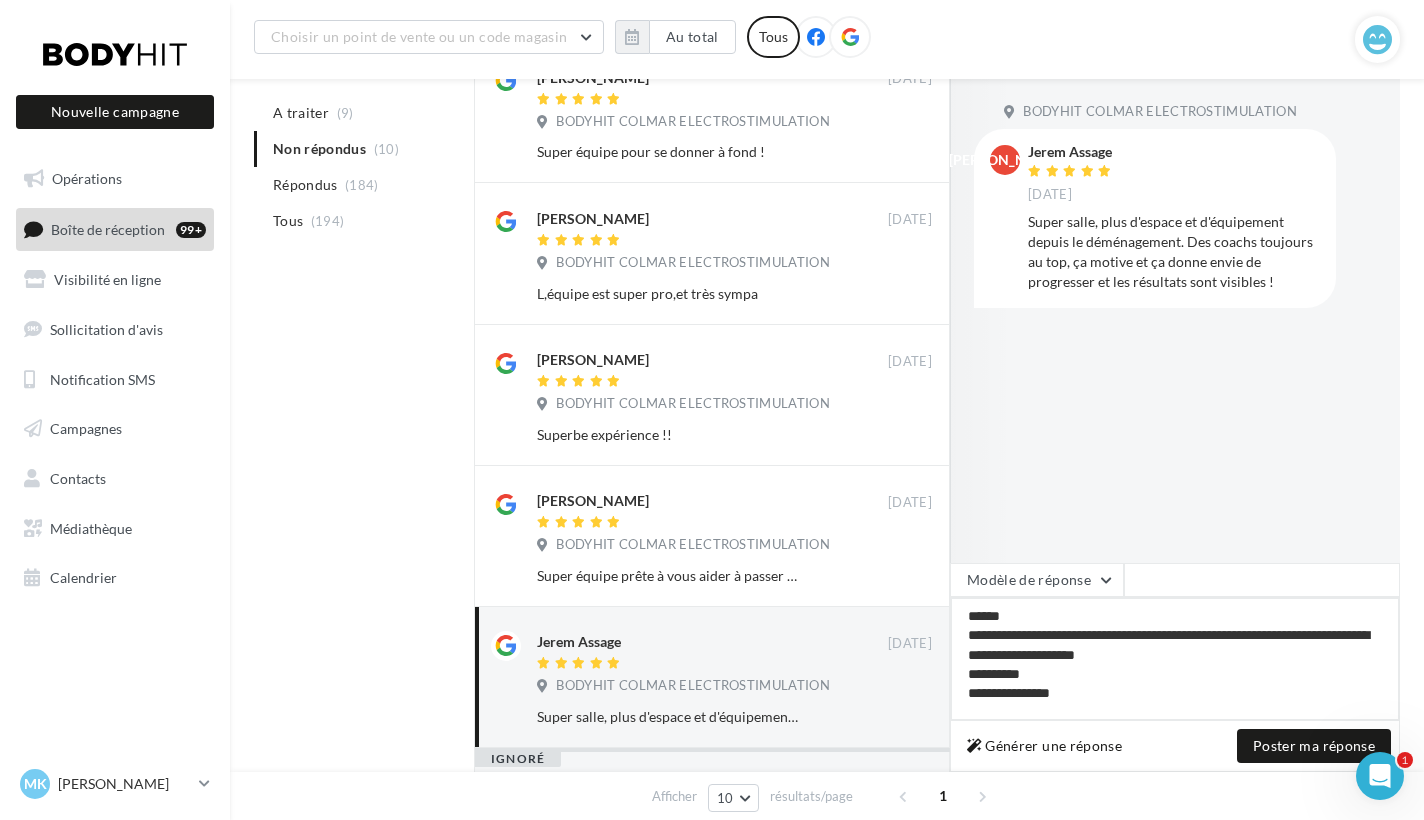 drag, startPoint x: 1093, startPoint y: 693, endPoint x: 965, endPoint y: 678, distance: 128.87592 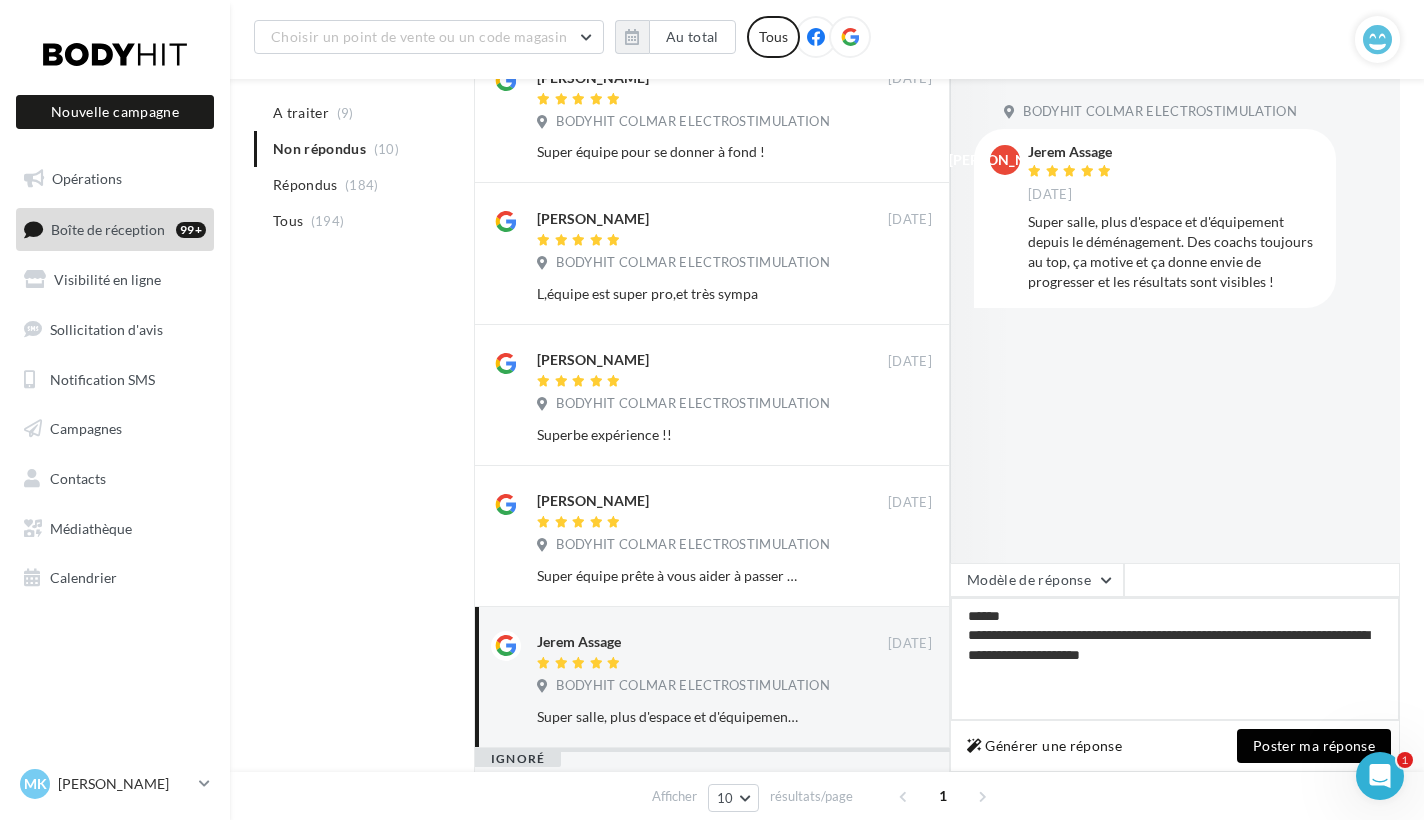 type on "**********" 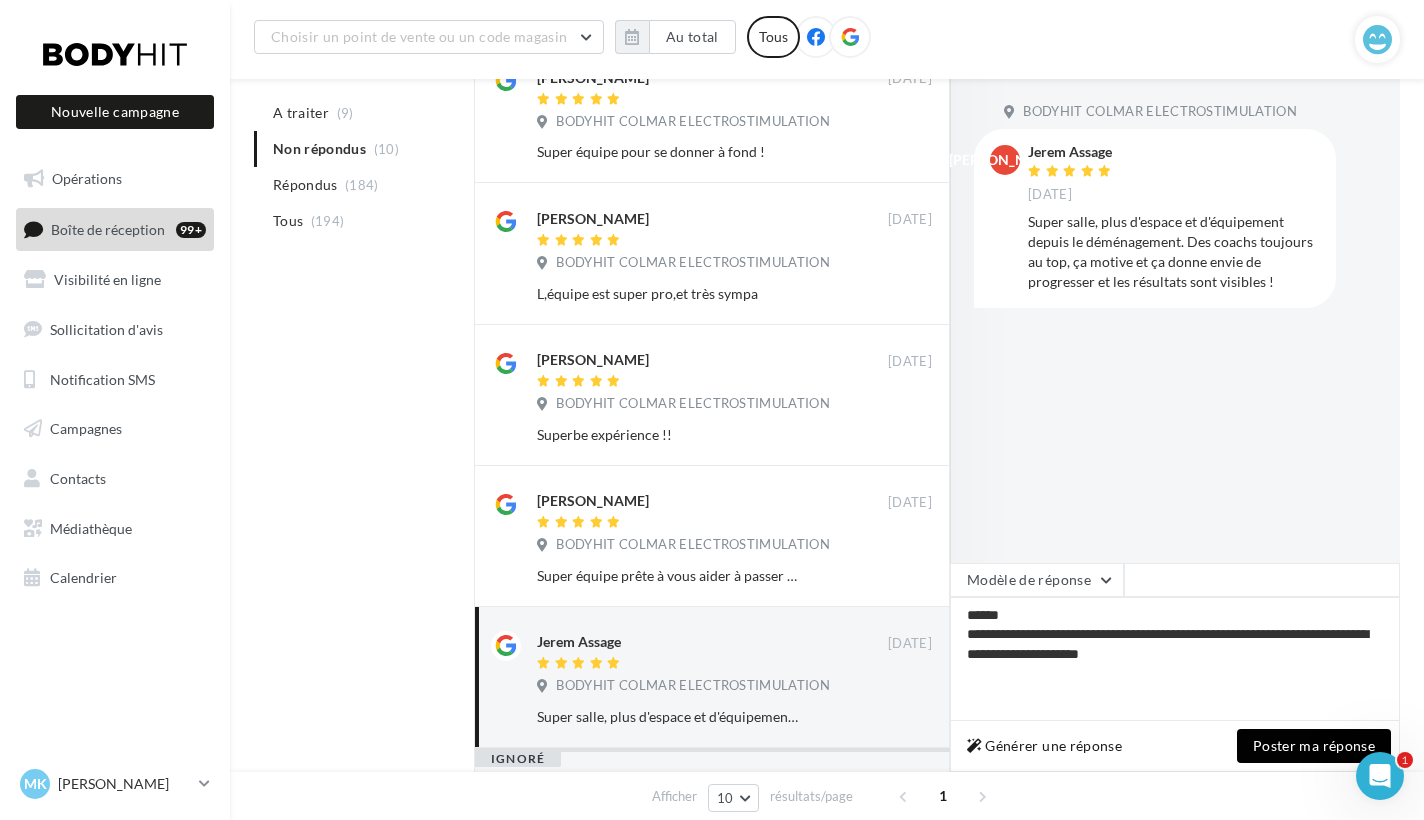 click on "Poster ma réponse" at bounding box center (1314, 746) 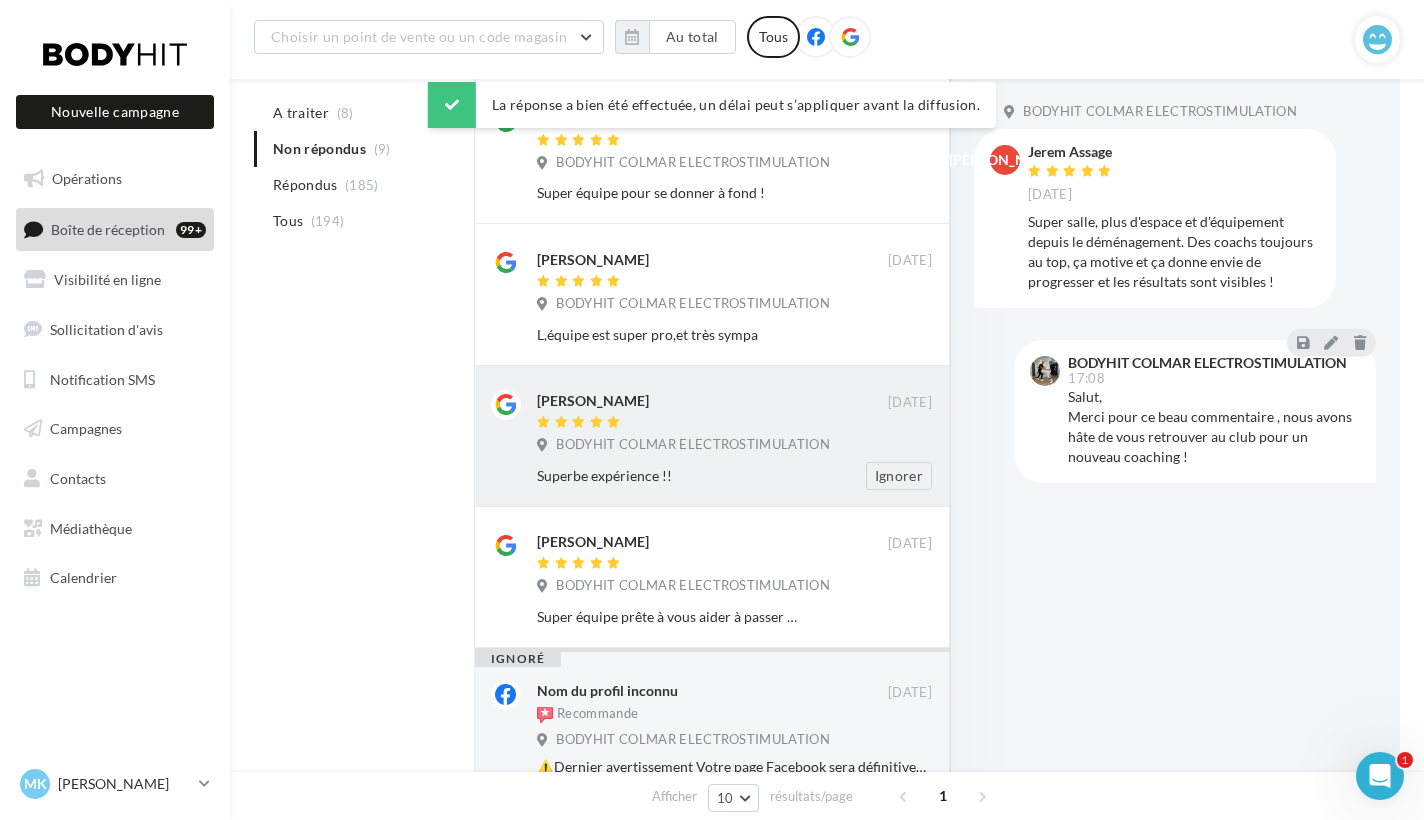 scroll, scrollTop: 539, scrollLeft: 0, axis: vertical 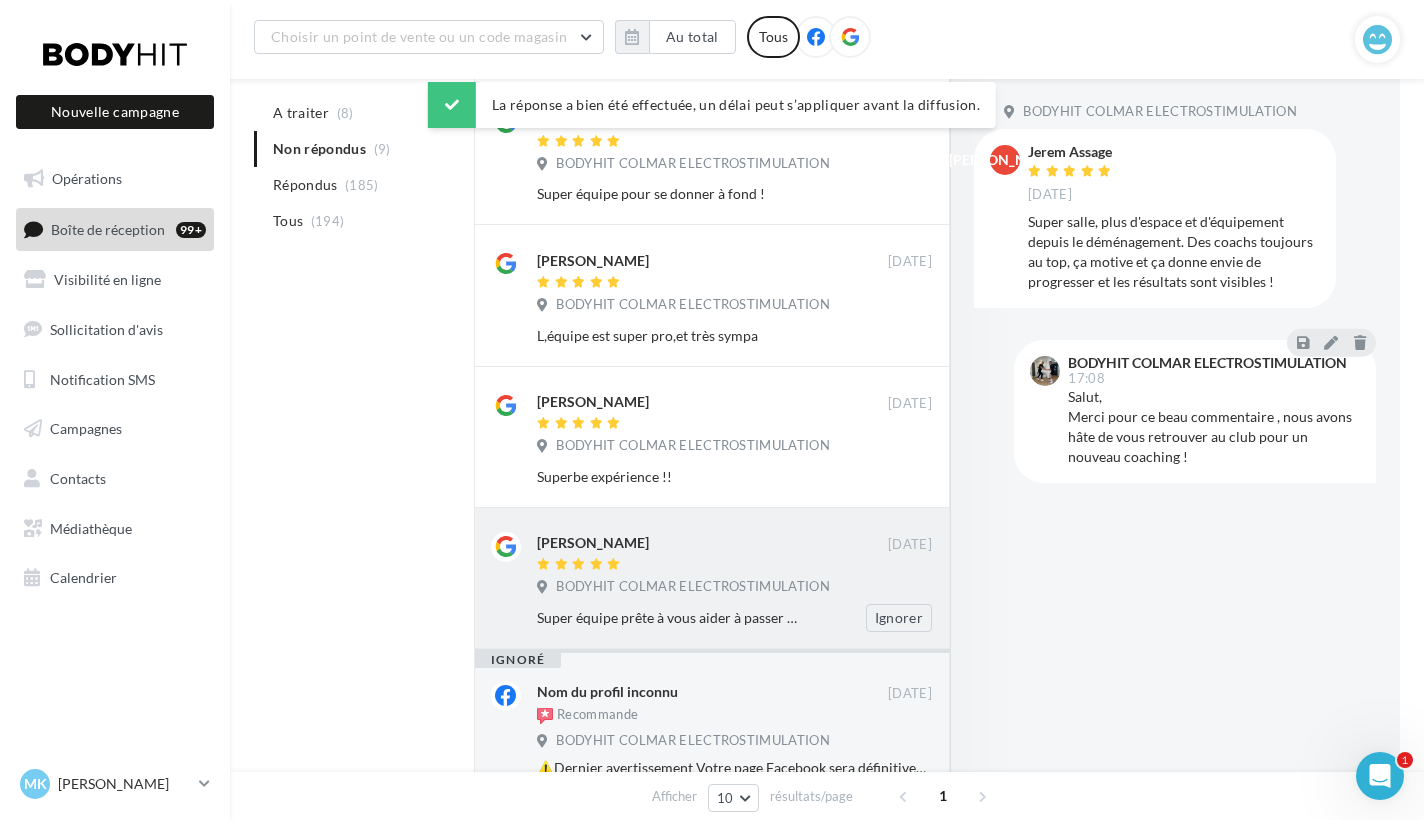 click at bounding box center [712, 565] 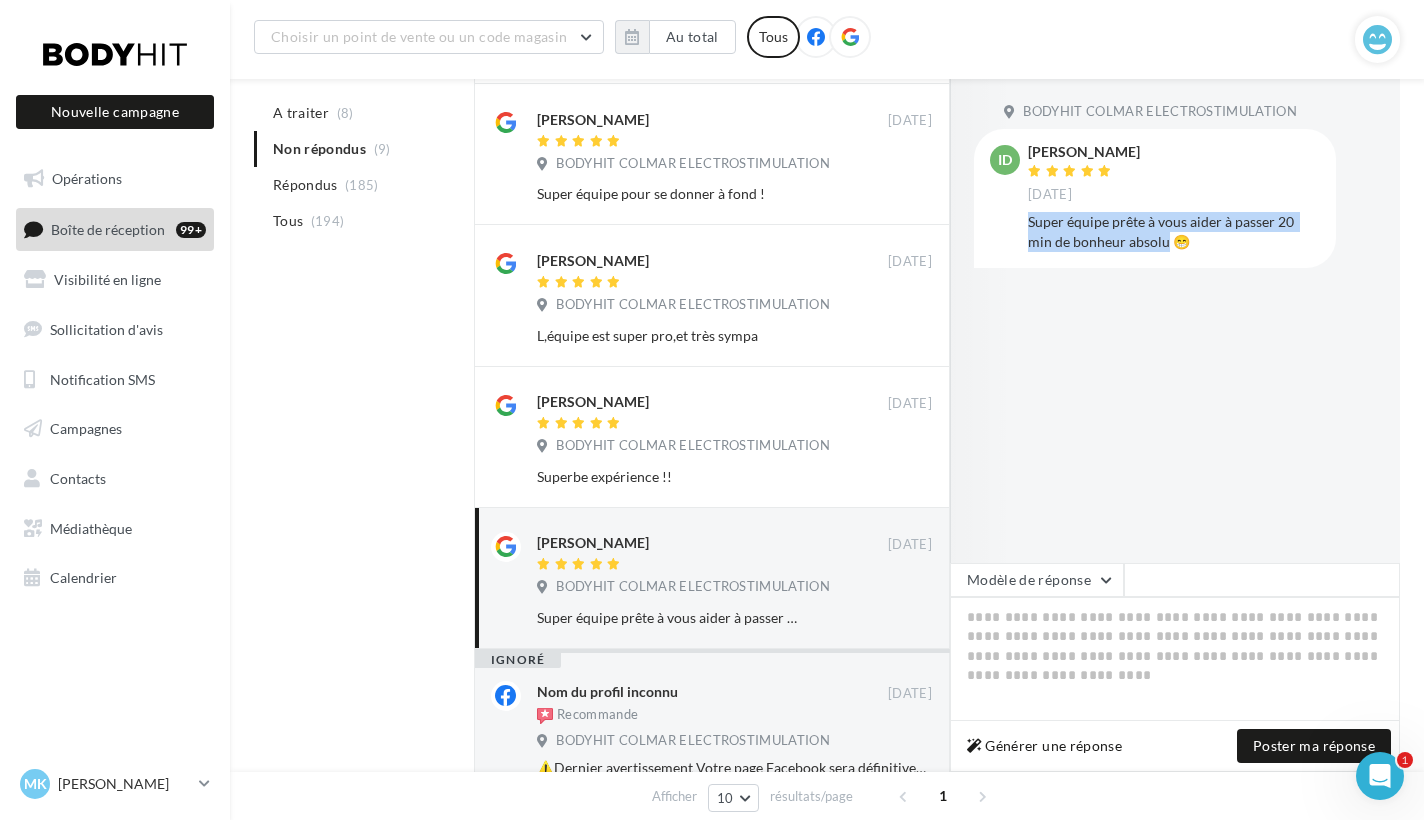 drag, startPoint x: 1142, startPoint y: 237, endPoint x: 1025, endPoint y: 223, distance: 117.83463 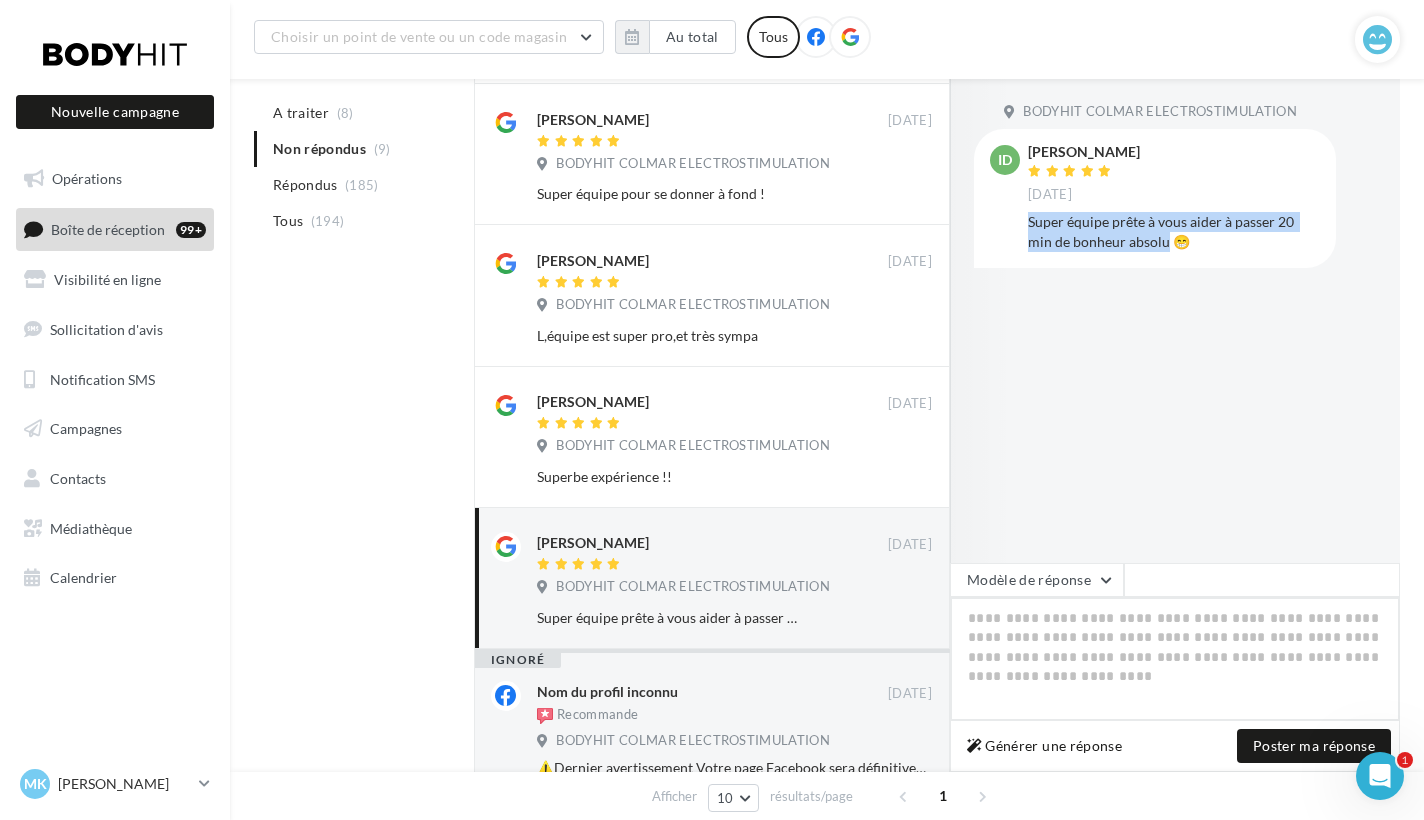 click at bounding box center [1175, 659] 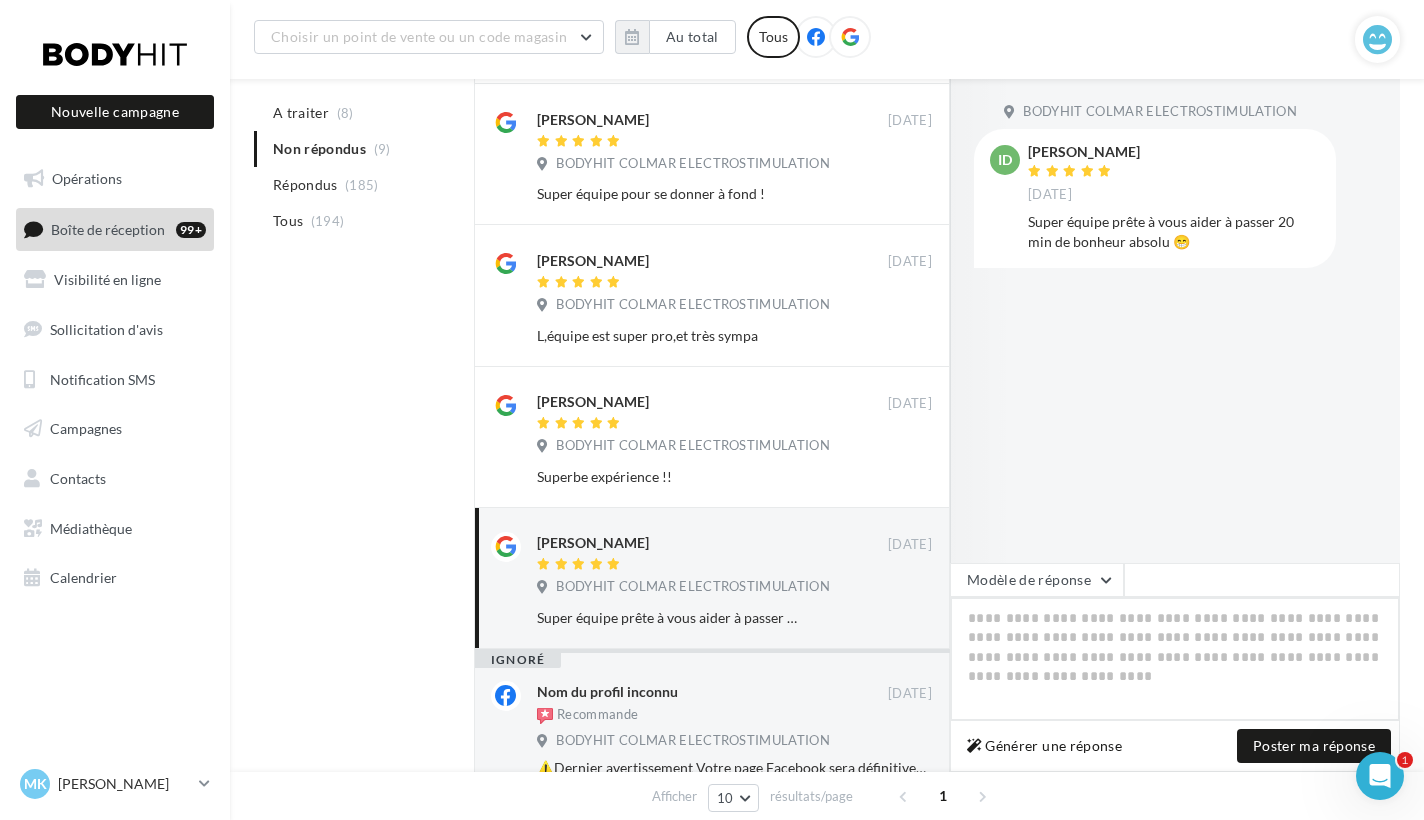 paste on "**********" 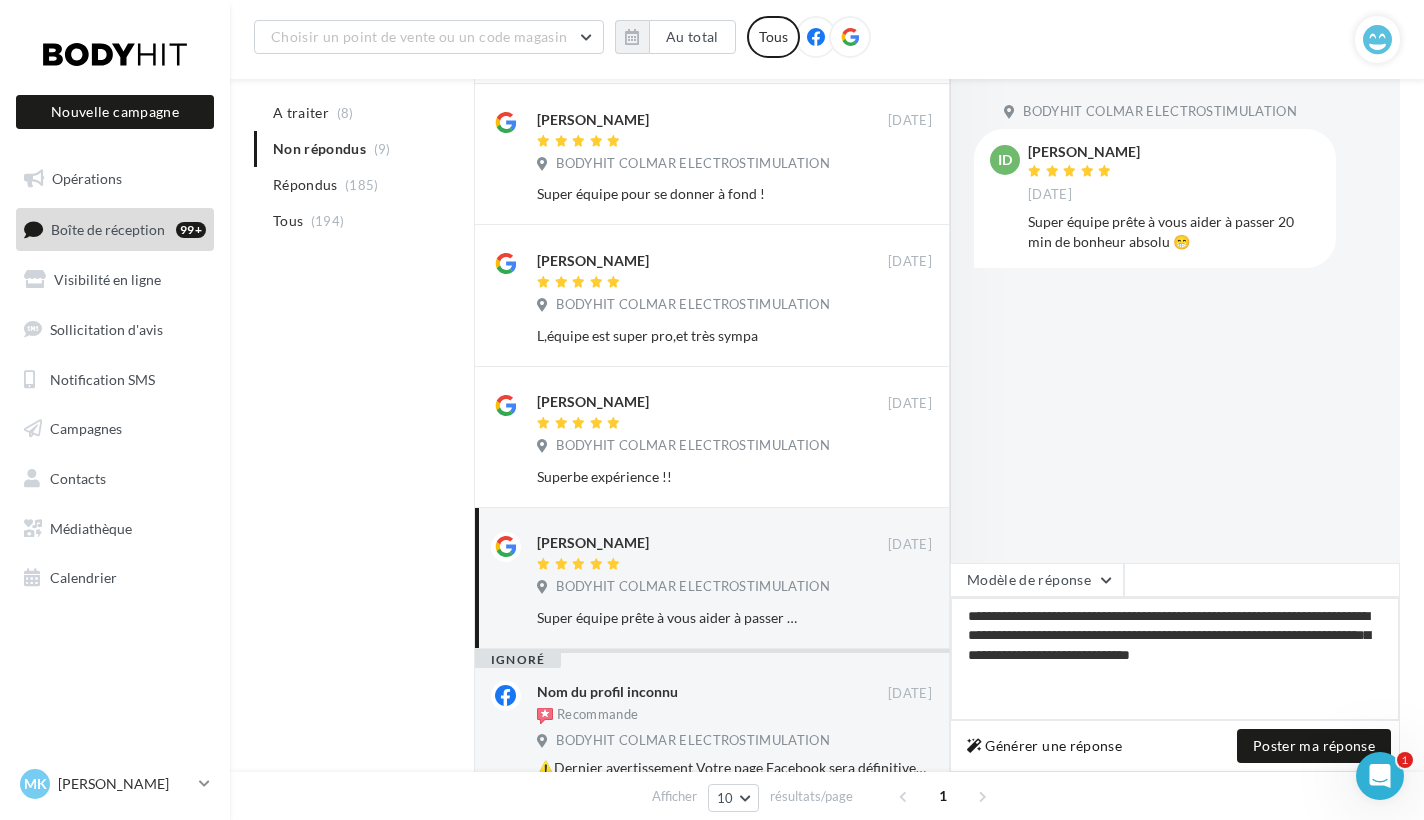 drag, startPoint x: 1028, startPoint y: 638, endPoint x: 1316, endPoint y: 636, distance: 288.00696 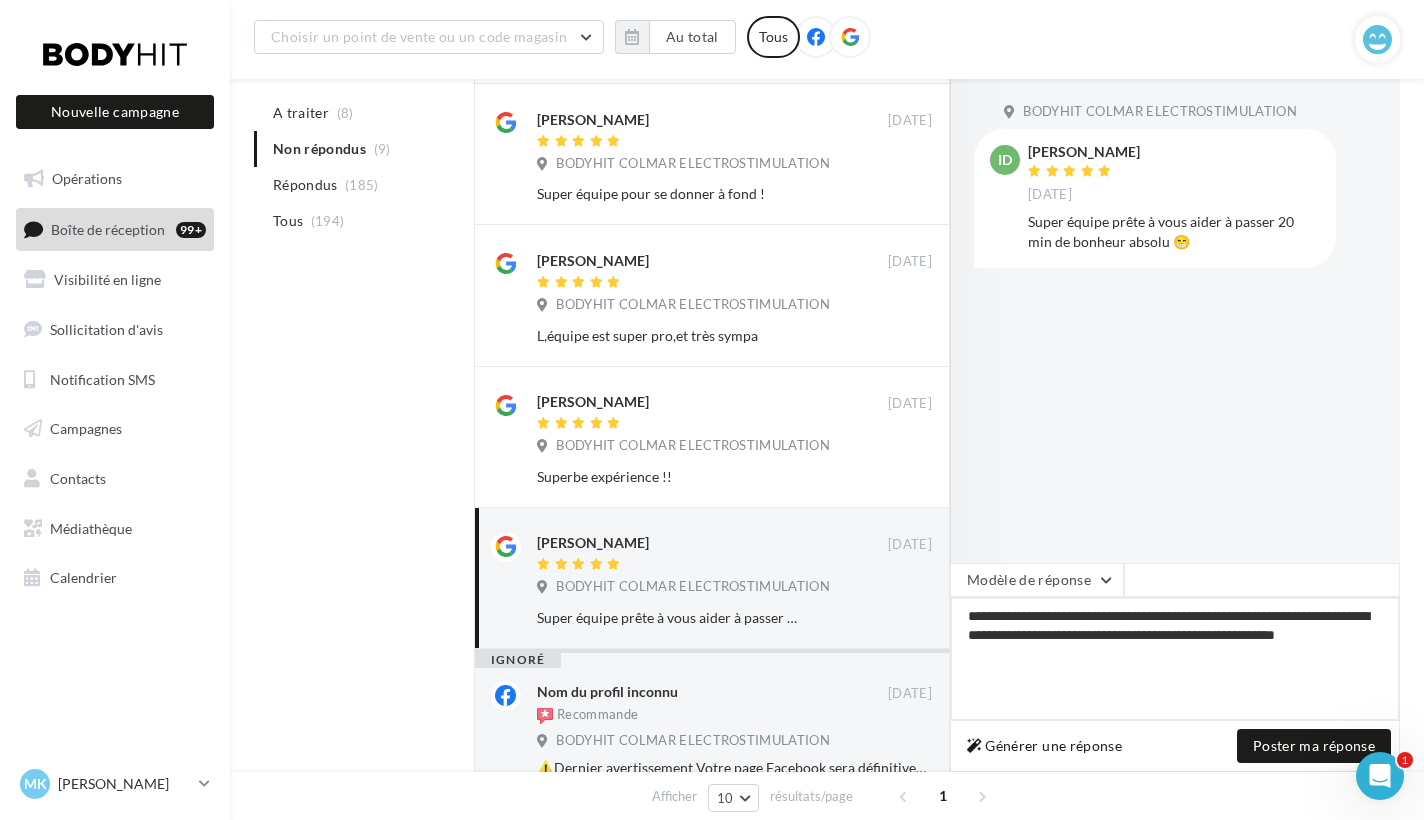 type on "**********" 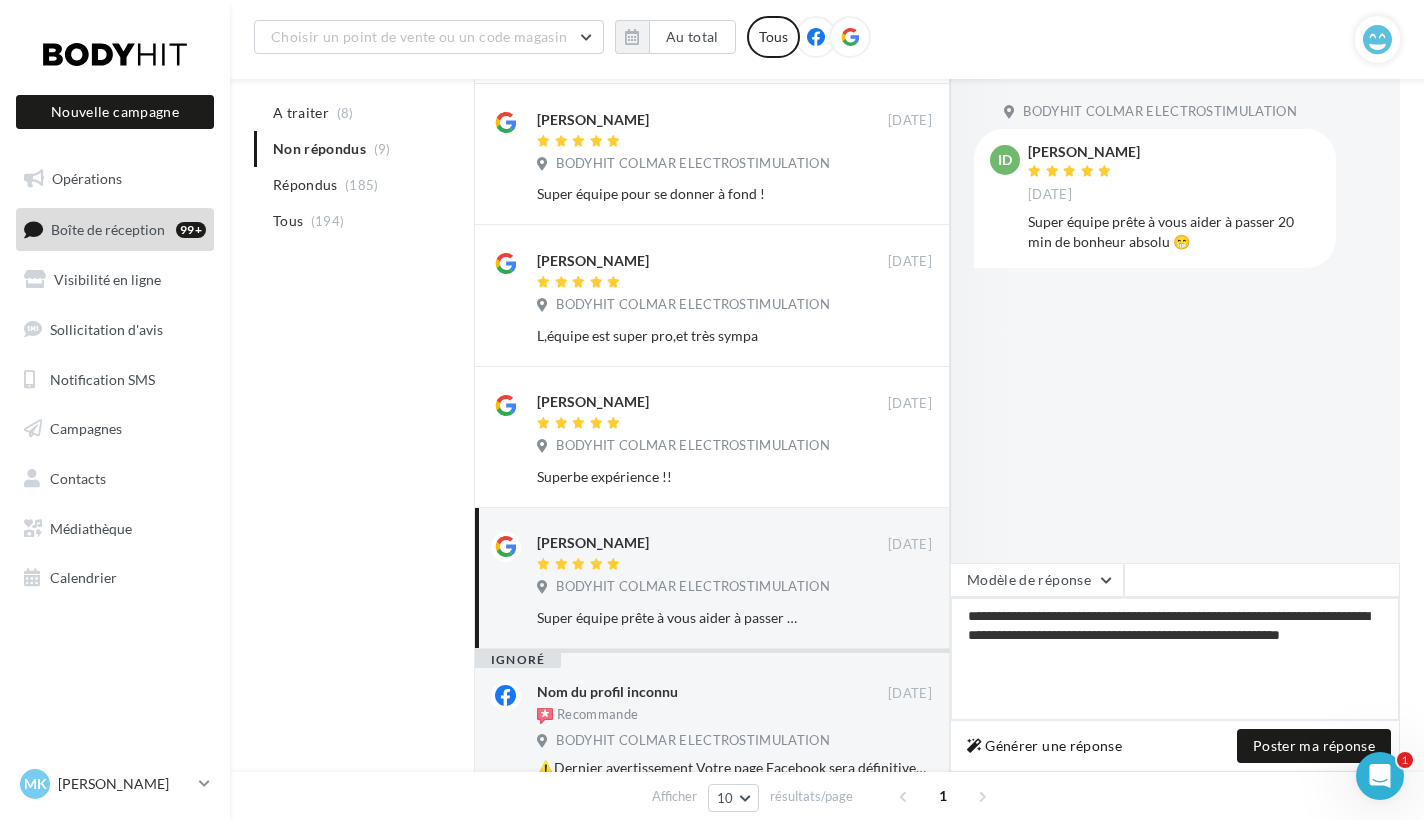 type on "**********" 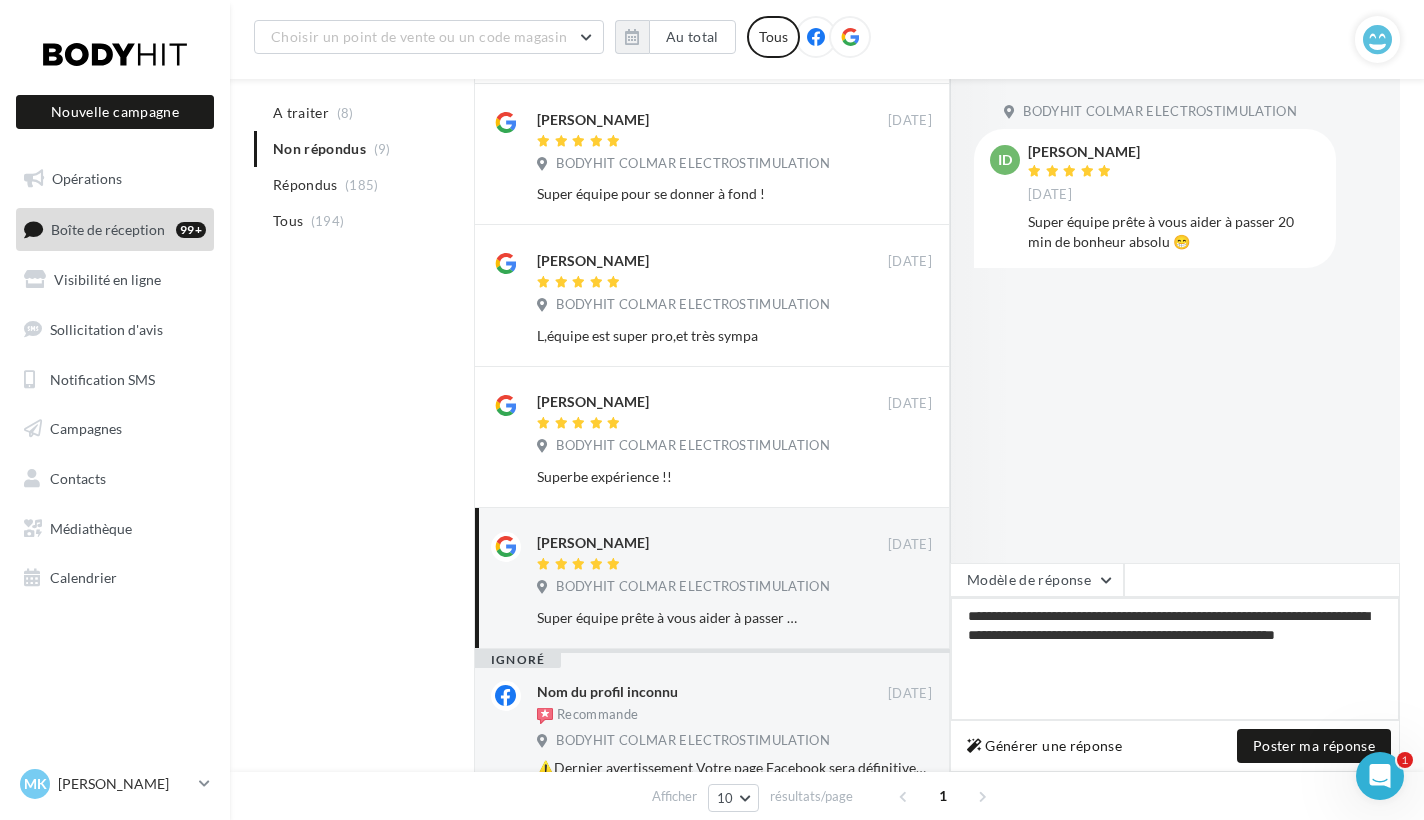 click on "**********" at bounding box center (1175, 659) 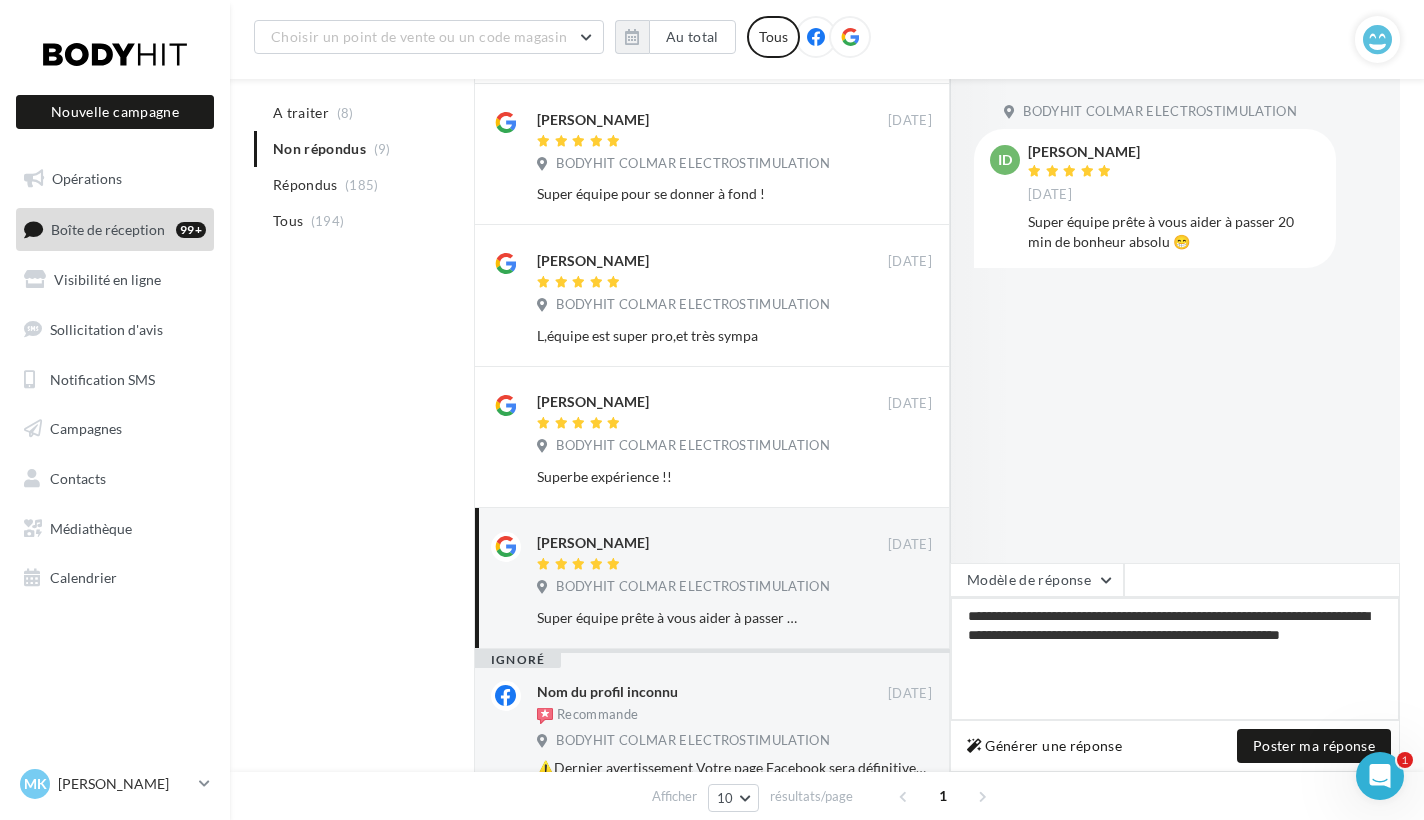 type on "**********" 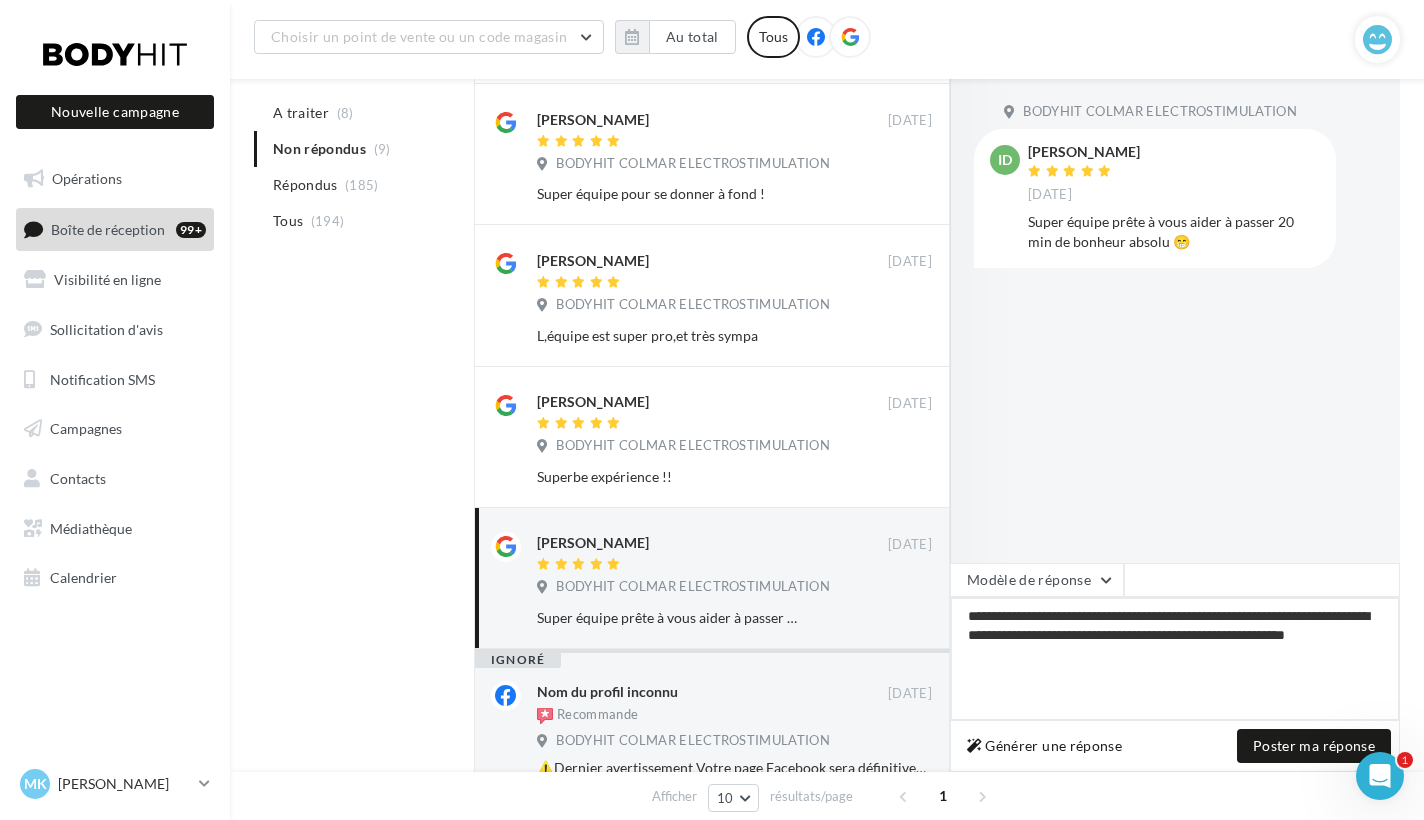 type on "**********" 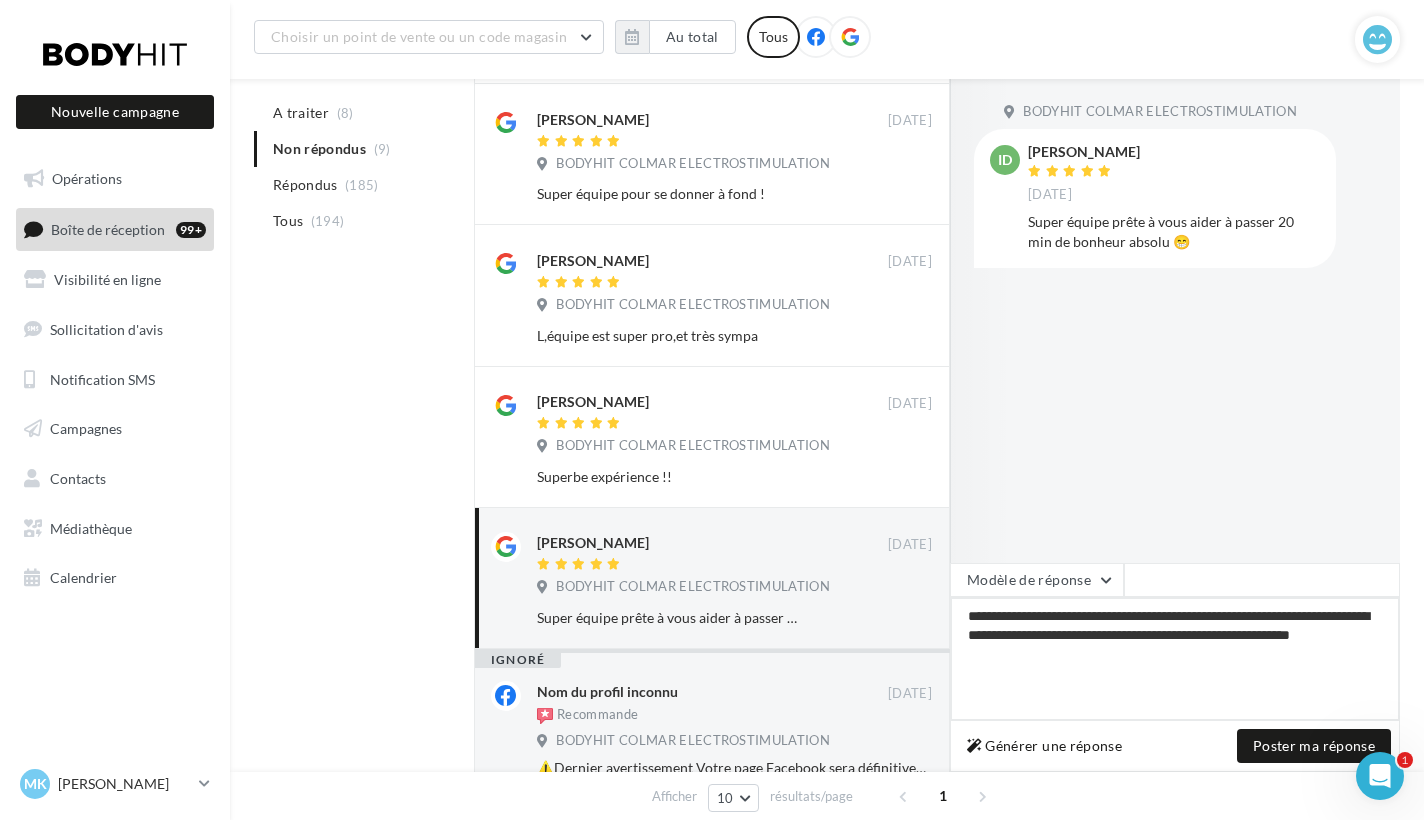 type on "**********" 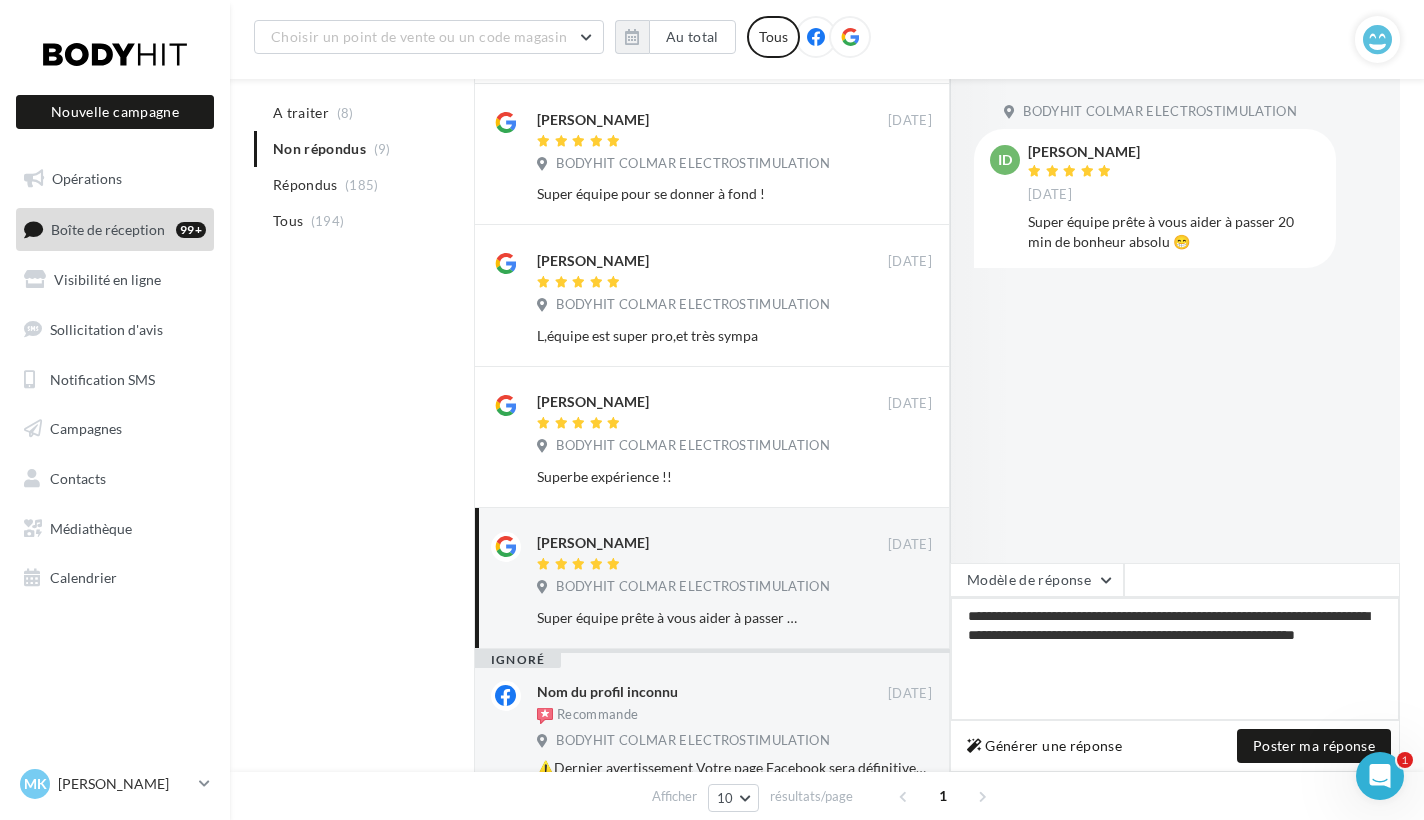 type on "**********" 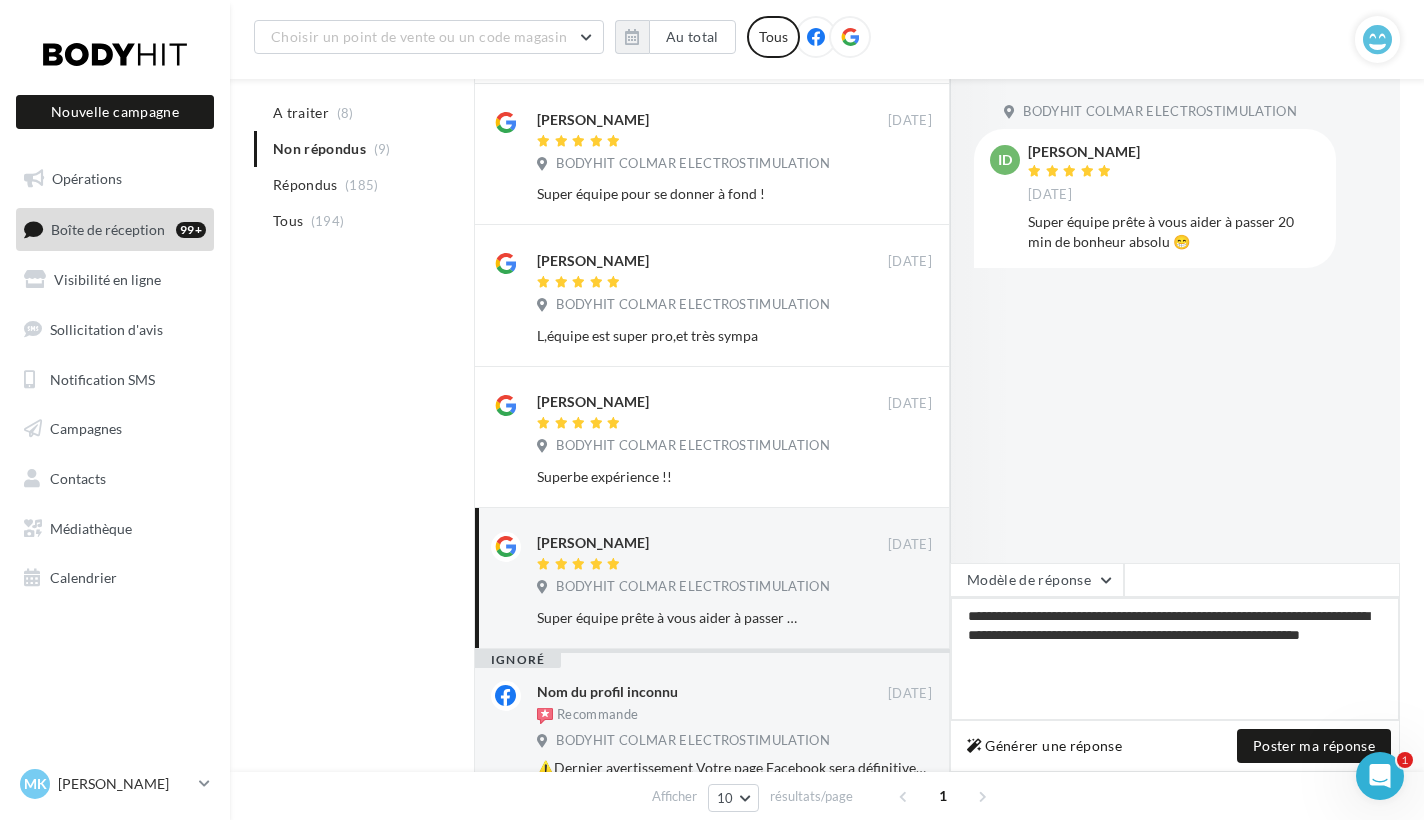 type on "**********" 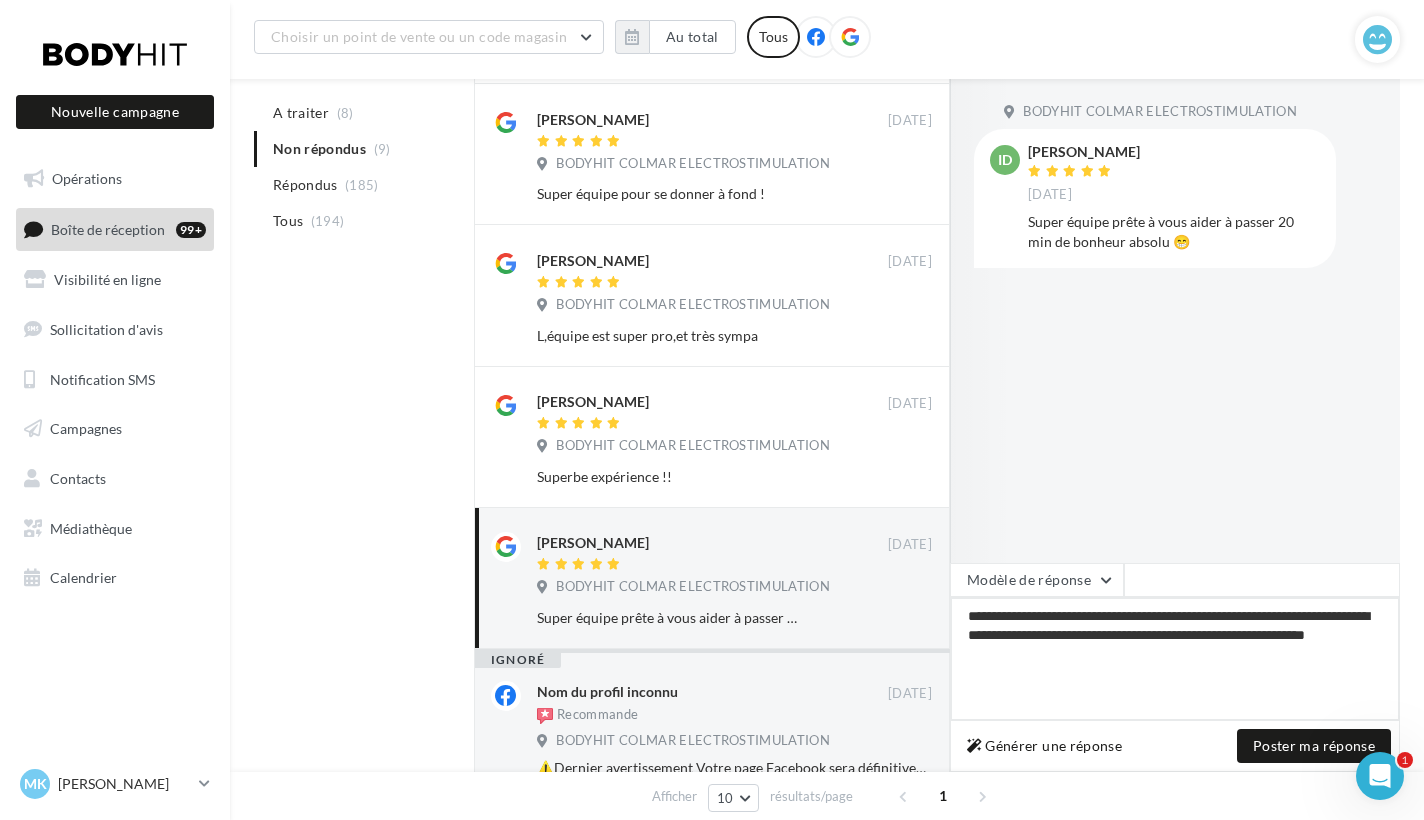 type on "**********" 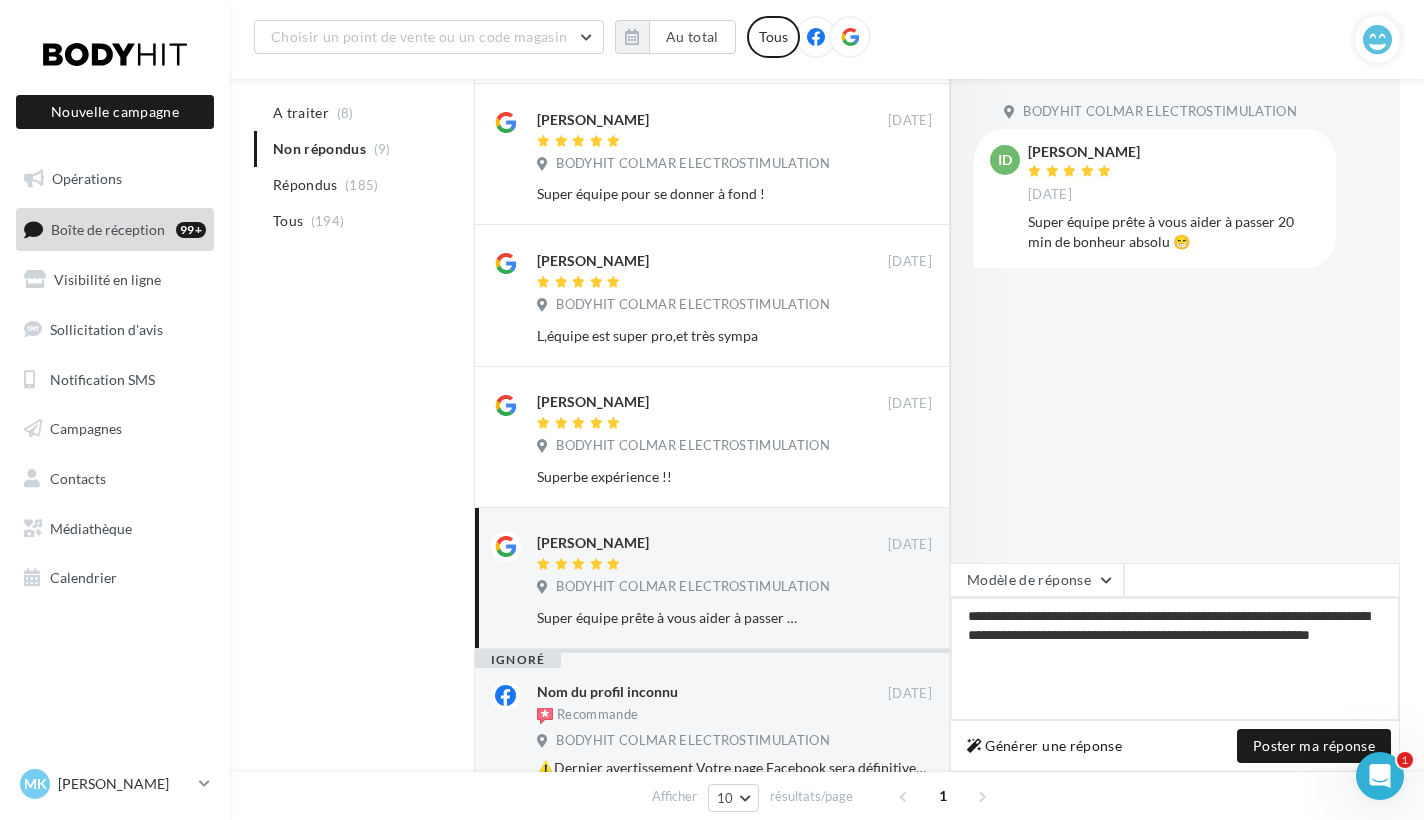 type on "**********" 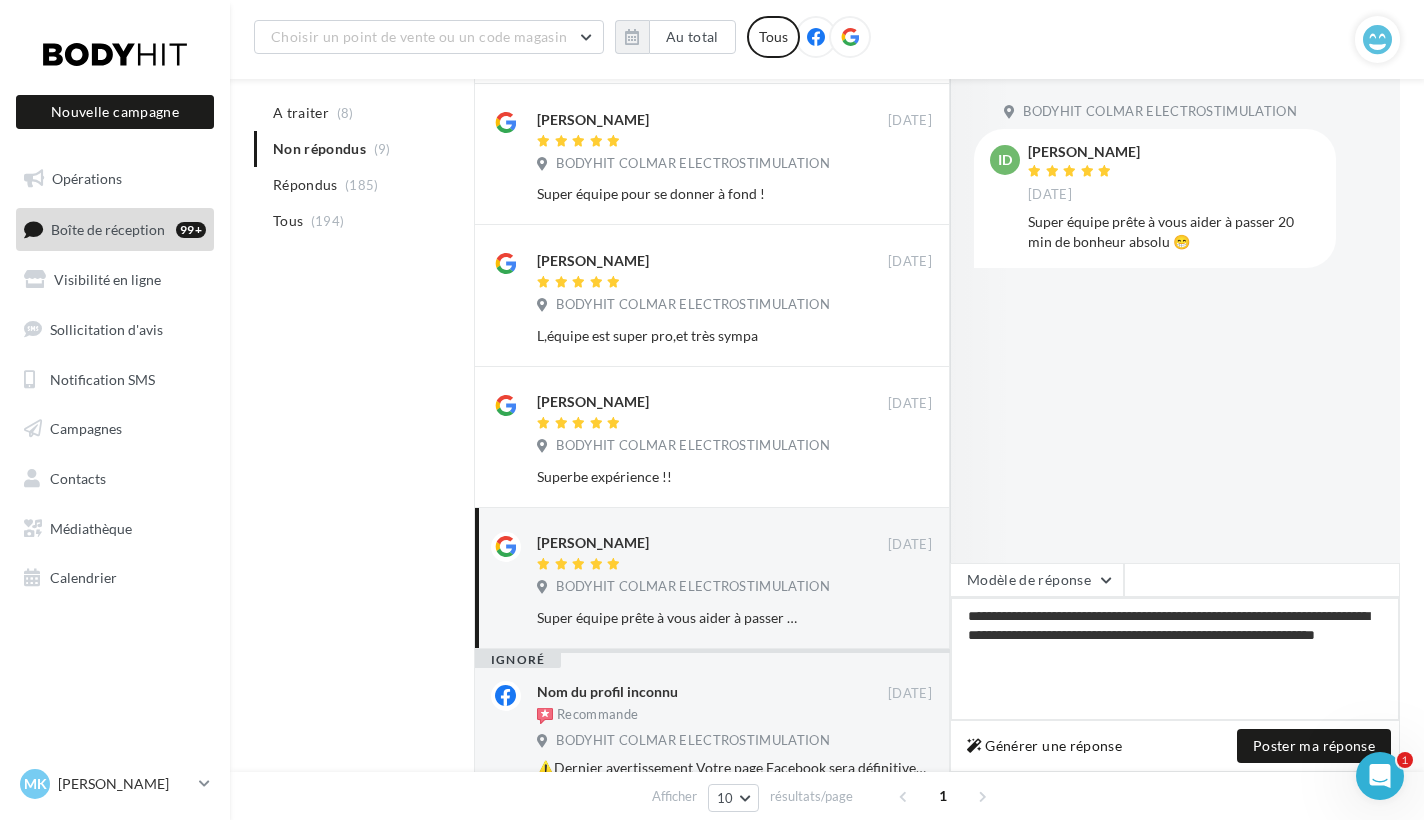 type on "**********" 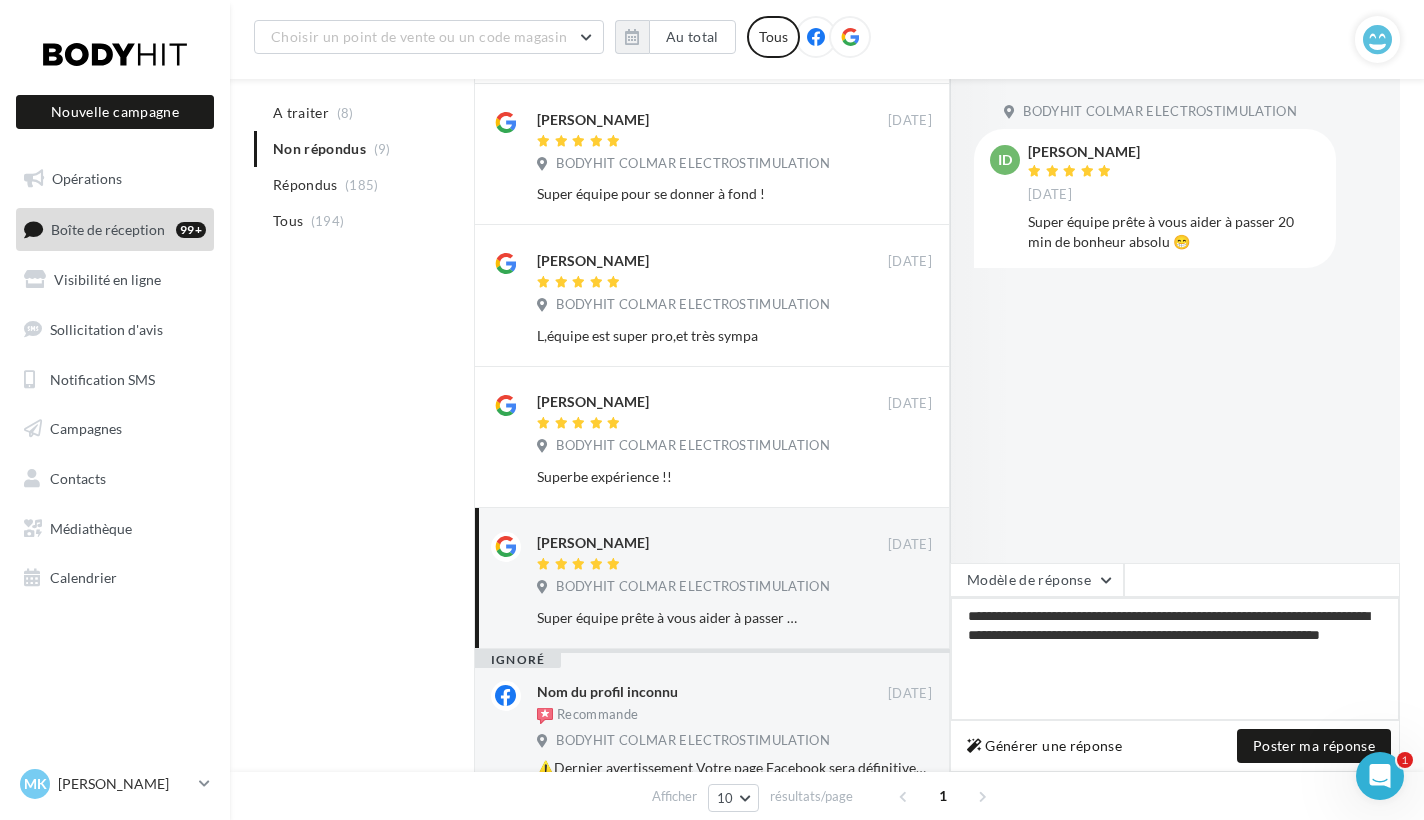 type on "**********" 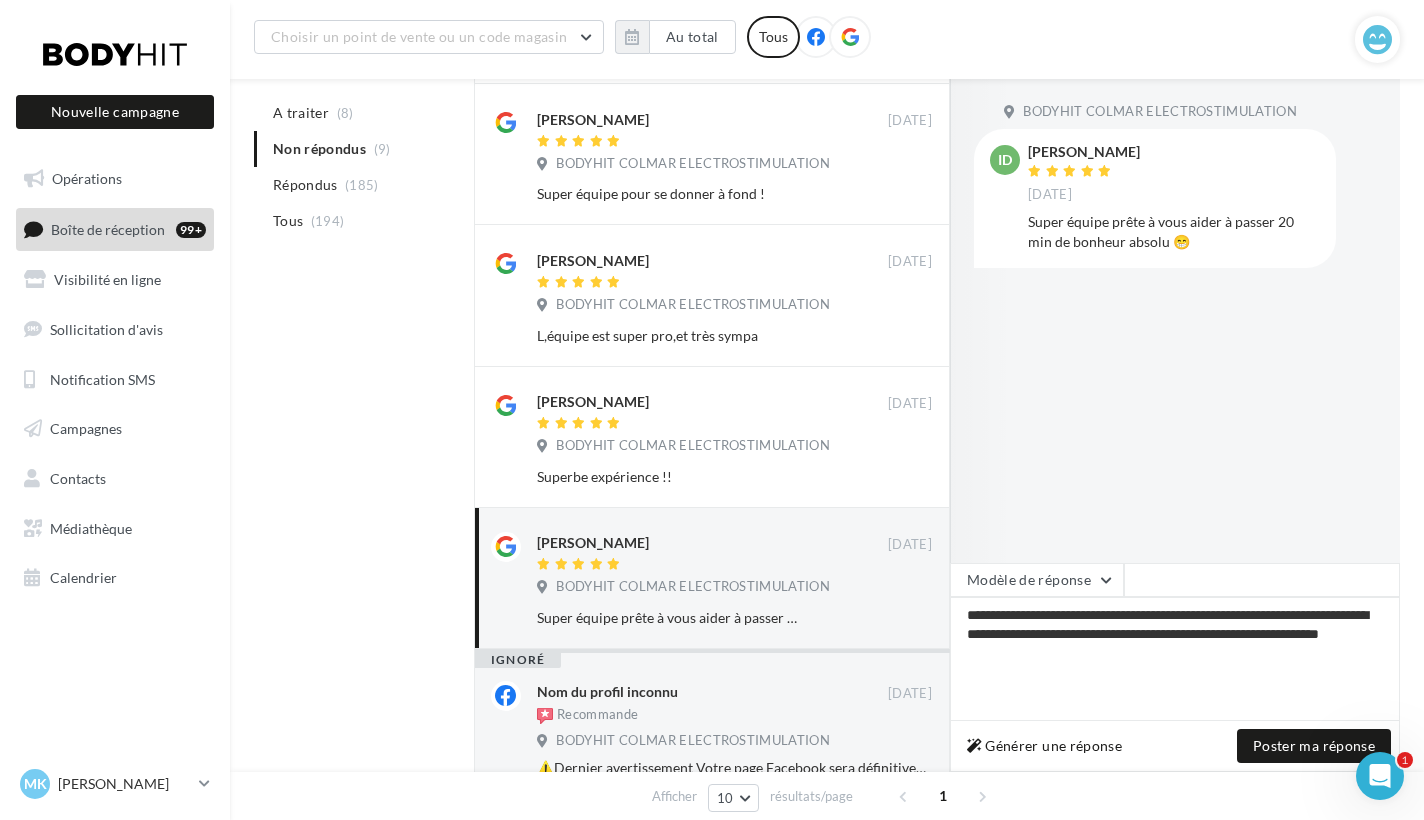click on "Générer une réponse
Poster ma réponse" at bounding box center (1175, 746) 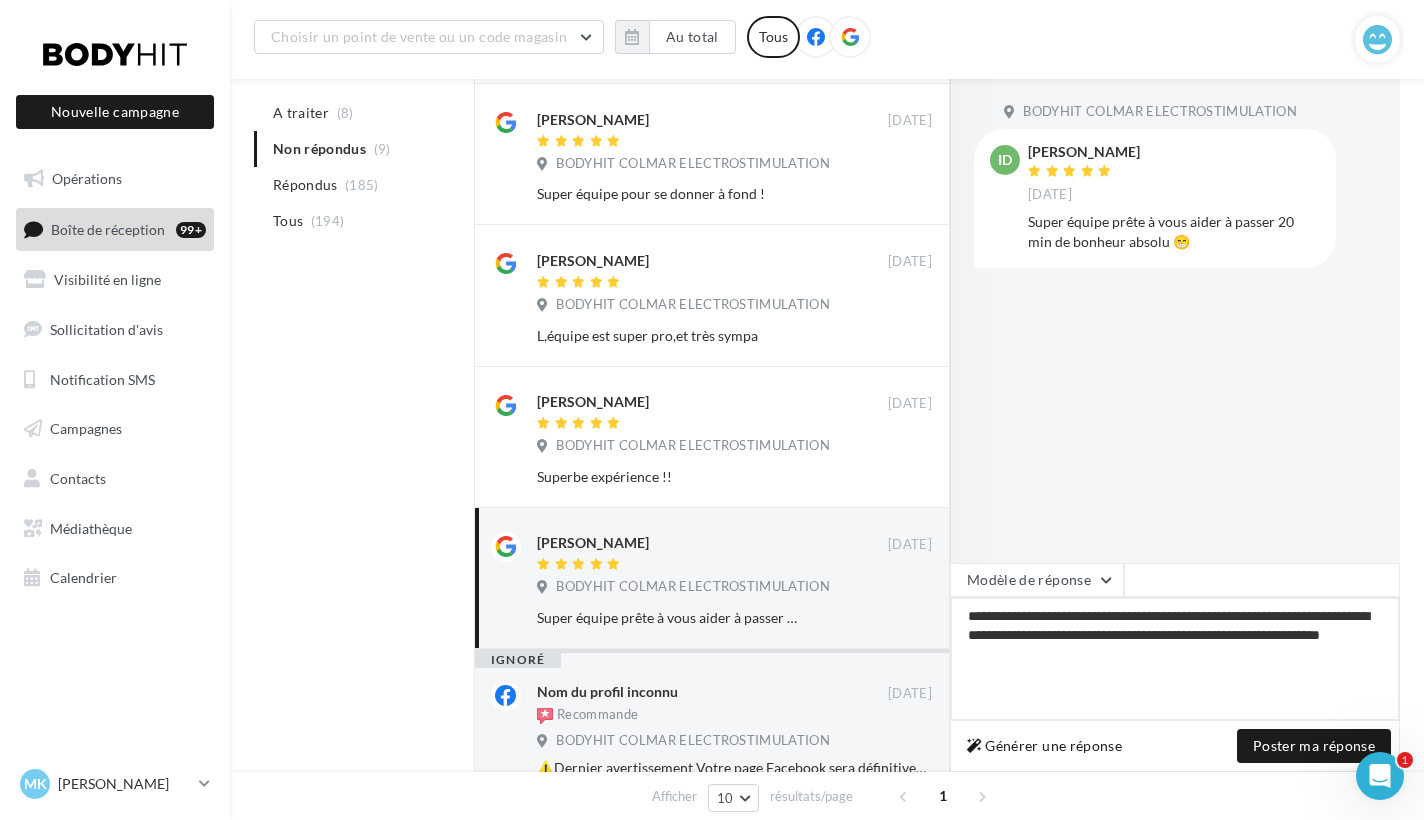 click on "**********" at bounding box center [1175, 659] 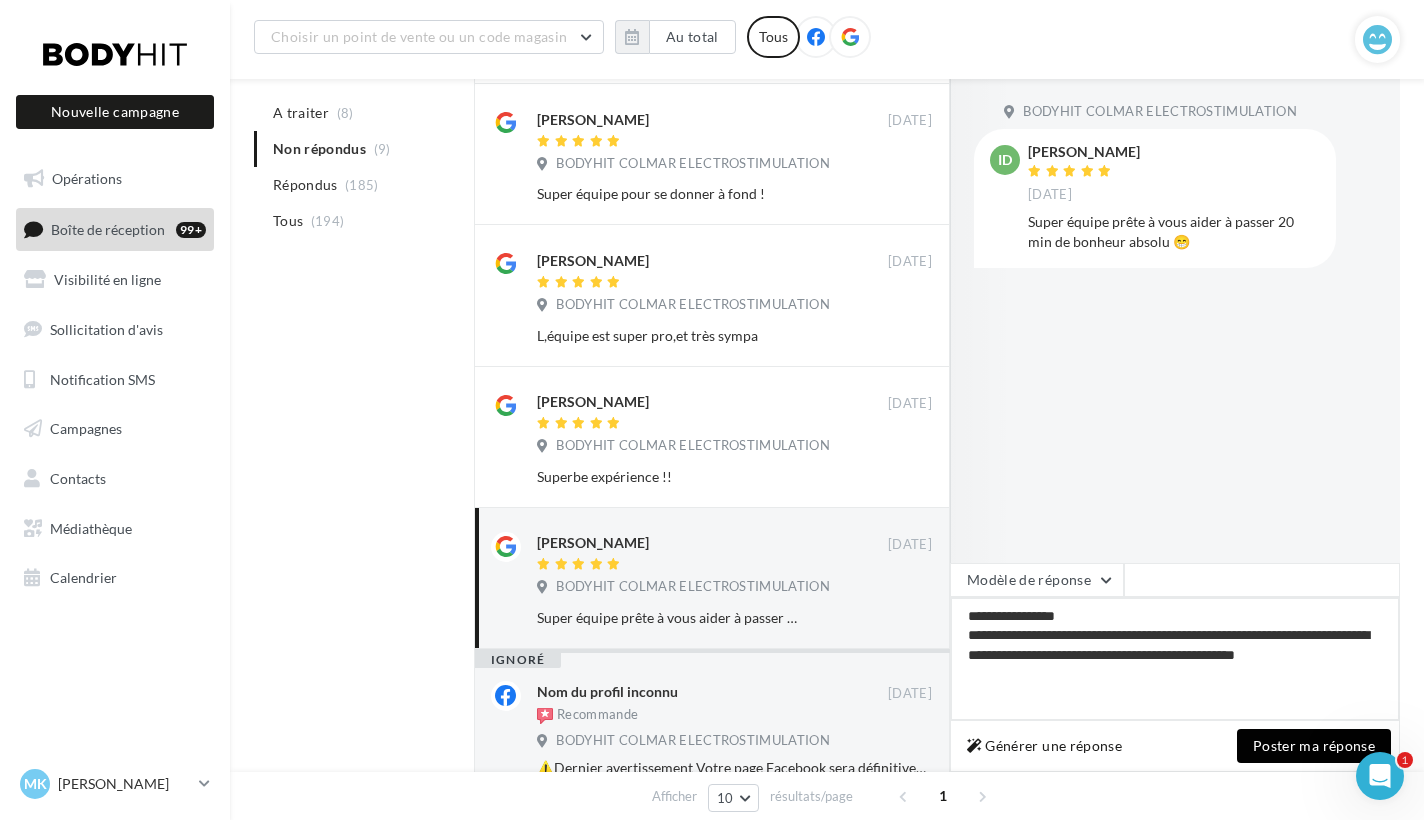 type on "**********" 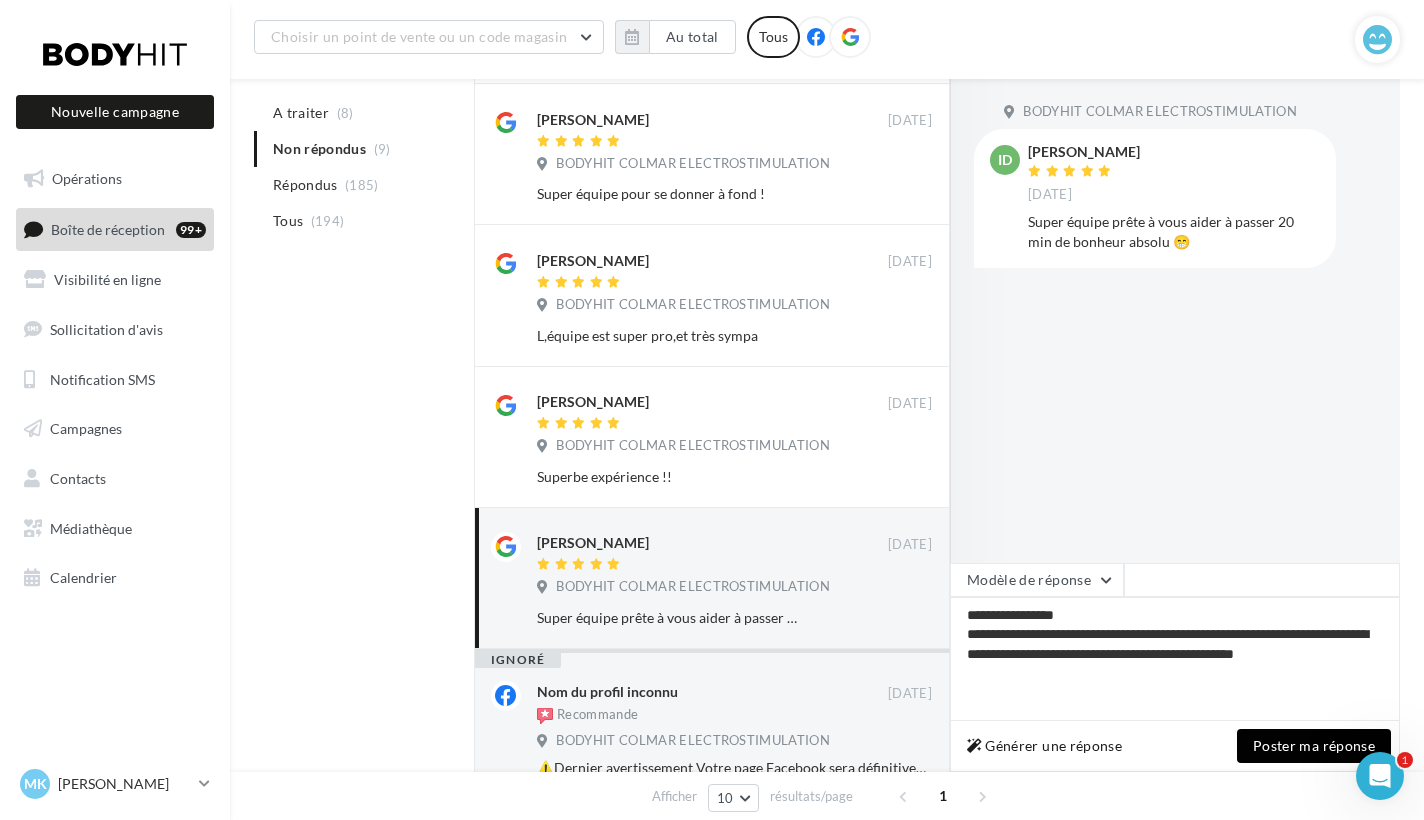 click on "Poster ma réponse" at bounding box center [1314, 746] 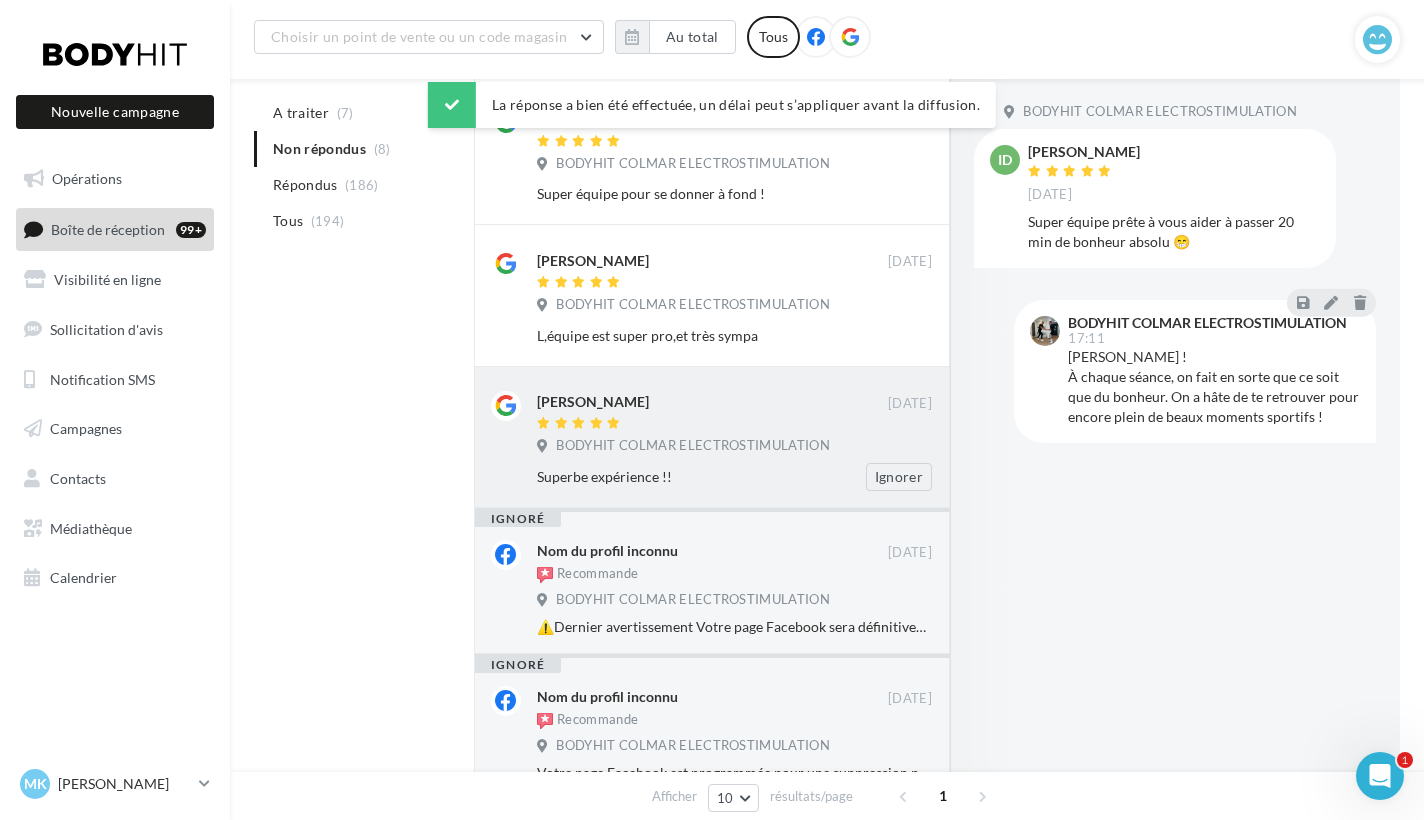 click at bounding box center (712, 424) 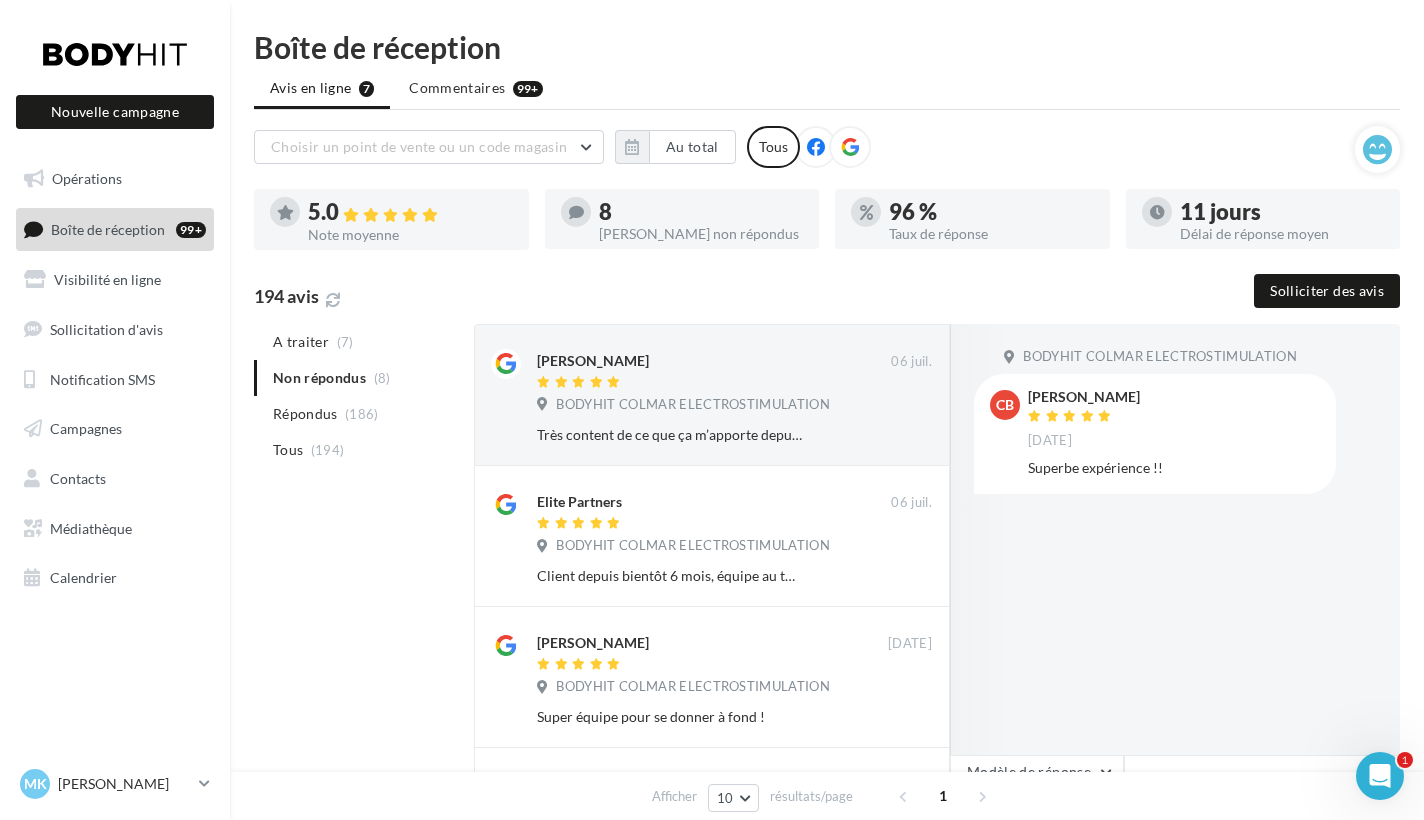 scroll, scrollTop: 0, scrollLeft: 0, axis: both 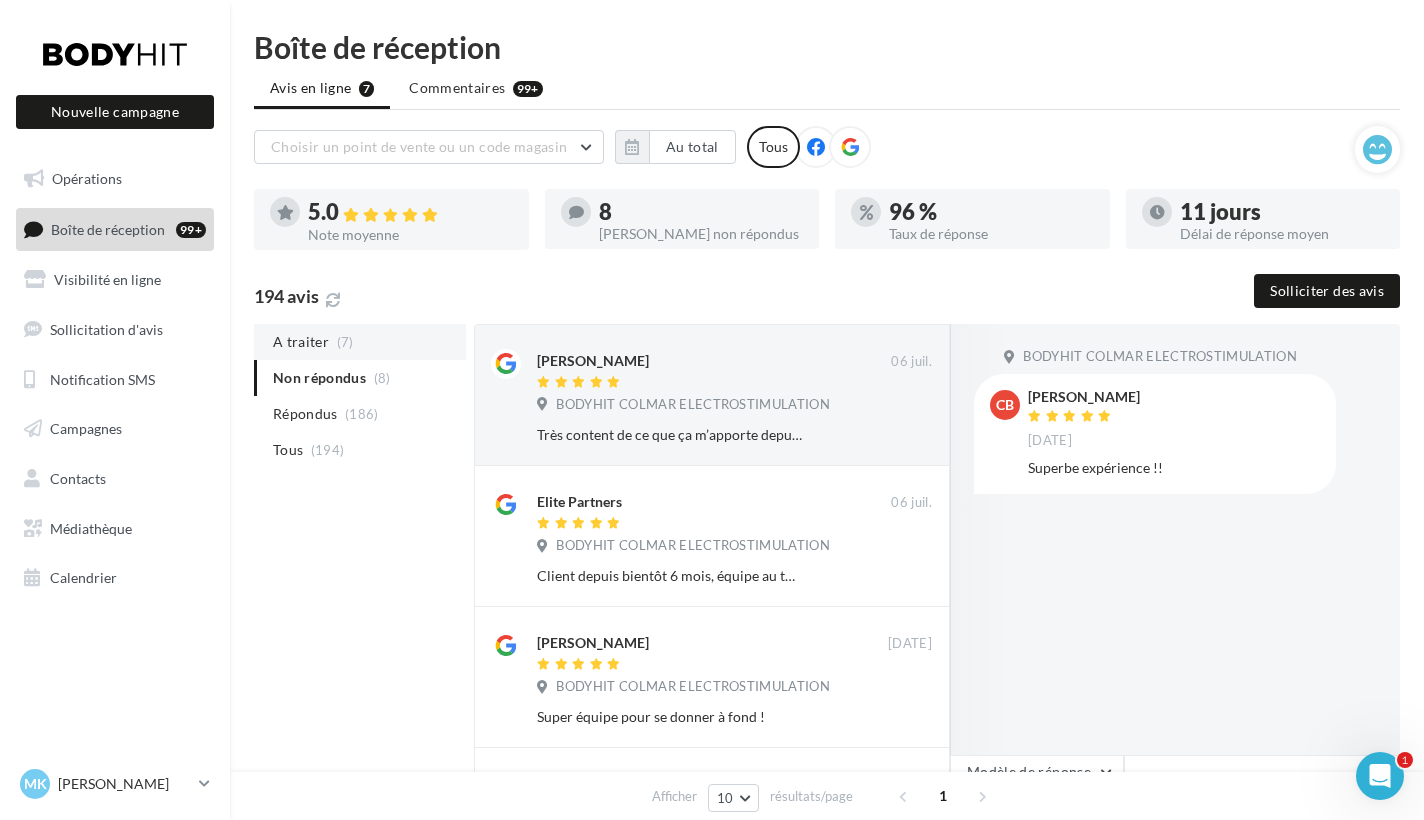 click on "A traiter
(7)" at bounding box center (360, 342) 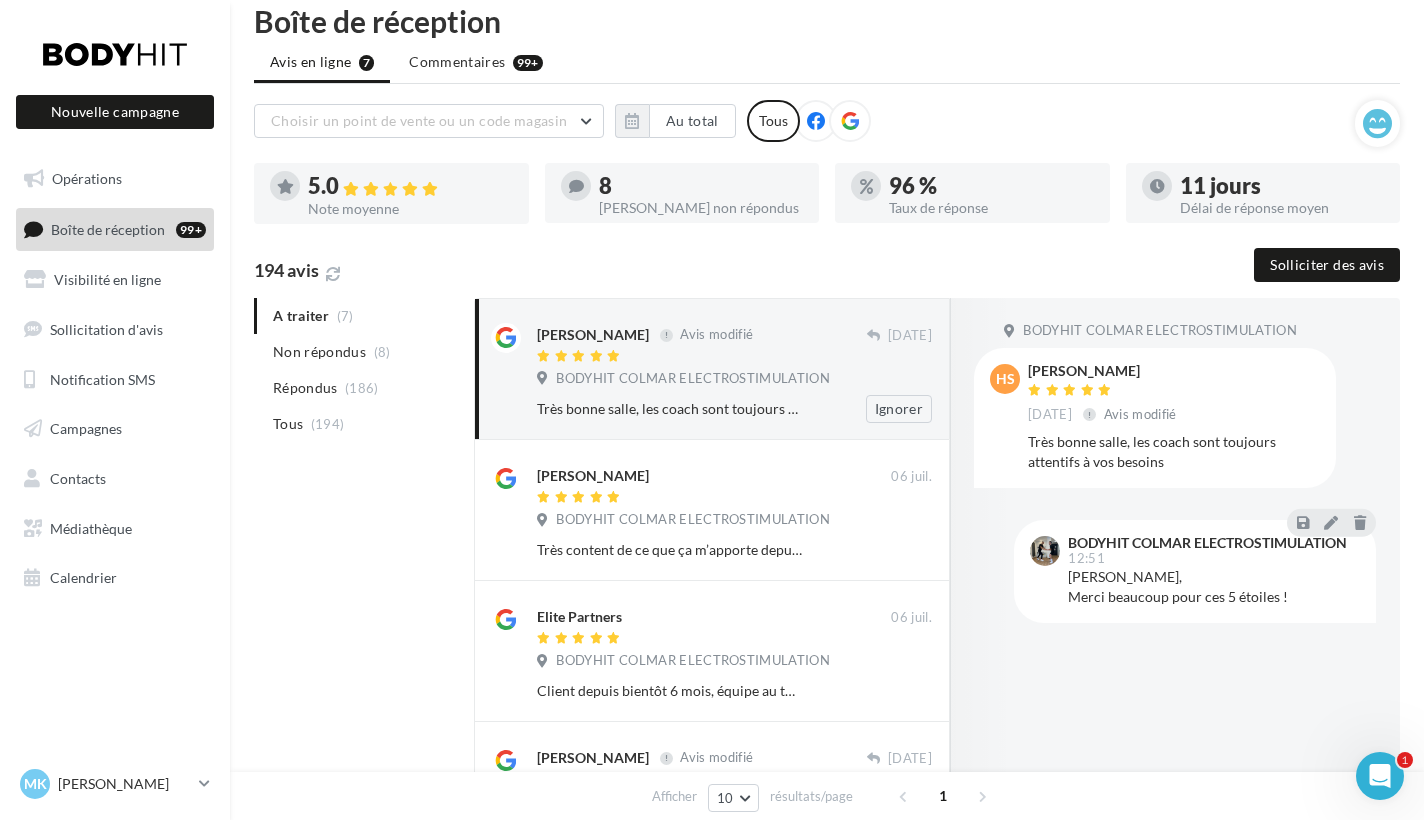 scroll, scrollTop: 30, scrollLeft: 0, axis: vertical 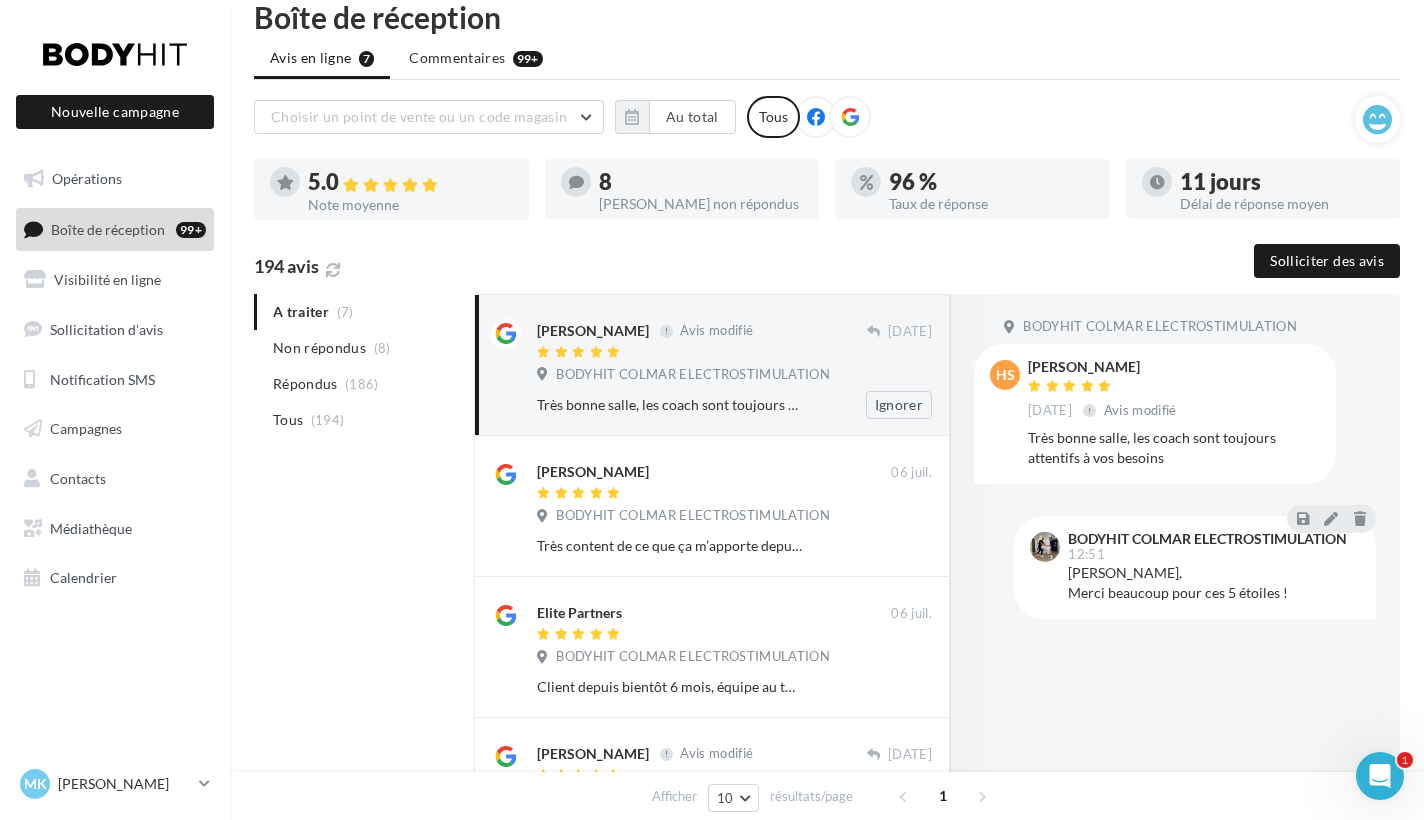 click on "Très bonne salle, les coach sont toujours attentifs à vos besoins" at bounding box center [669, 405] 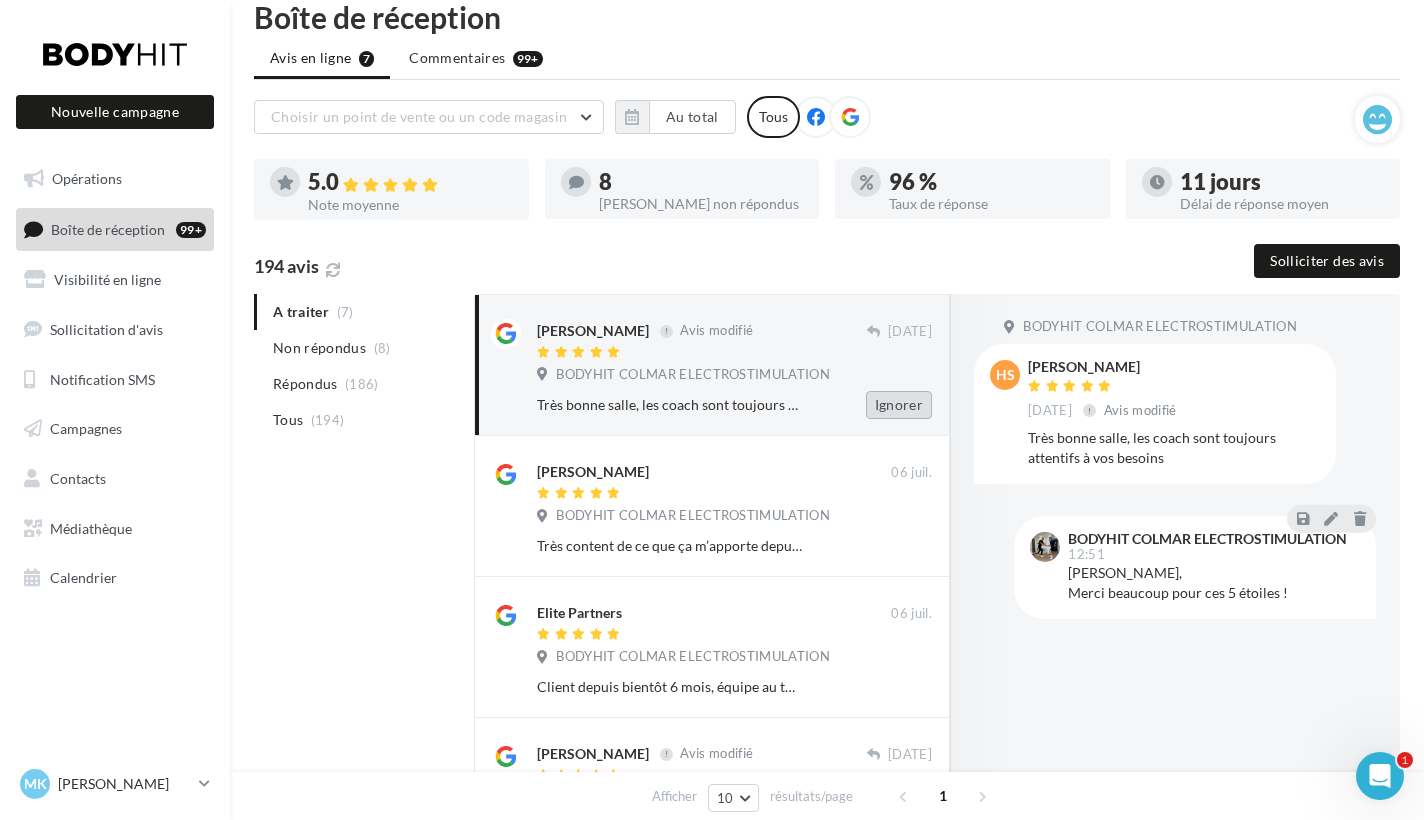click on "Ignorer" at bounding box center [899, 405] 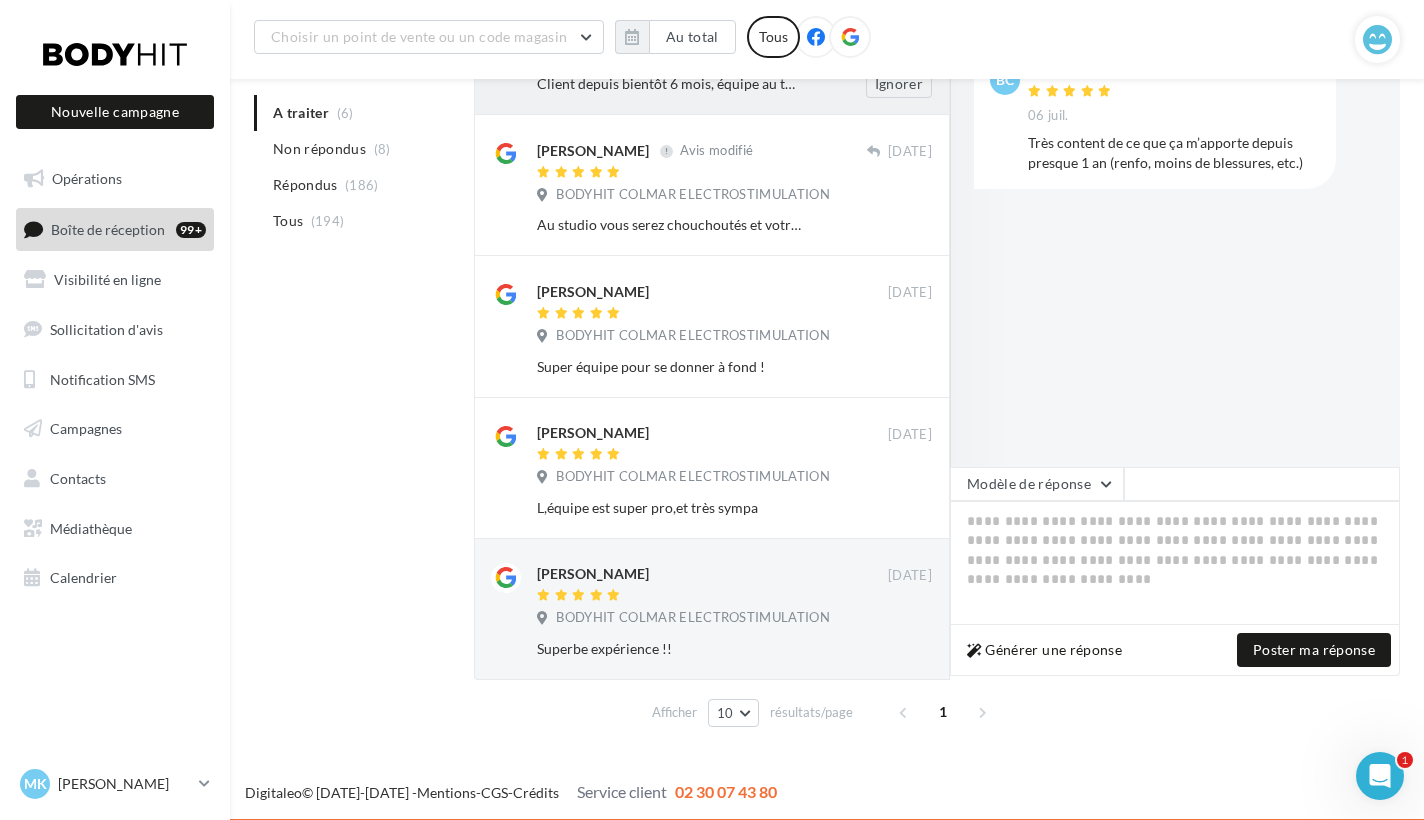 scroll, scrollTop: 506, scrollLeft: 0, axis: vertical 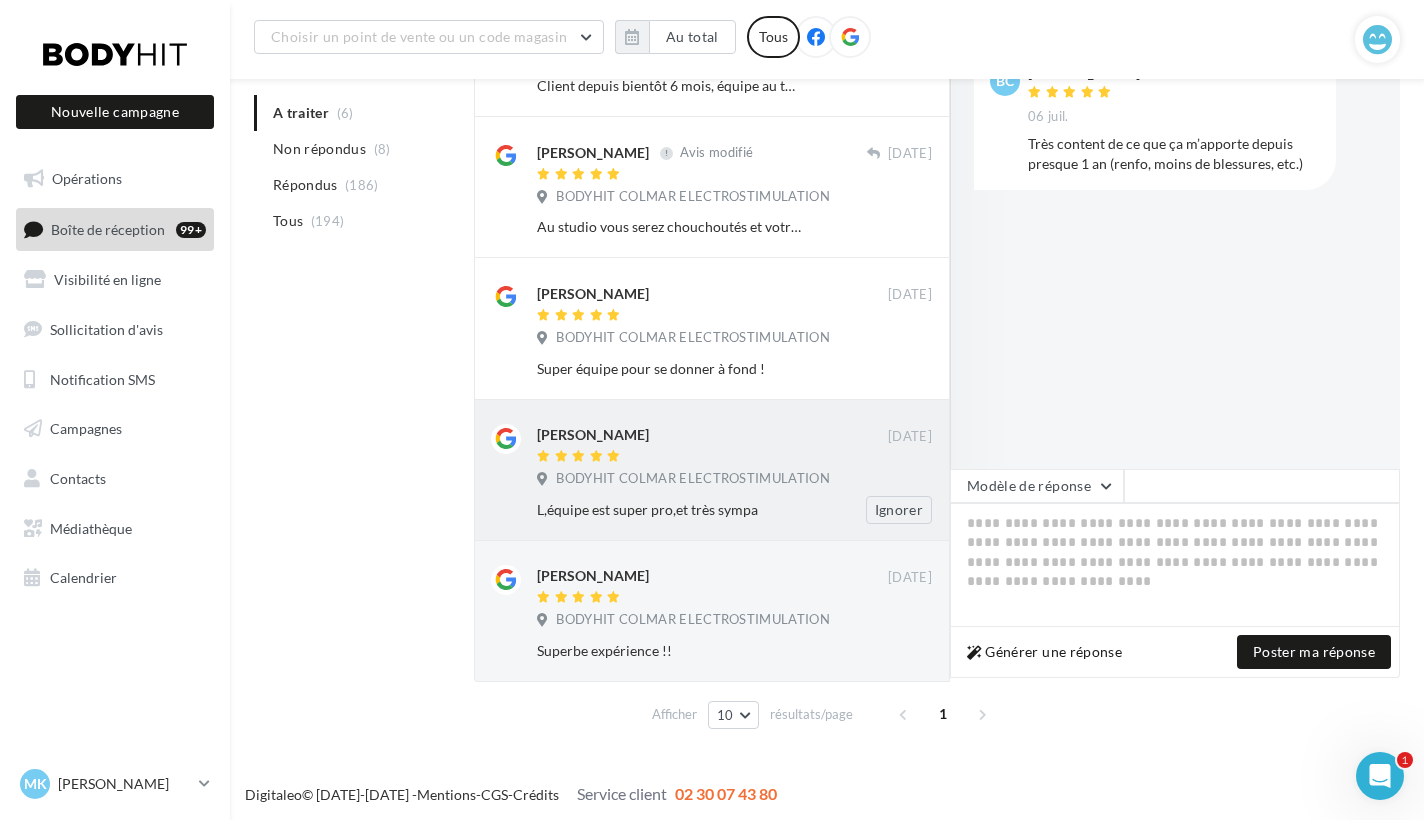 click on "BODYHIT COLMAR ELECTROSTIMULATION" at bounding box center [693, 479] 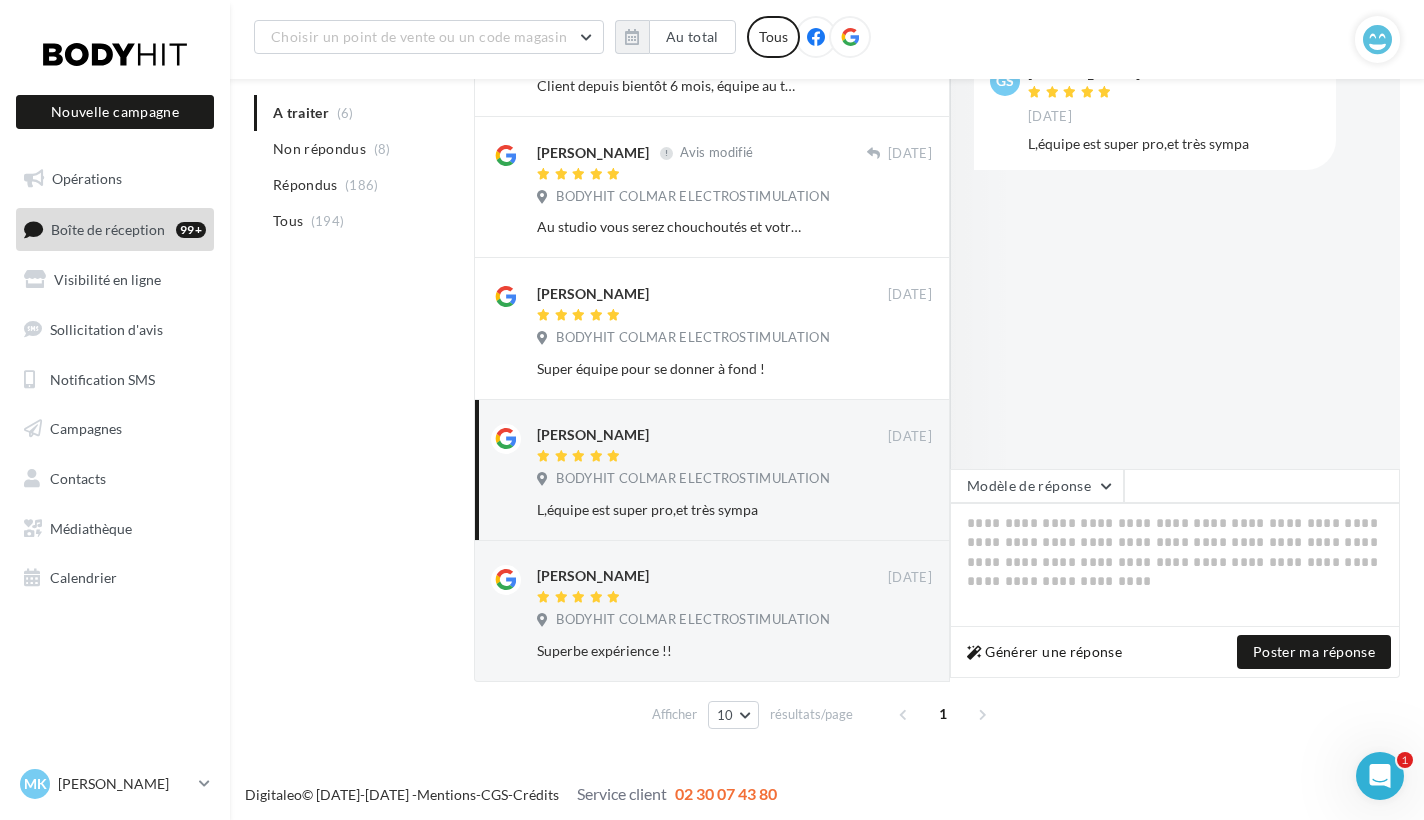 drag, startPoint x: 1255, startPoint y: 143, endPoint x: 1028, endPoint y: 149, distance: 227.07928 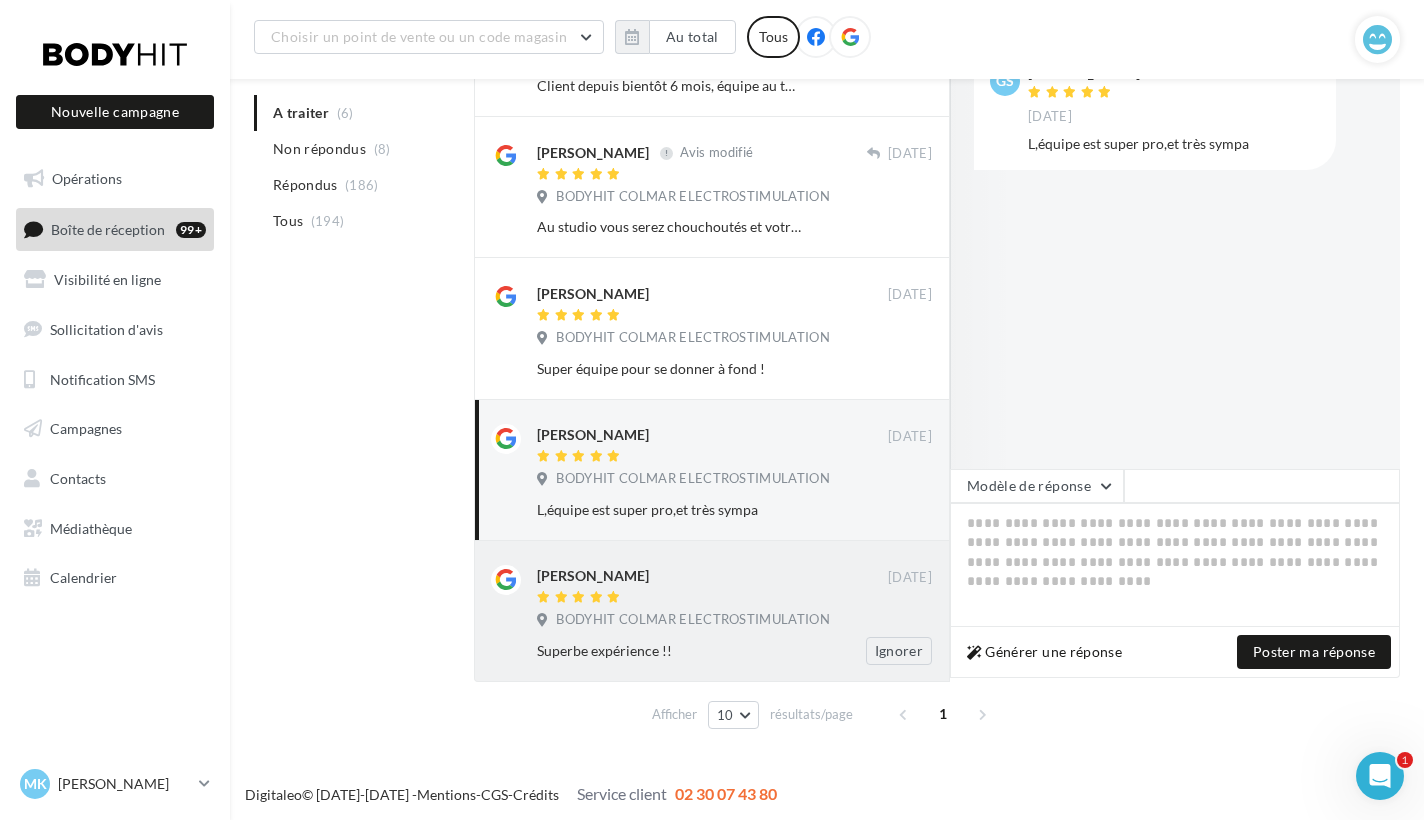 click on "[PERSON_NAME]
[DATE]
BODYHIT COLMAR ELECTROSTIMULATION
Superbe expérience !!
Ignorer" at bounding box center [734, 615] 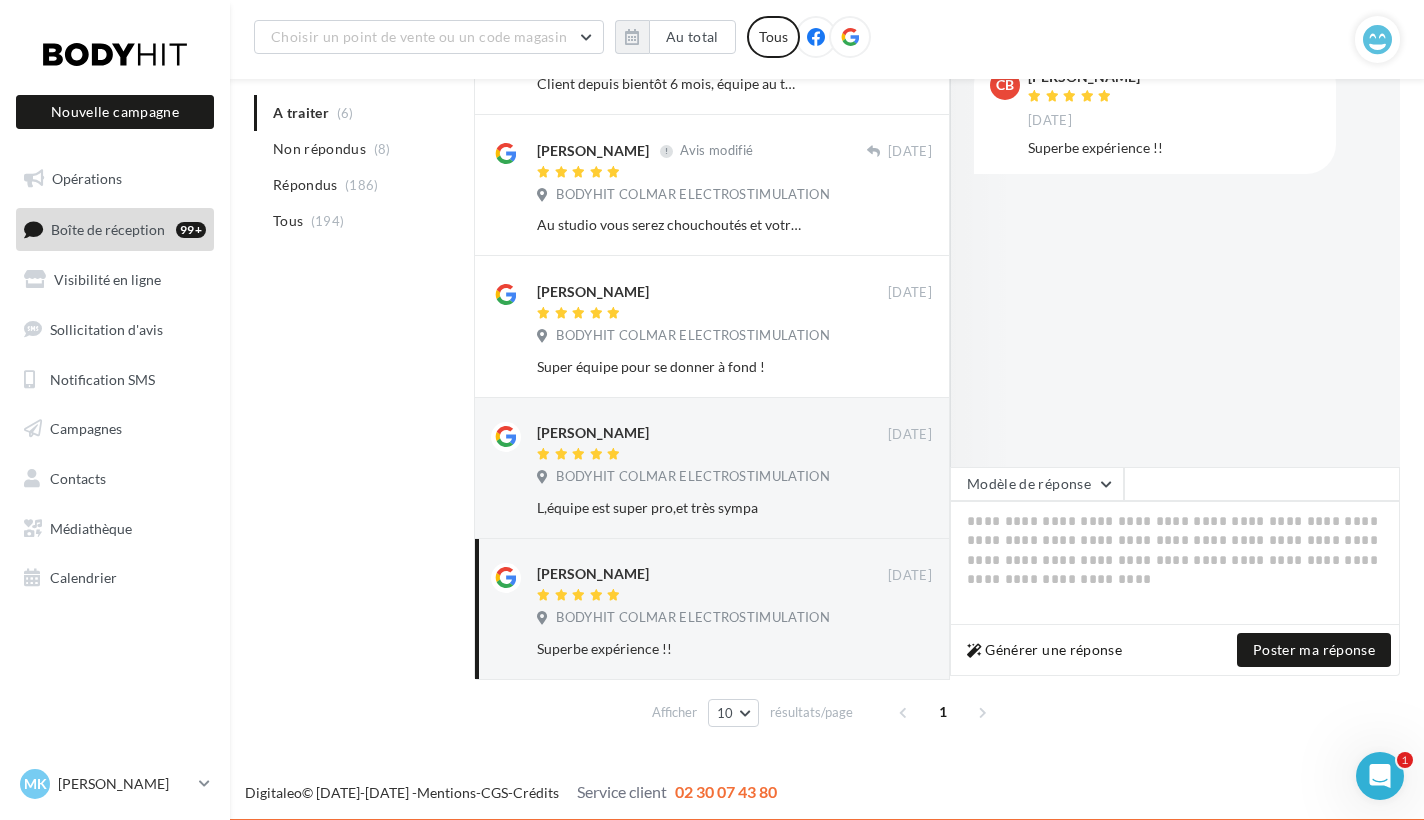 scroll, scrollTop: 506, scrollLeft: 0, axis: vertical 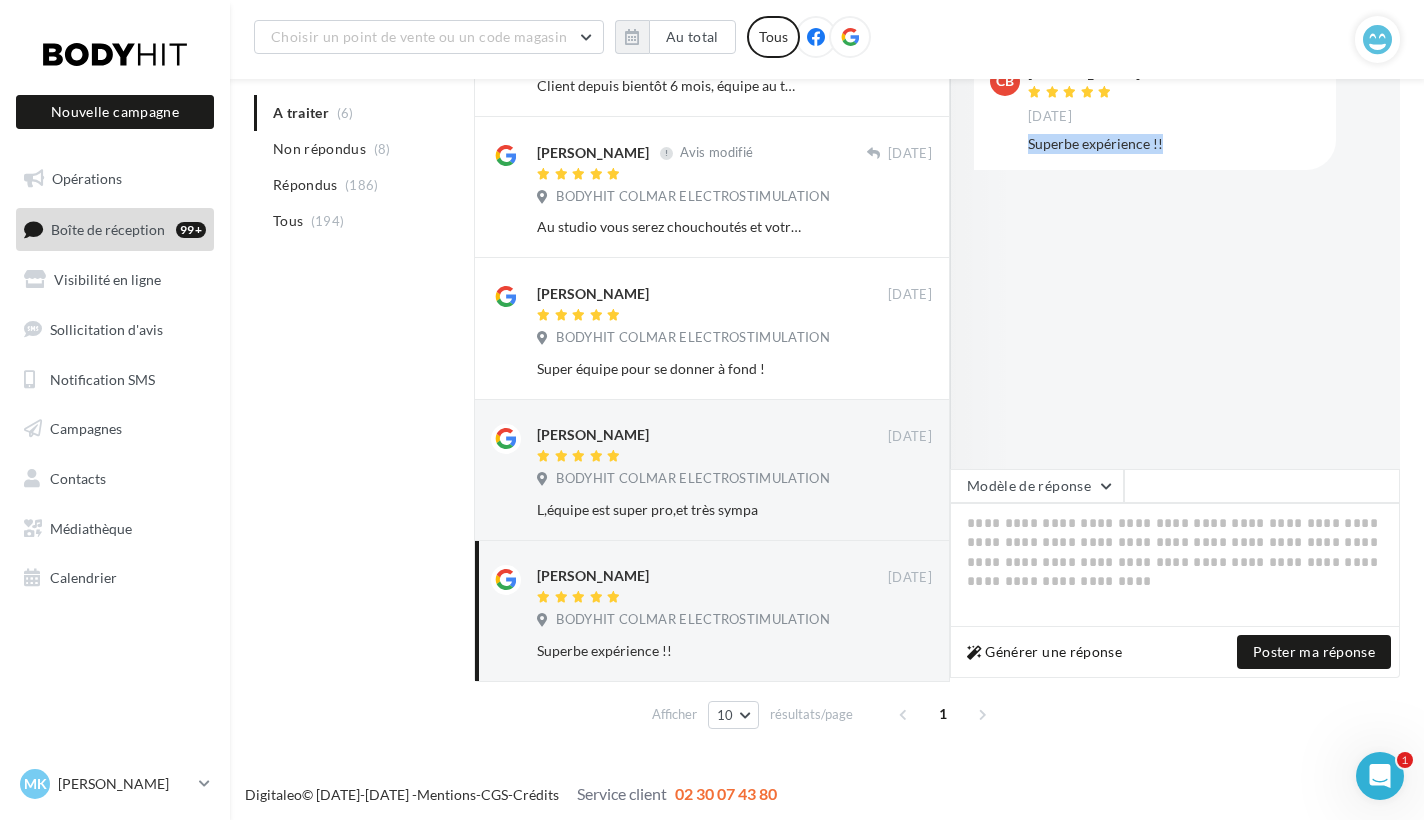 drag, startPoint x: 1173, startPoint y: 140, endPoint x: 1029, endPoint y: 144, distance: 144.05554 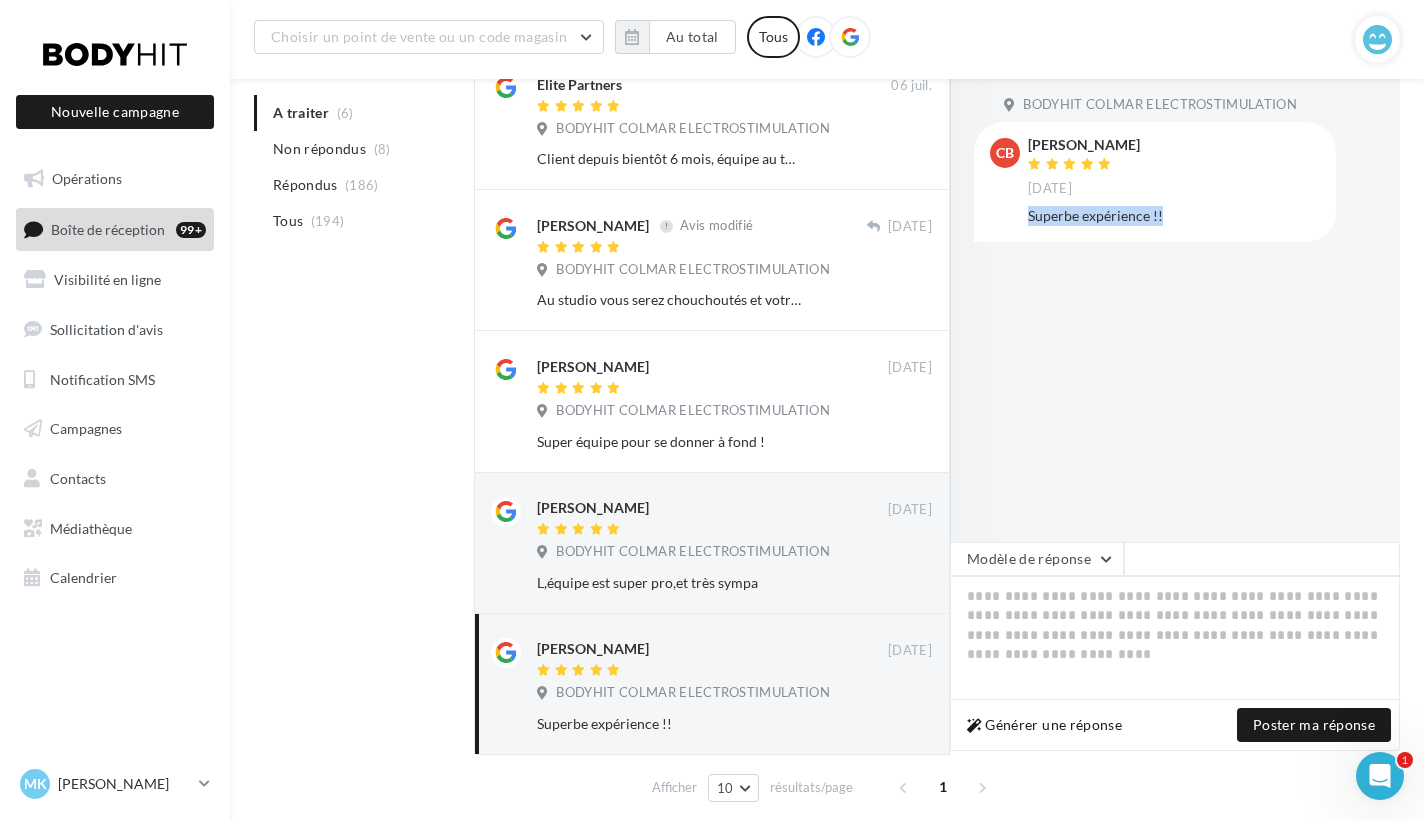 scroll, scrollTop: 432, scrollLeft: 0, axis: vertical 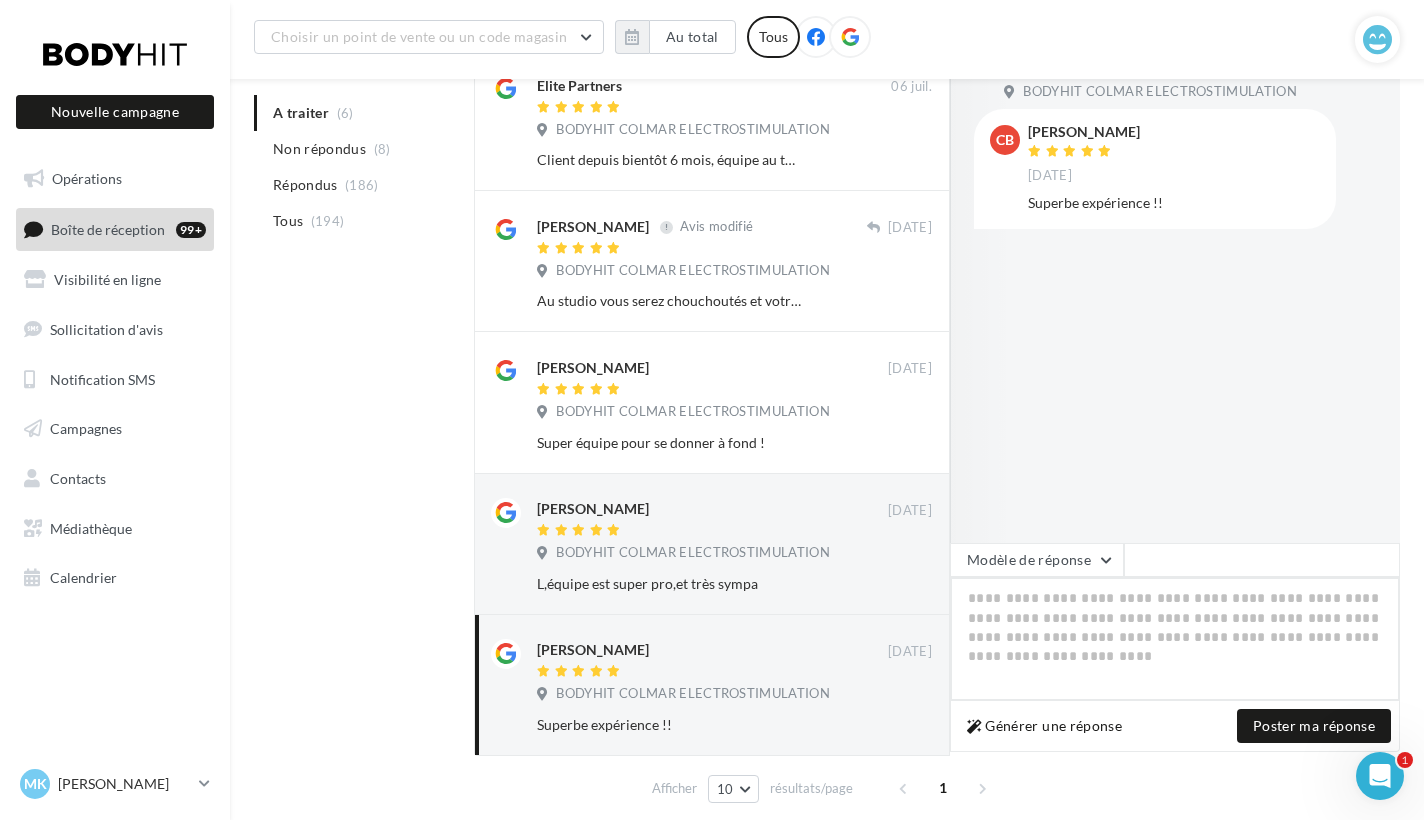 click at bounding box center (1175, 639) 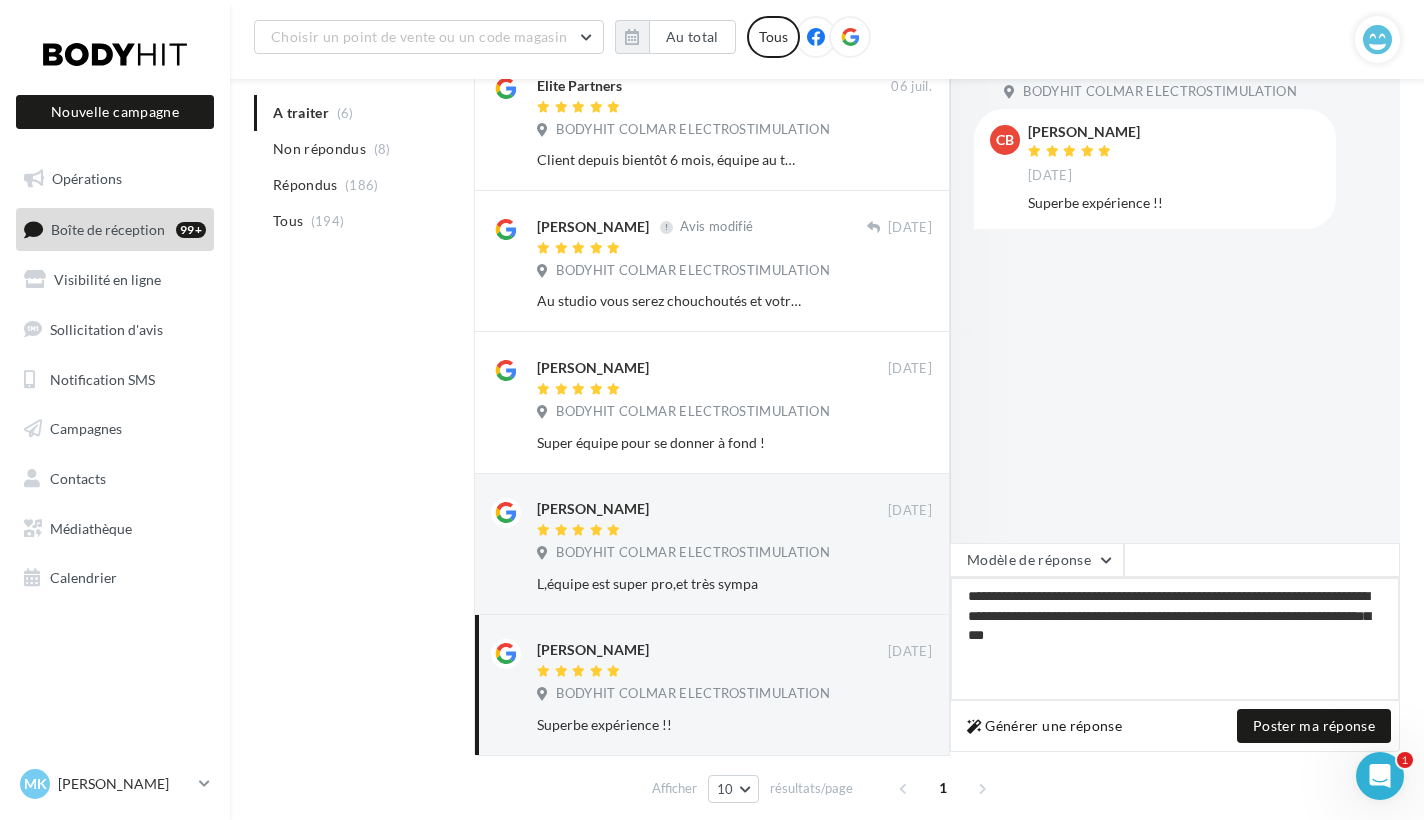 click on "**********" at bounding box center [1175, 639] 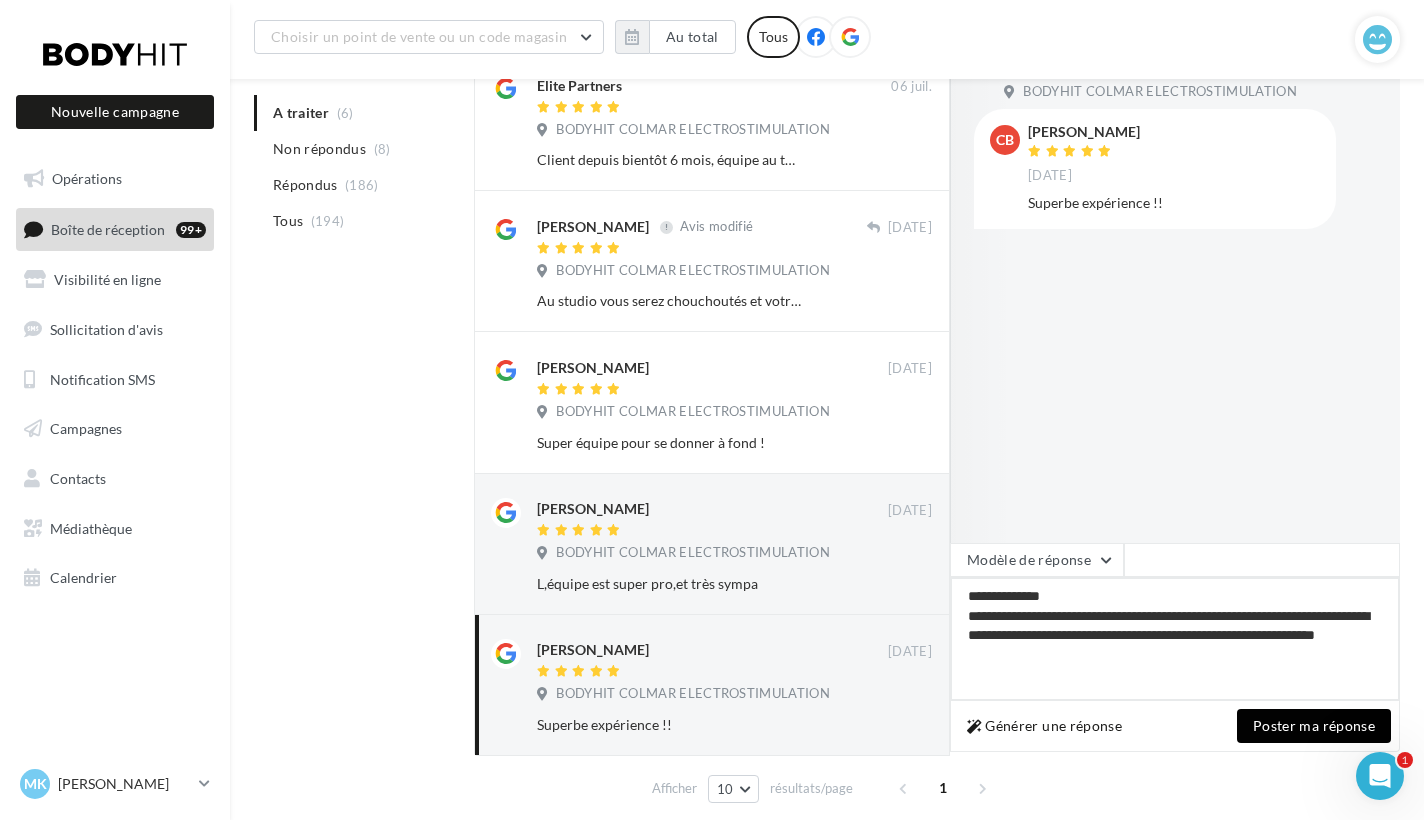 type on "**********" 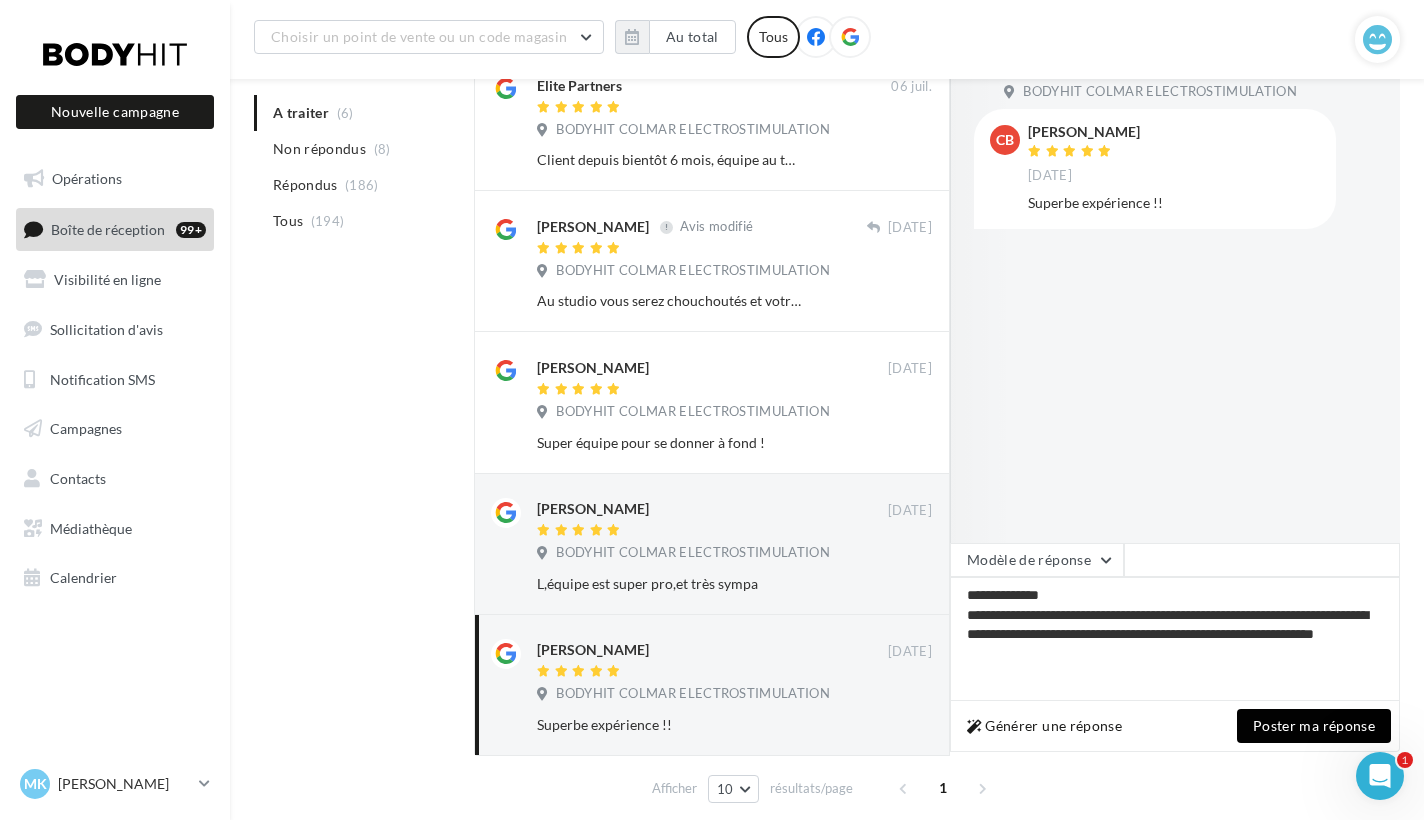 click on "Poster ma réponse" at bounding box center [1314, 726] 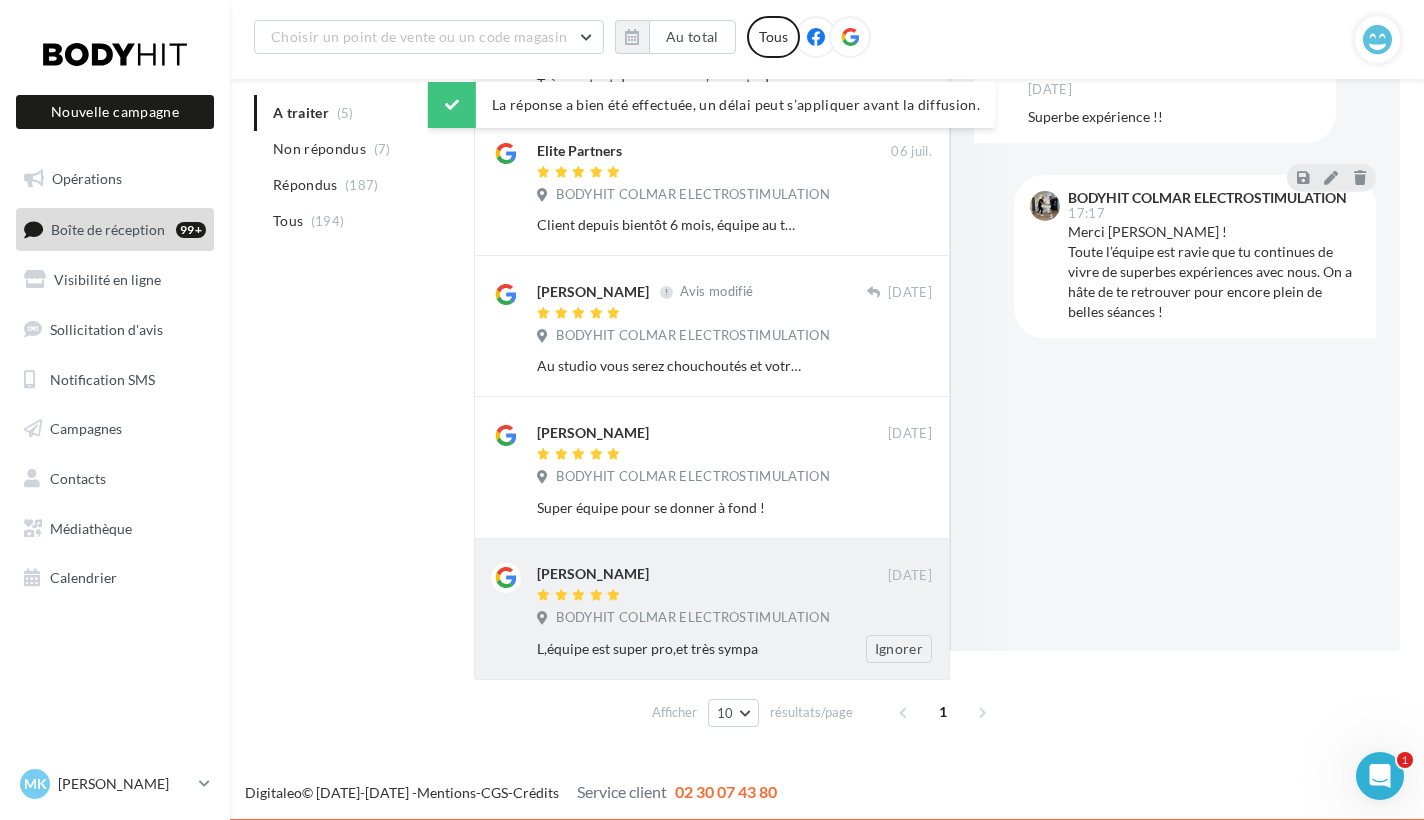 scroll, scrollTop: 365, scrollLeft: 0, axis: vertical 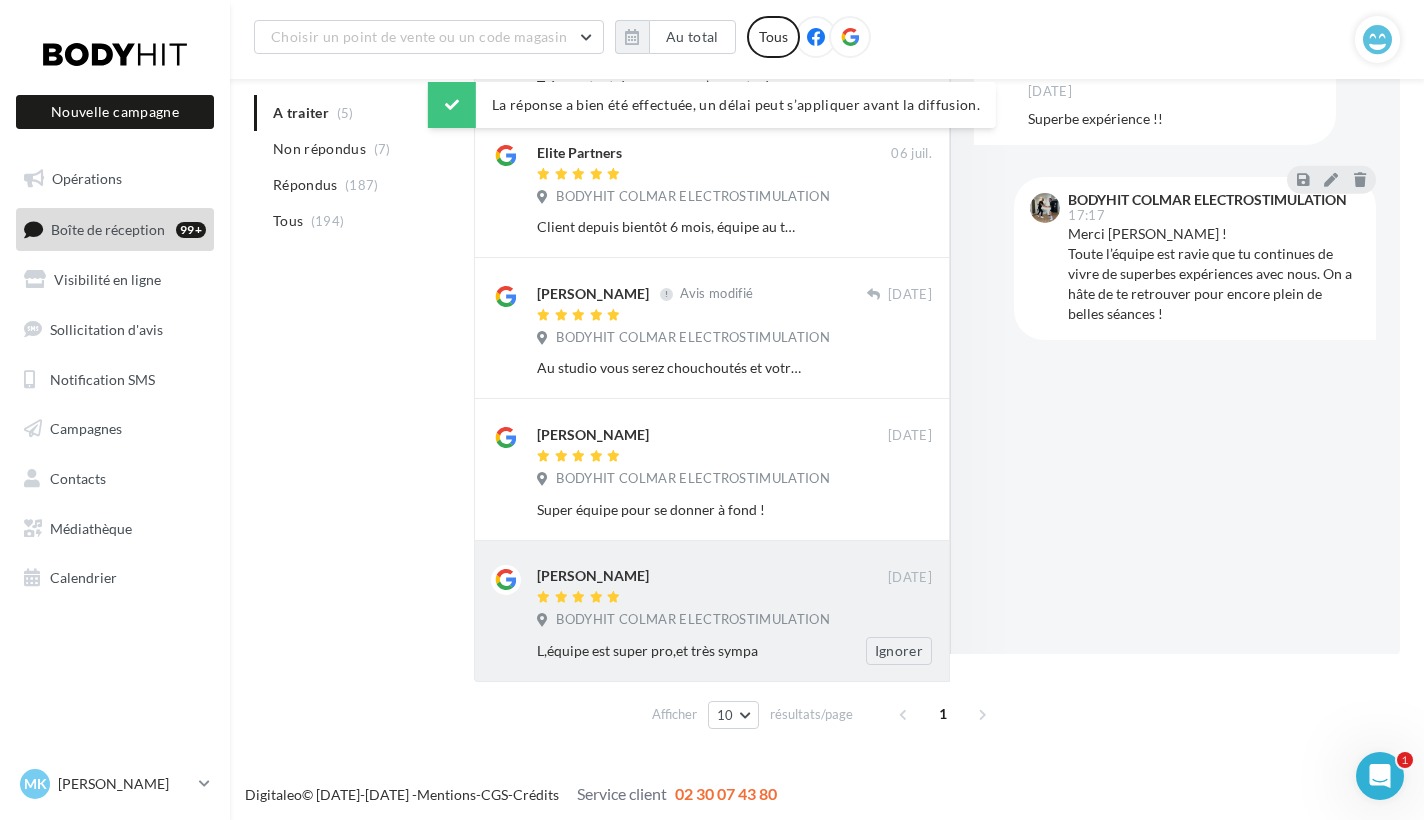 click at bounding box center (712, 598) 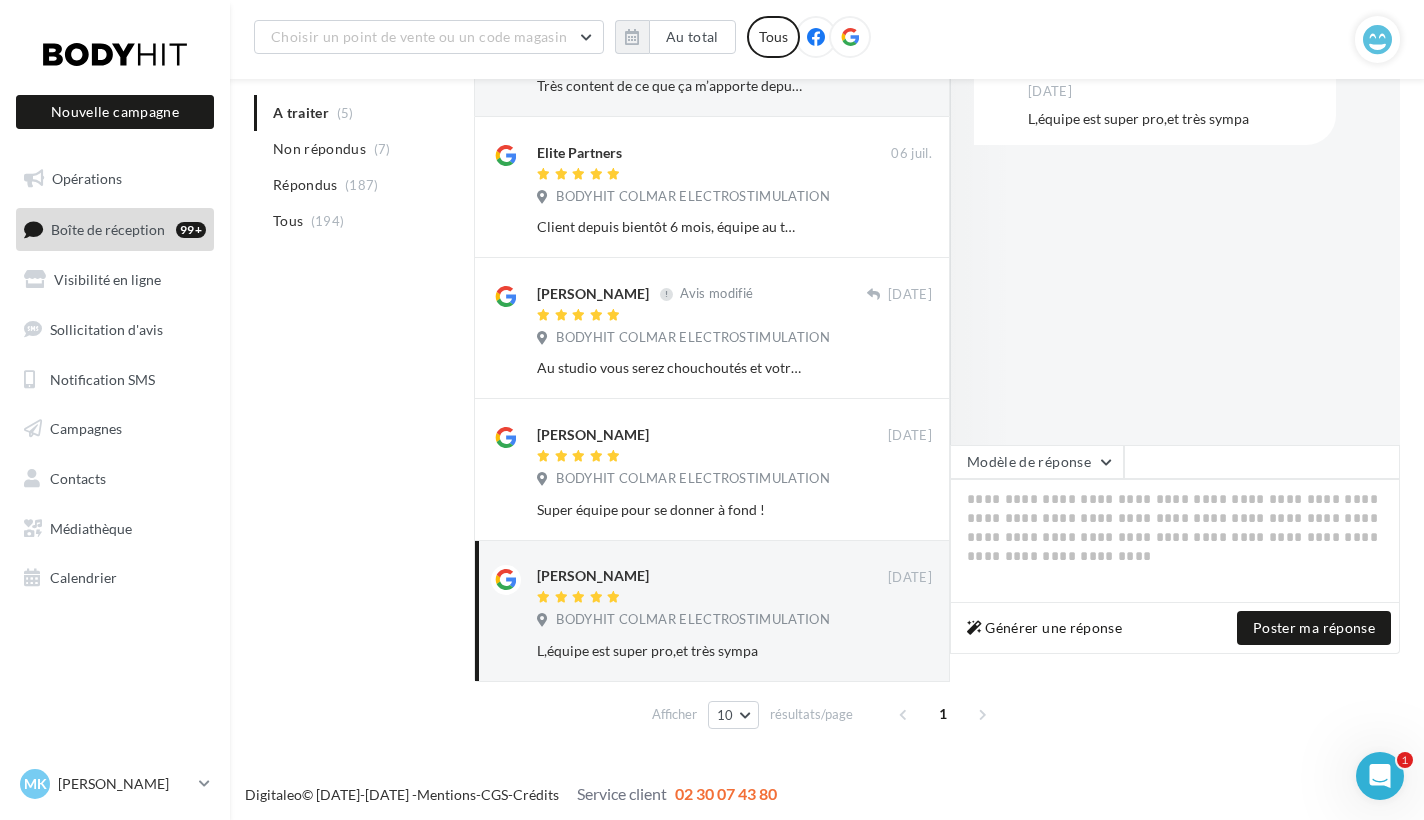 scroll, scrollTop: 335, scrollLeft: 0, axis: vertical 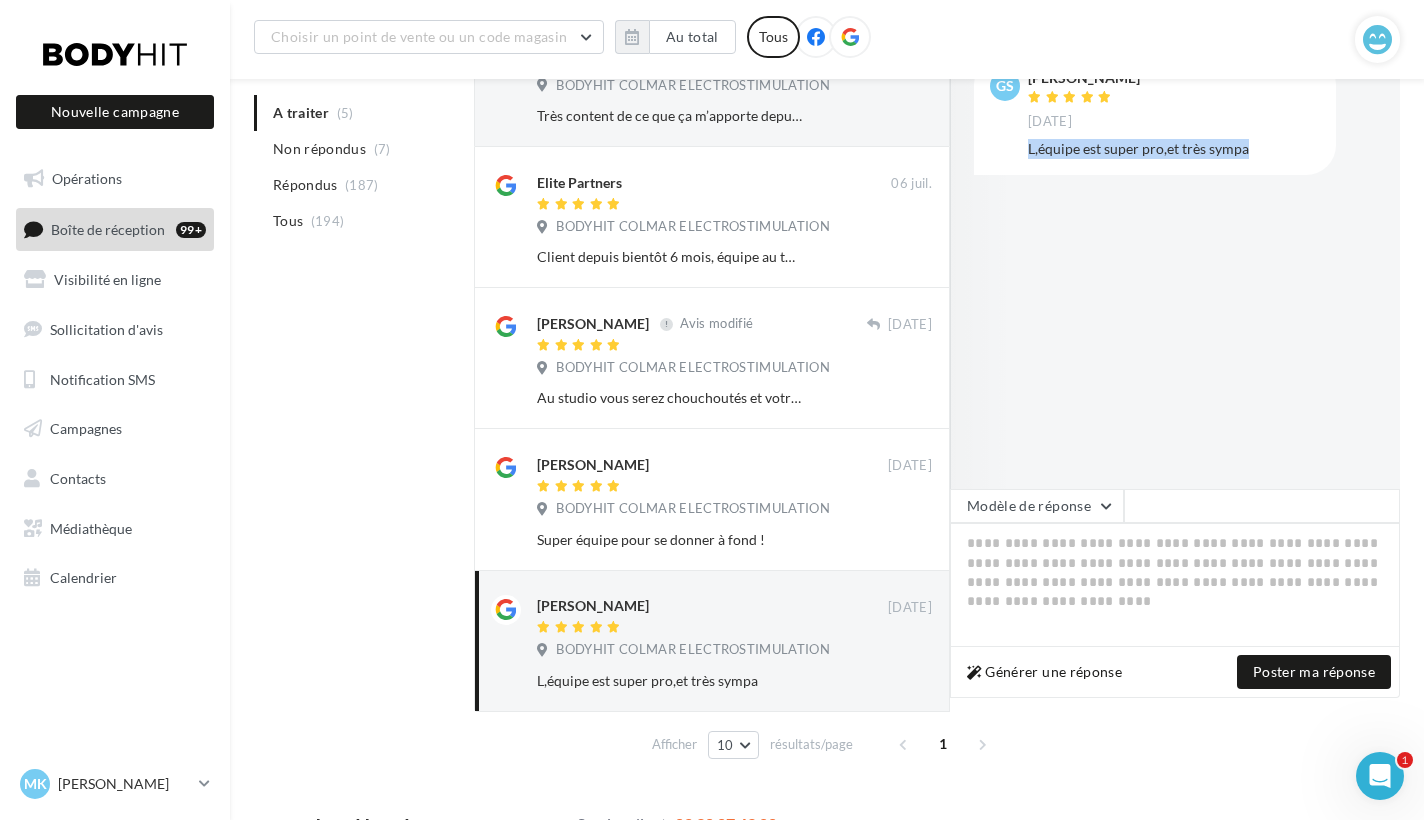 drag, startPoint x: 1268, startPoint y: 151, endPoint x: 1027, endPoint y: 147, distance: 241.03319 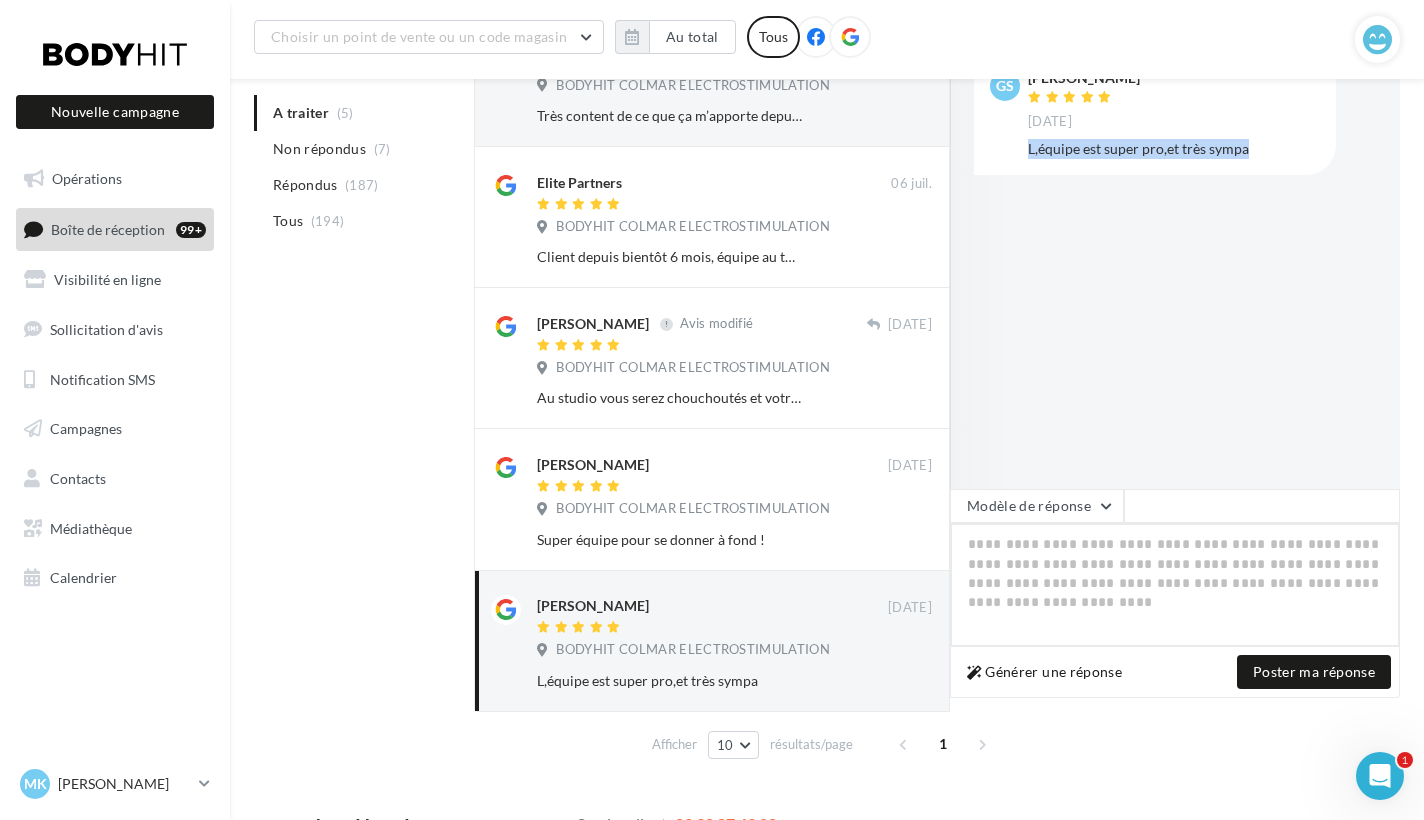 click at bounding box center (1175, 585) 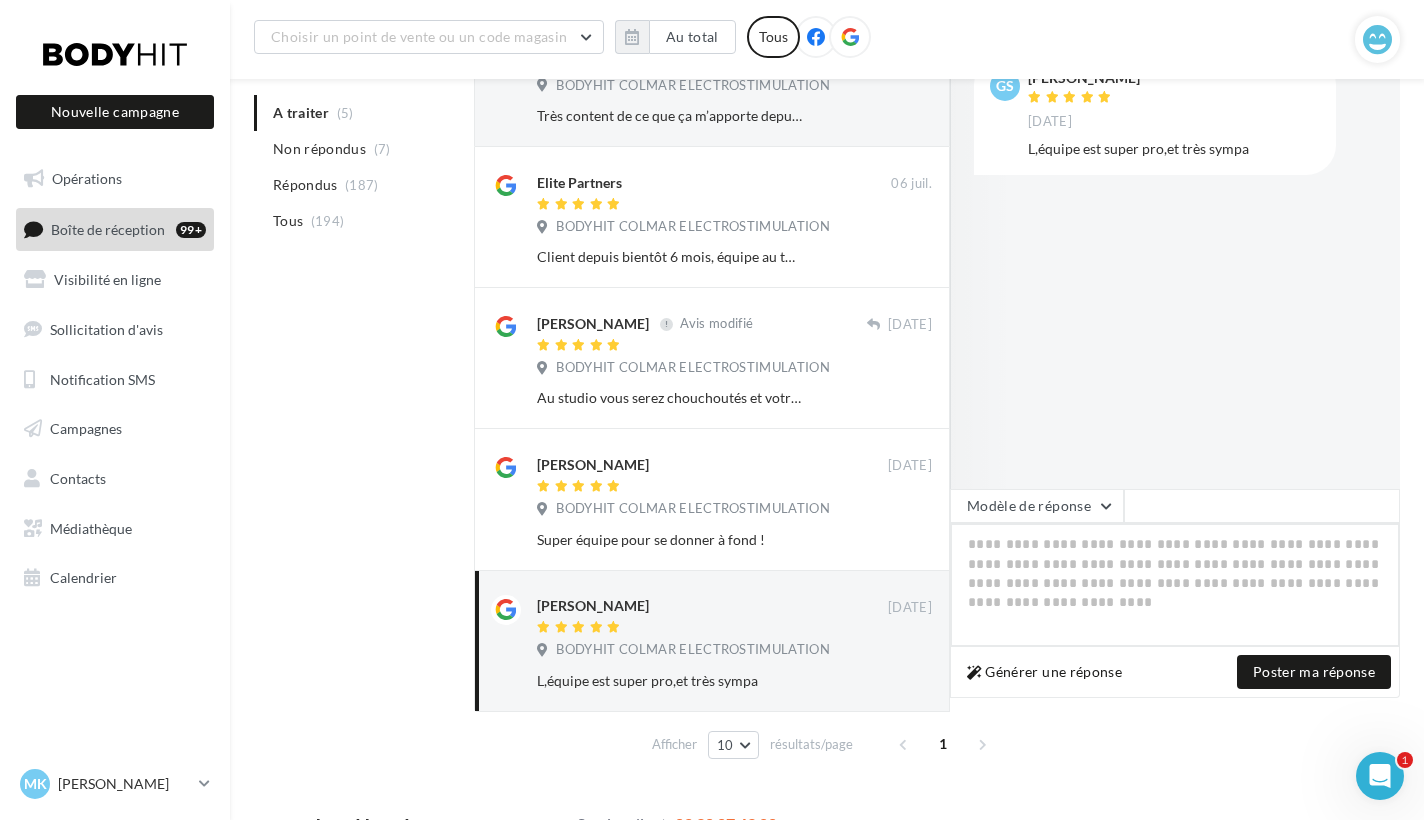 paste on "**********" 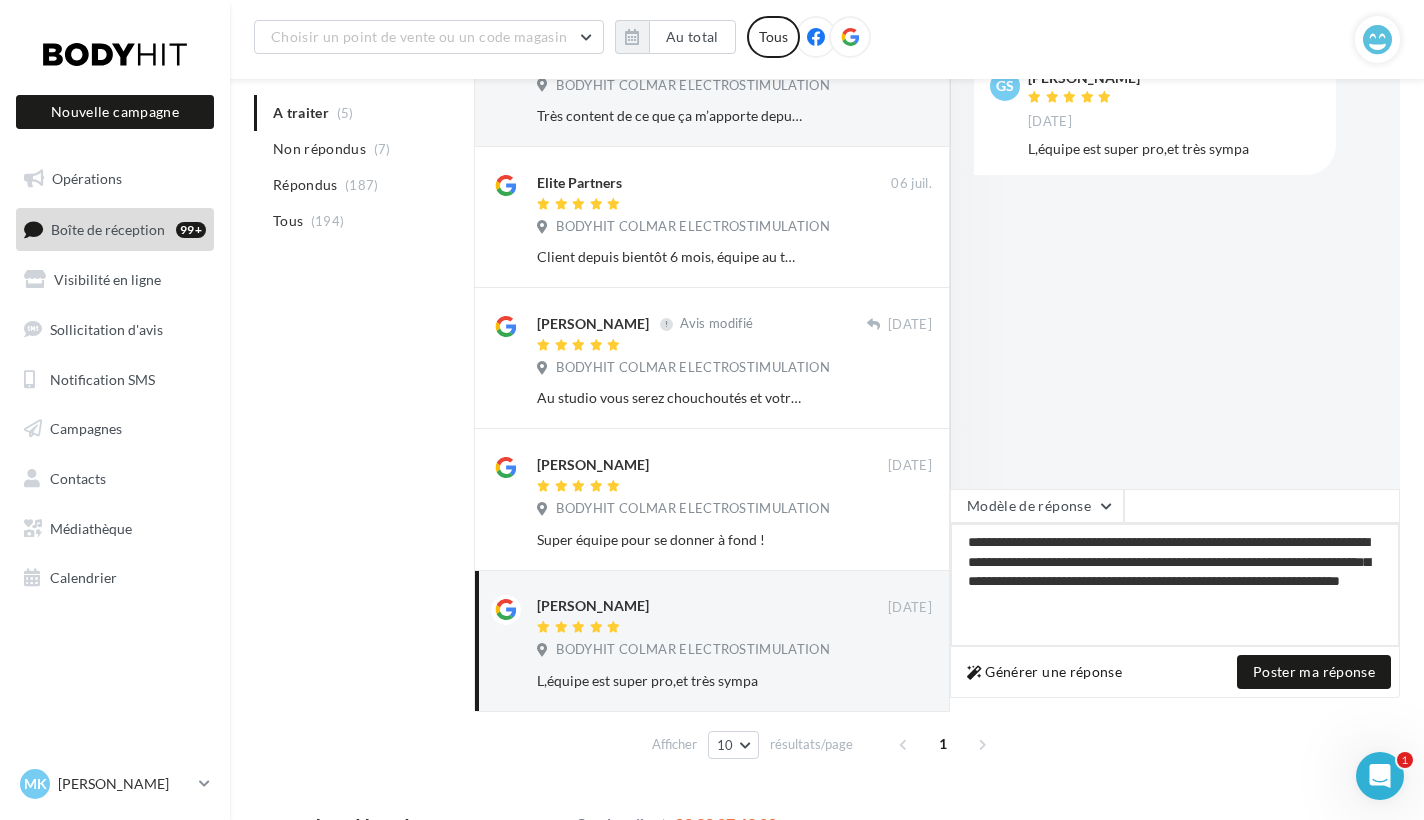 click on "**********" at bounding box center (1175, 585) 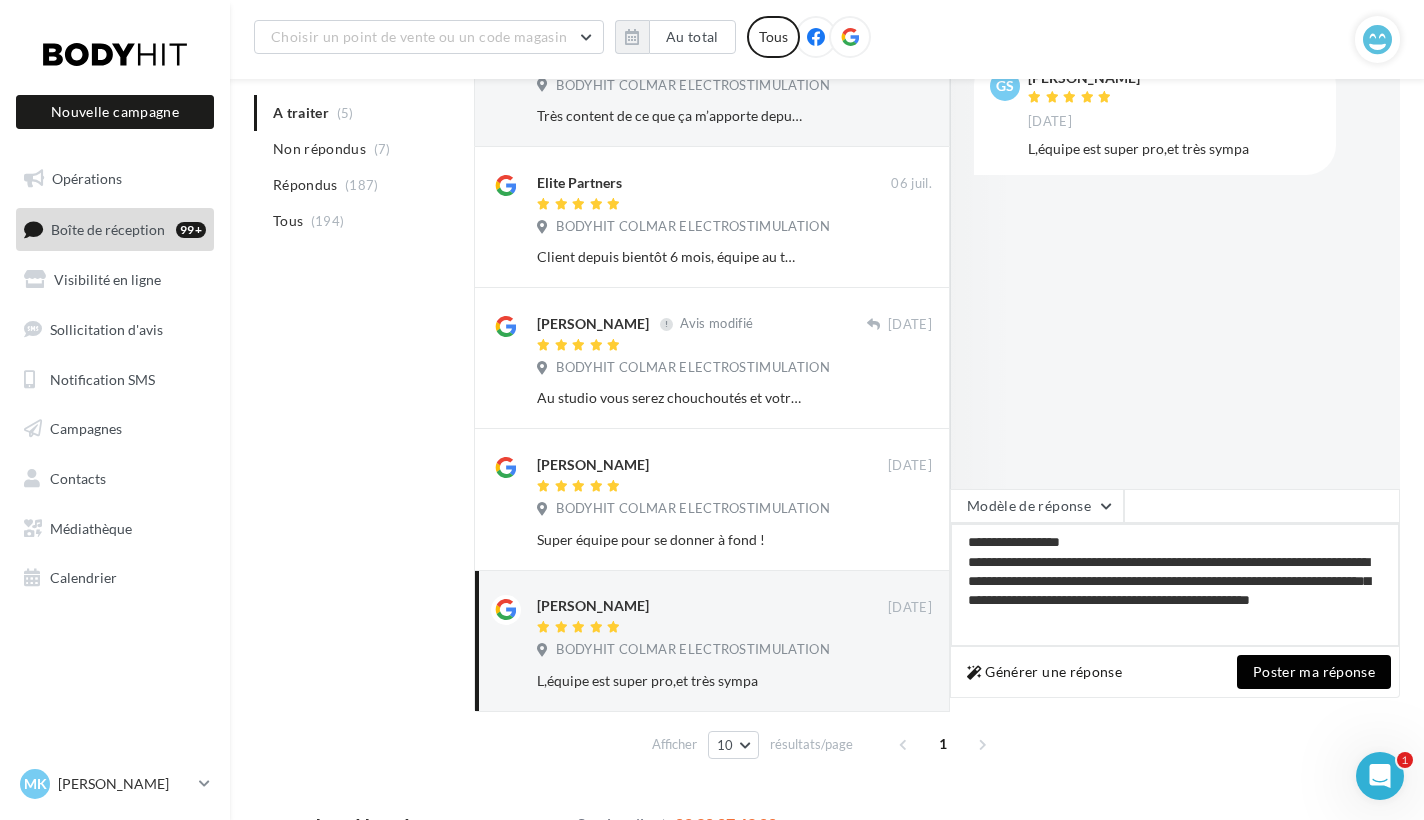 type on "**********" 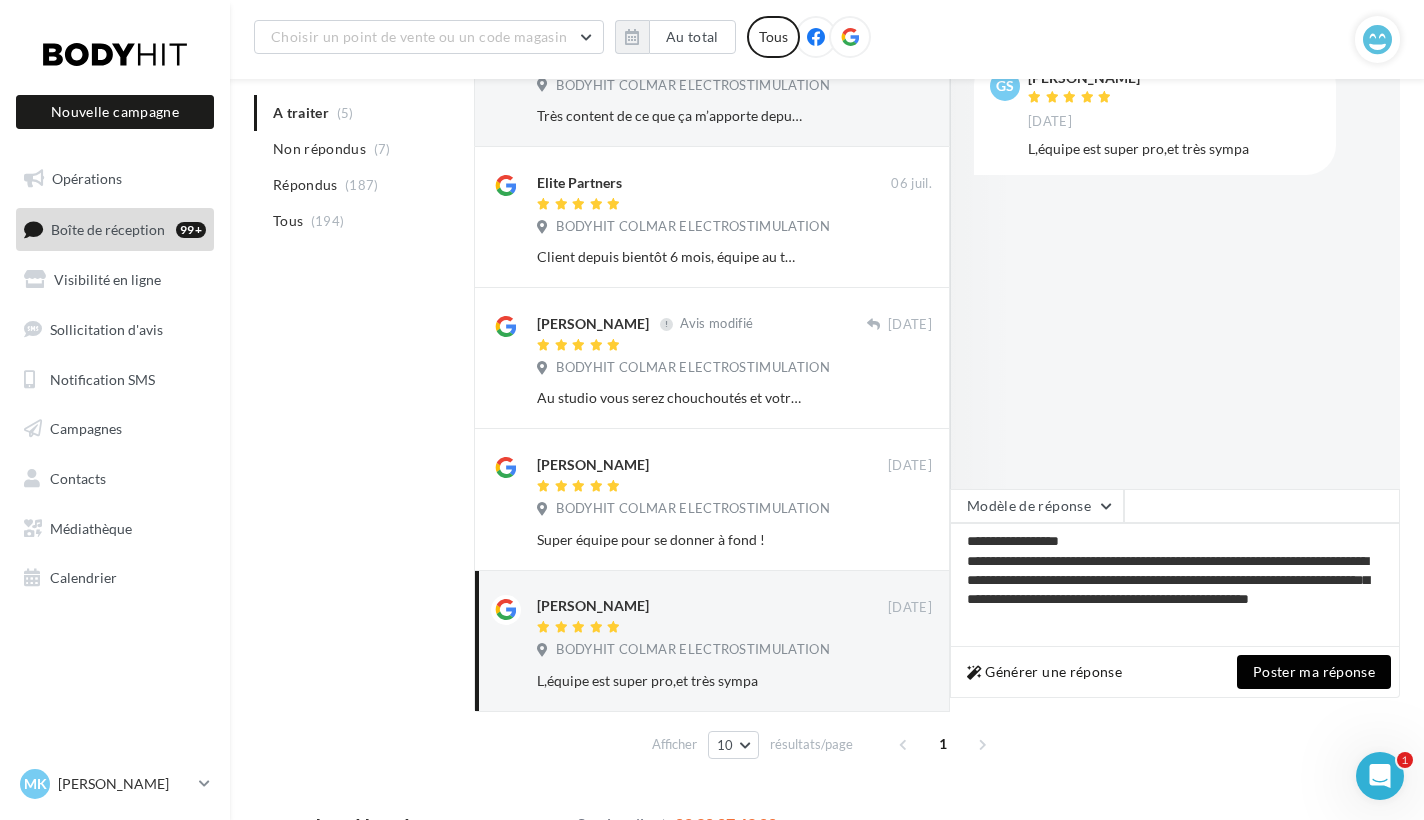 click on "Poster ma réponse" at bounding box center [1314, 672] 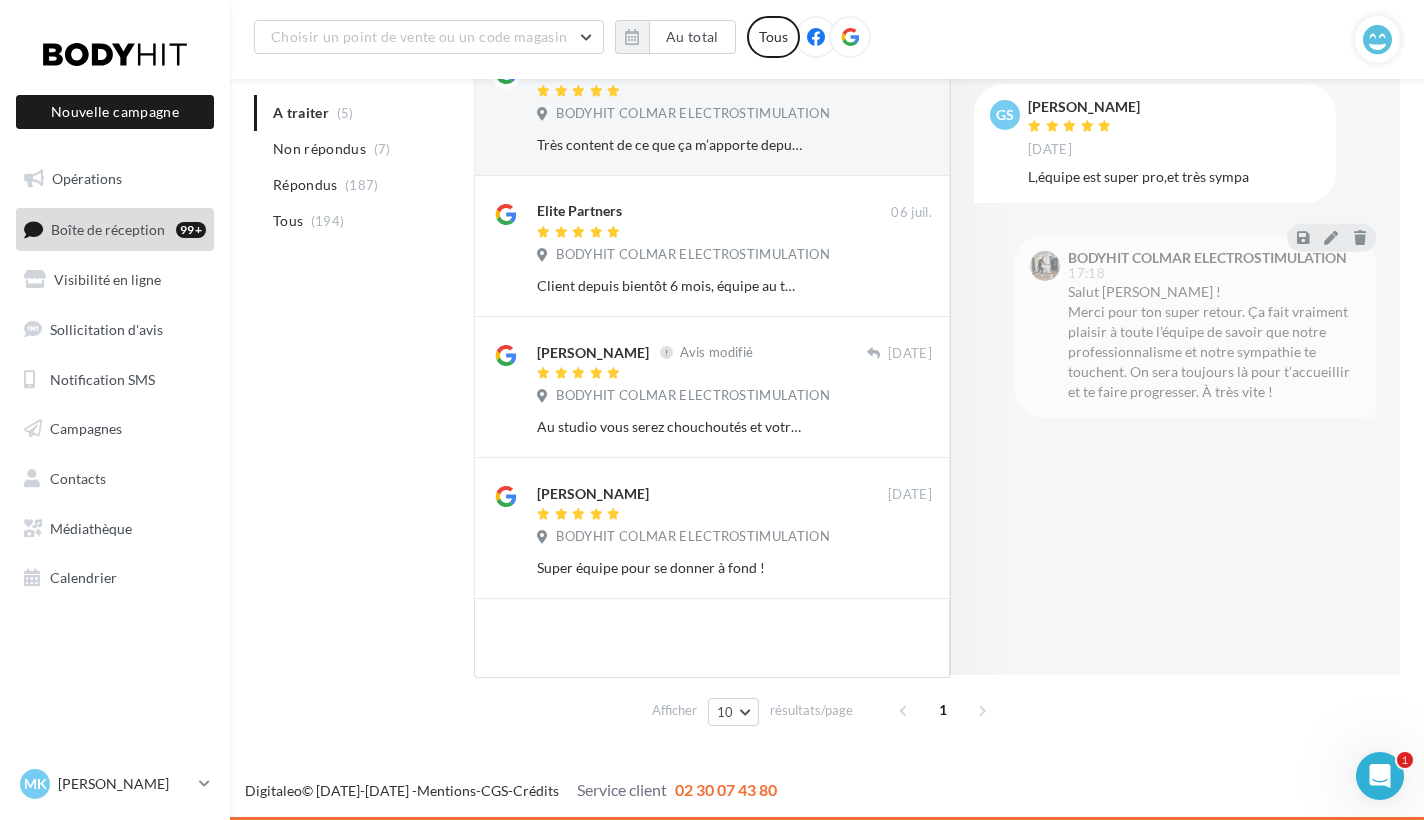 scroll, scrollTop: 301, scrollLeft: 0, axis: vertical 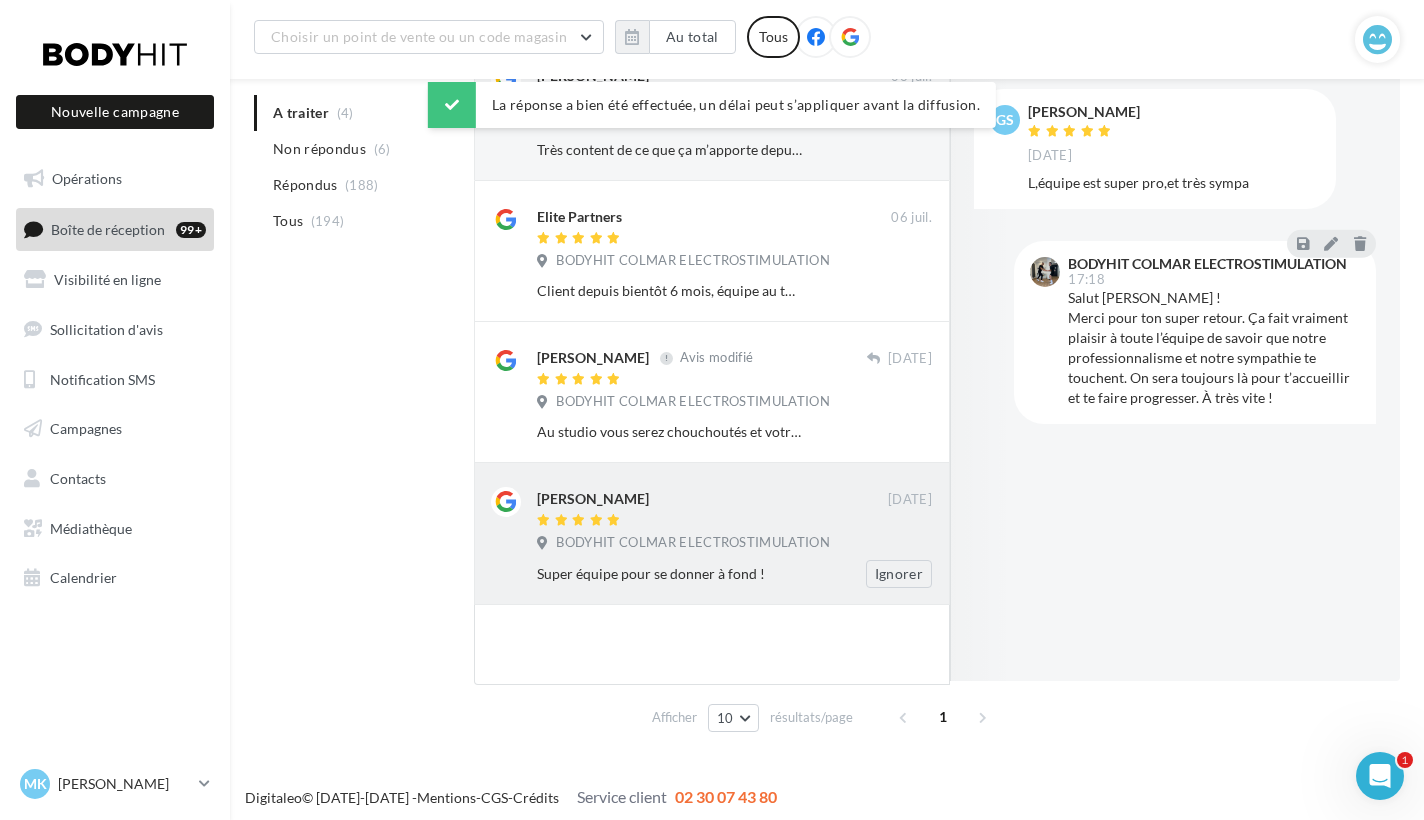 click at bounding box center (712, 521) 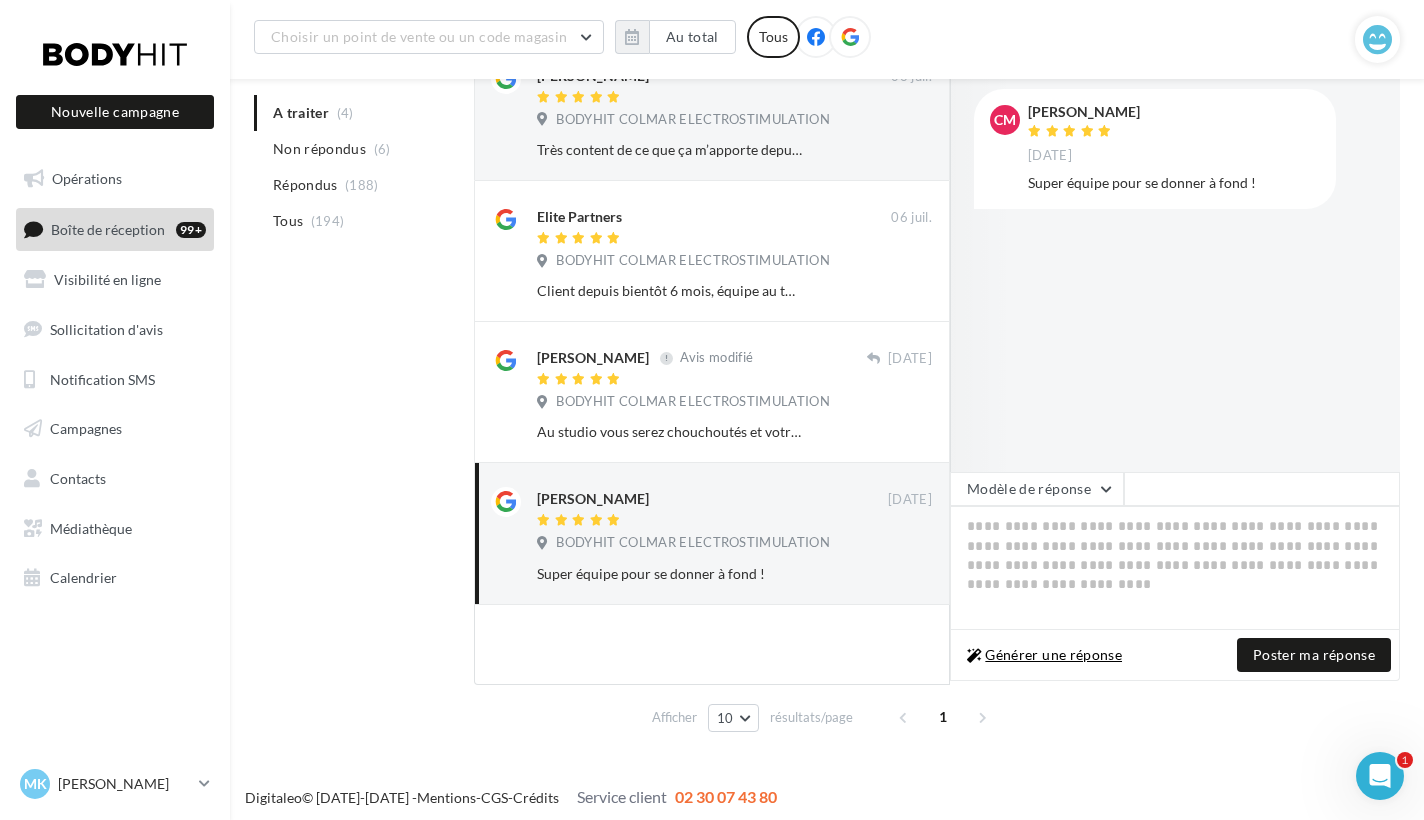 click on "Générer une réponse" at bounding box center [1044, 655] 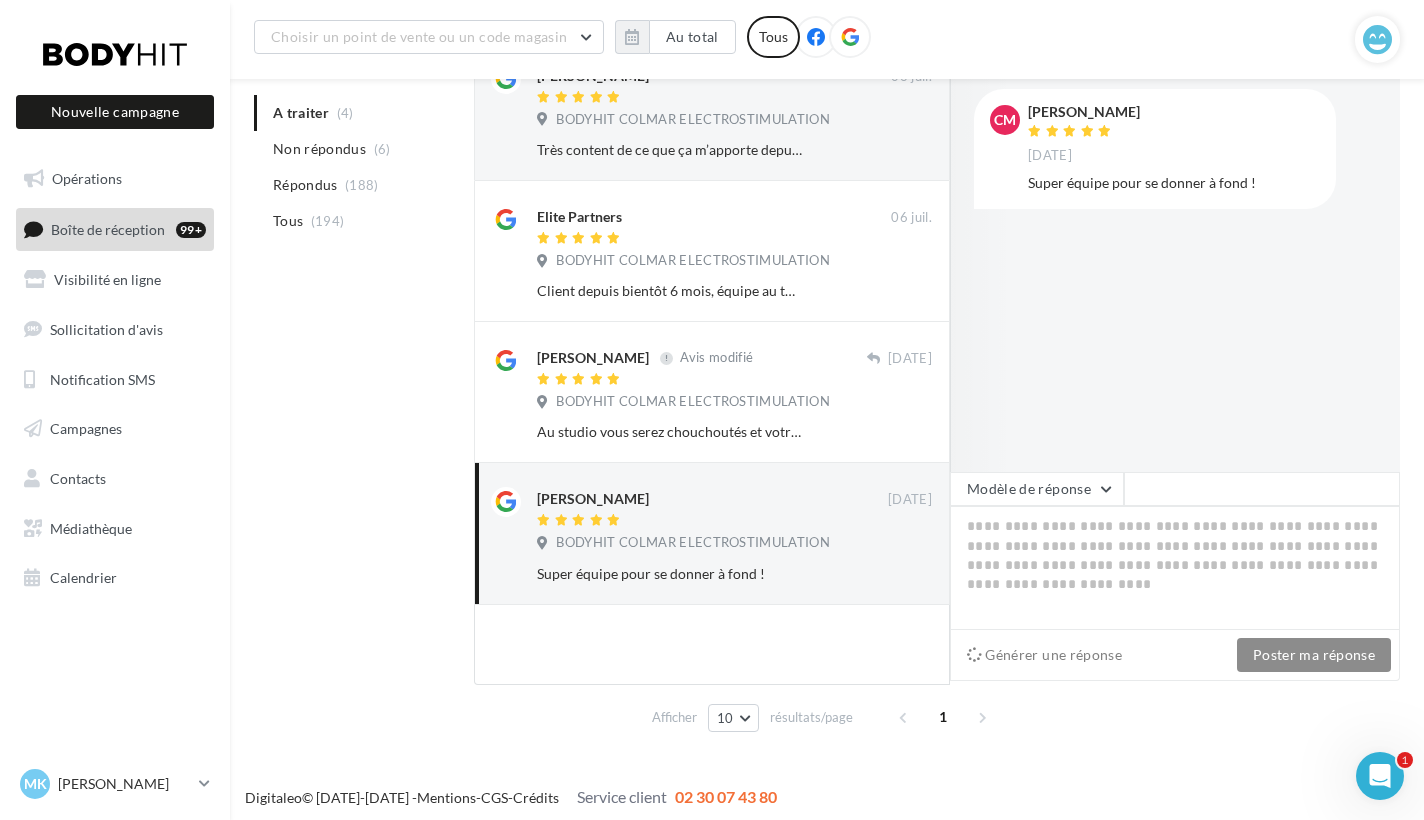 type on "**********" 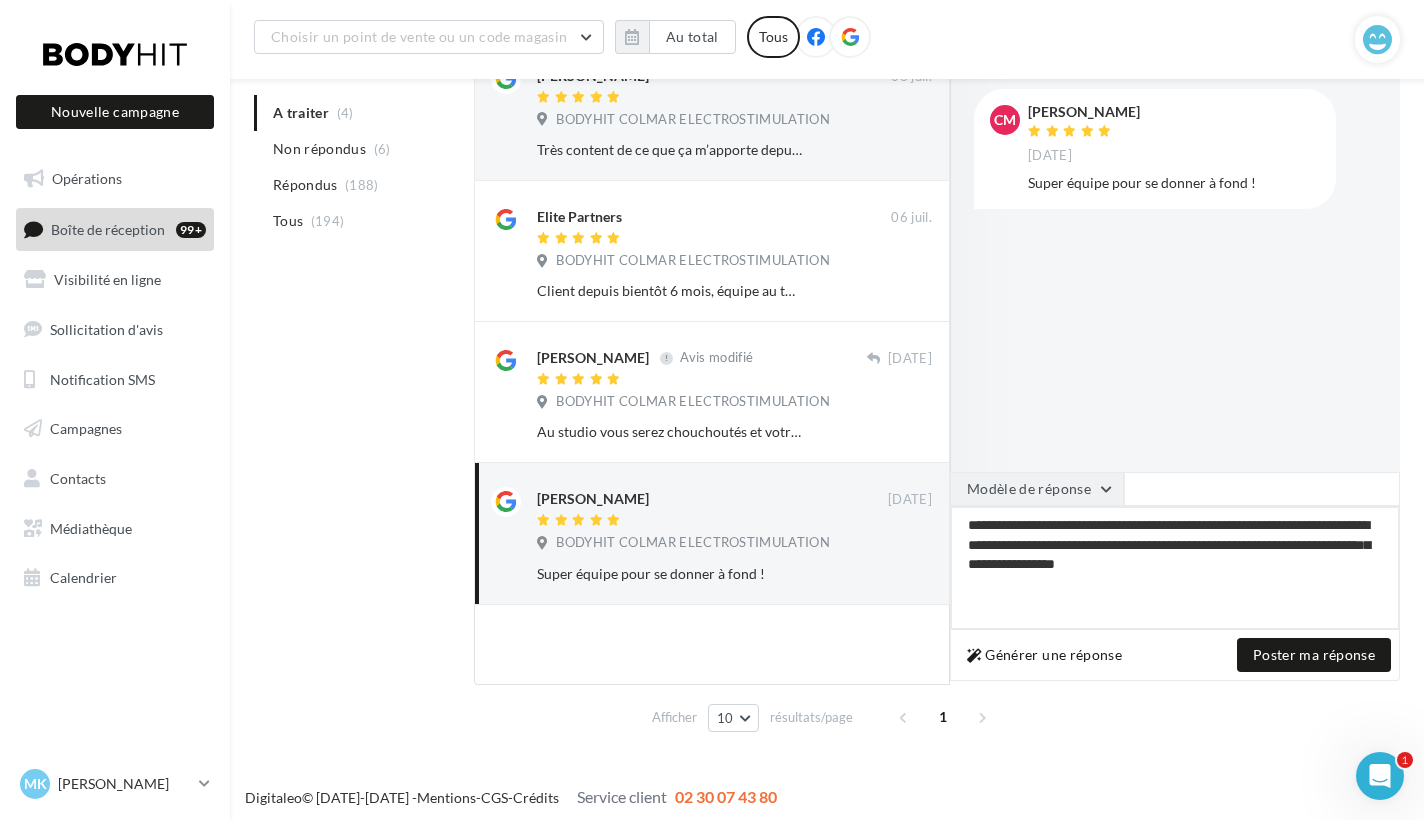 drag, startPoint x: 1360, startPoint y: 560, endPoint x: 977, endPoint y: 501, distance: 387.51773 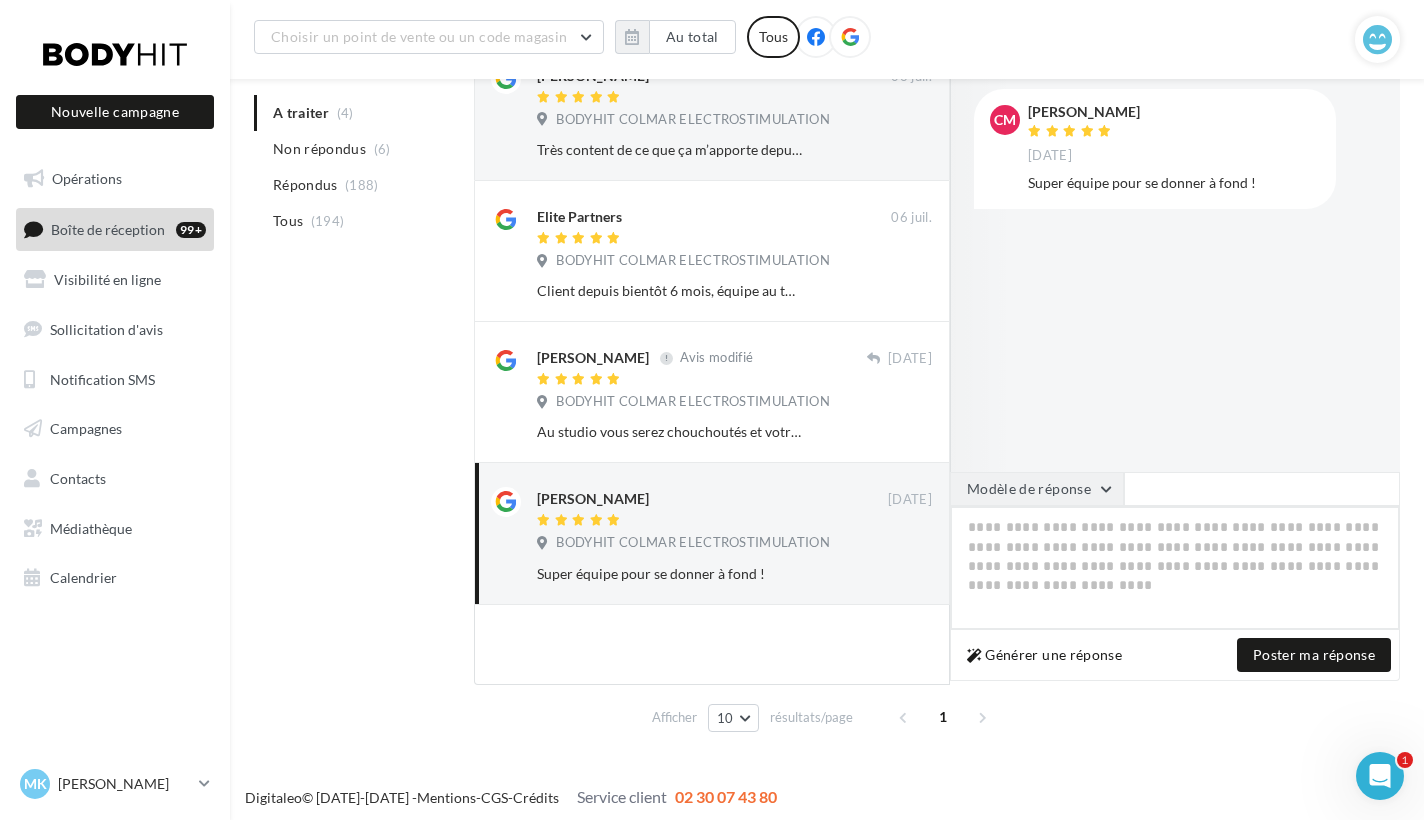 type 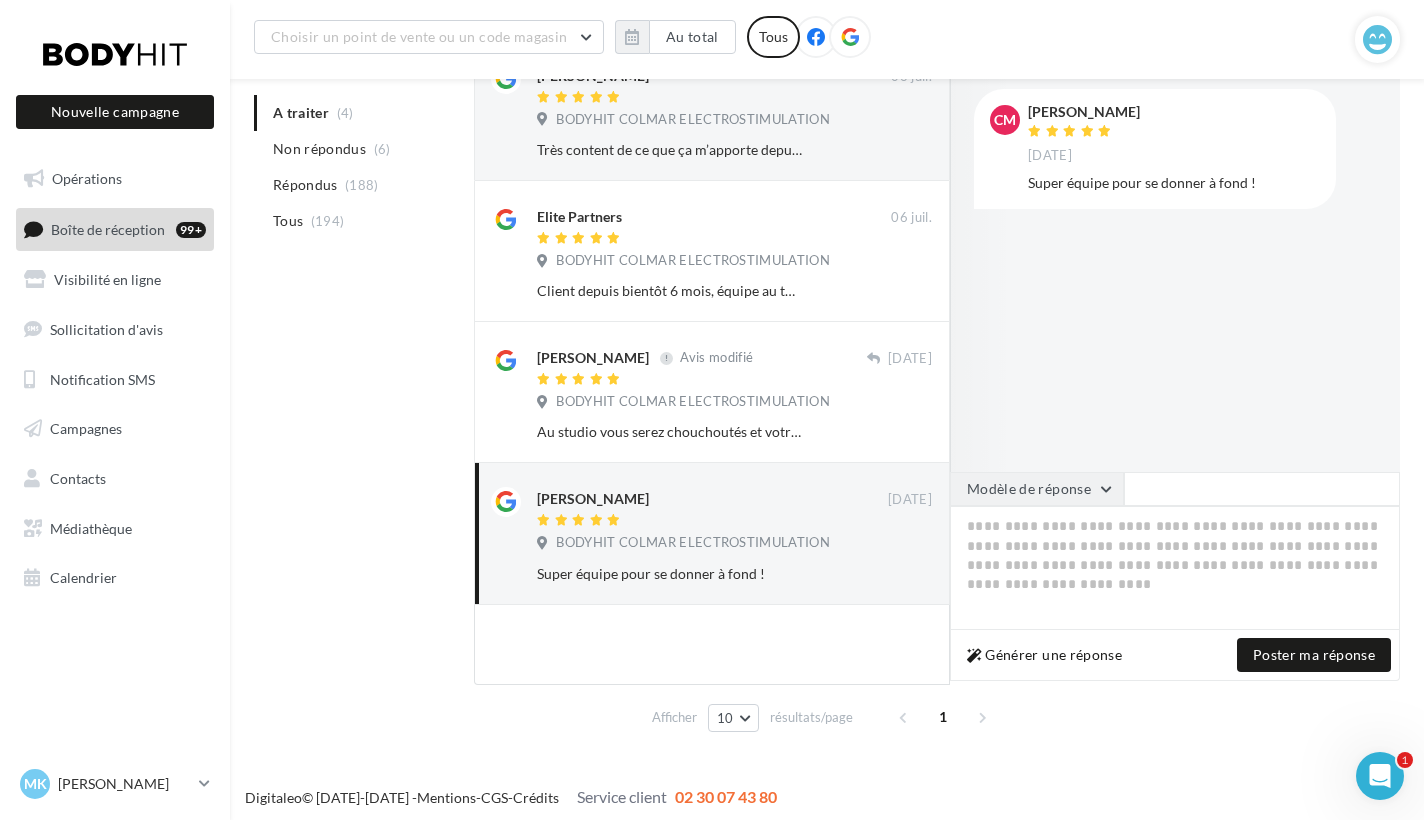 click on "Modèle de réponse" at bounding box center [1037, 489] 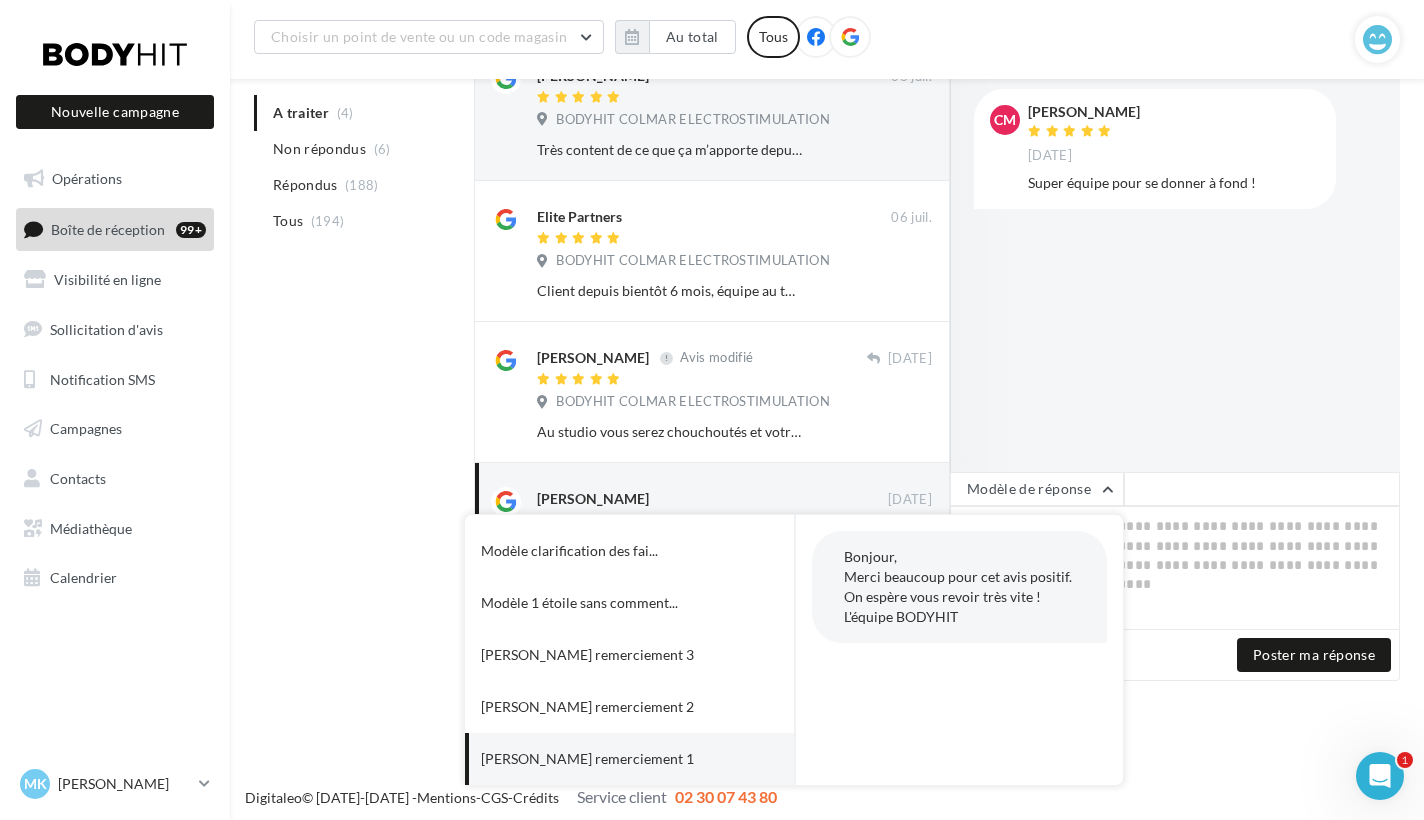 scroll, scrollTop: 42, scrollLeft: 0, axis: vertical 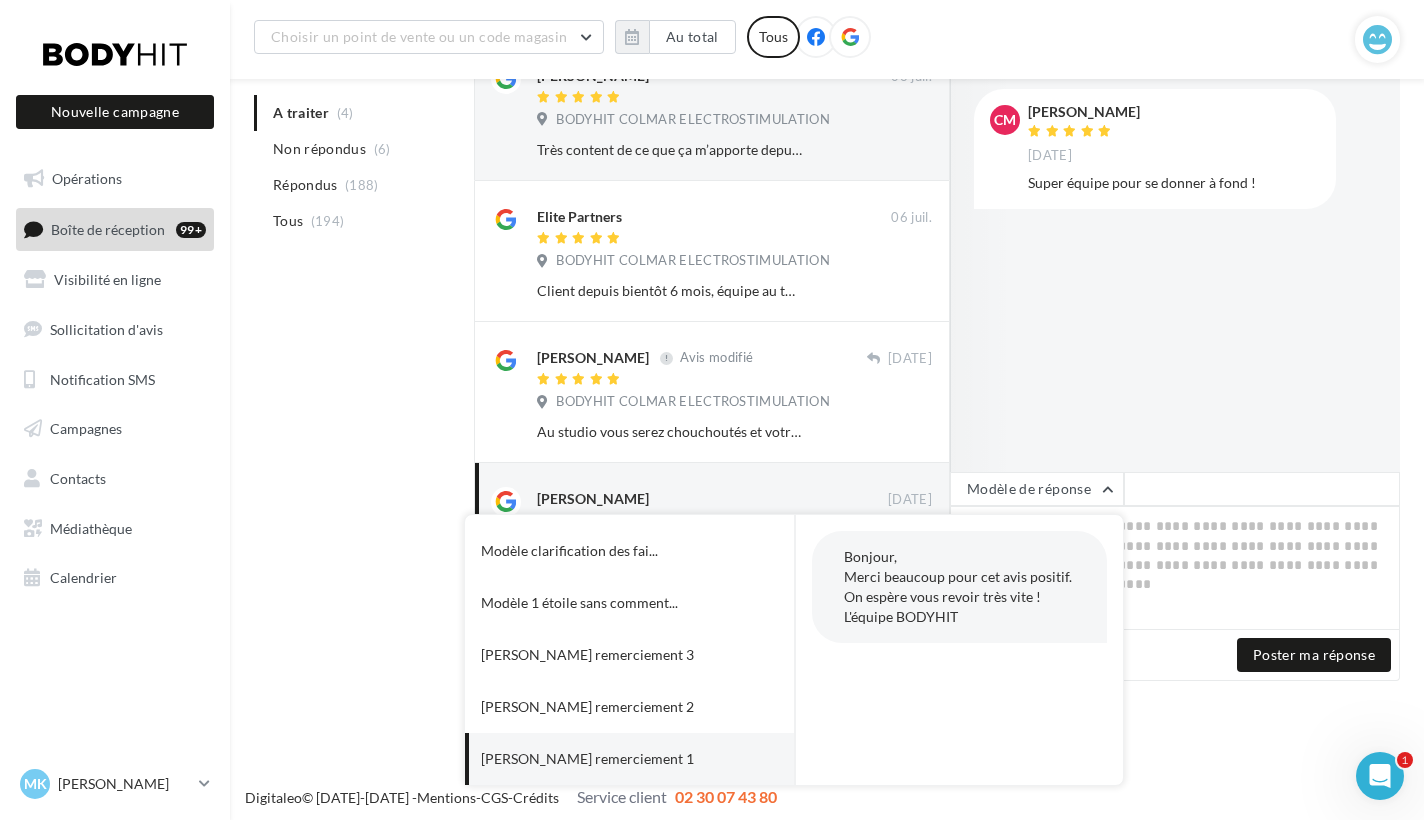click on "[PERSON_NAME] remerciement 1" at bounding box center (587, 759) 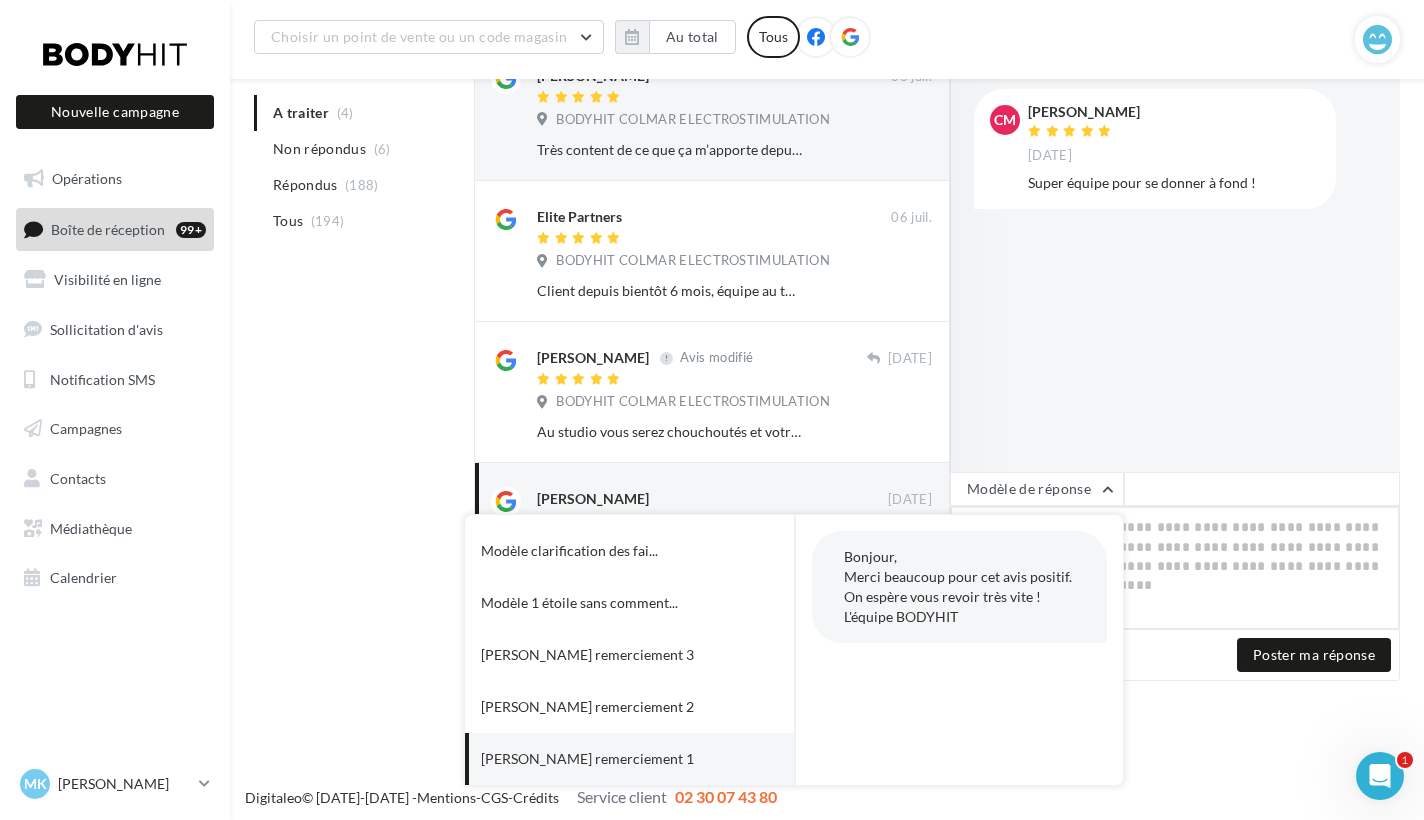 type on "**********" 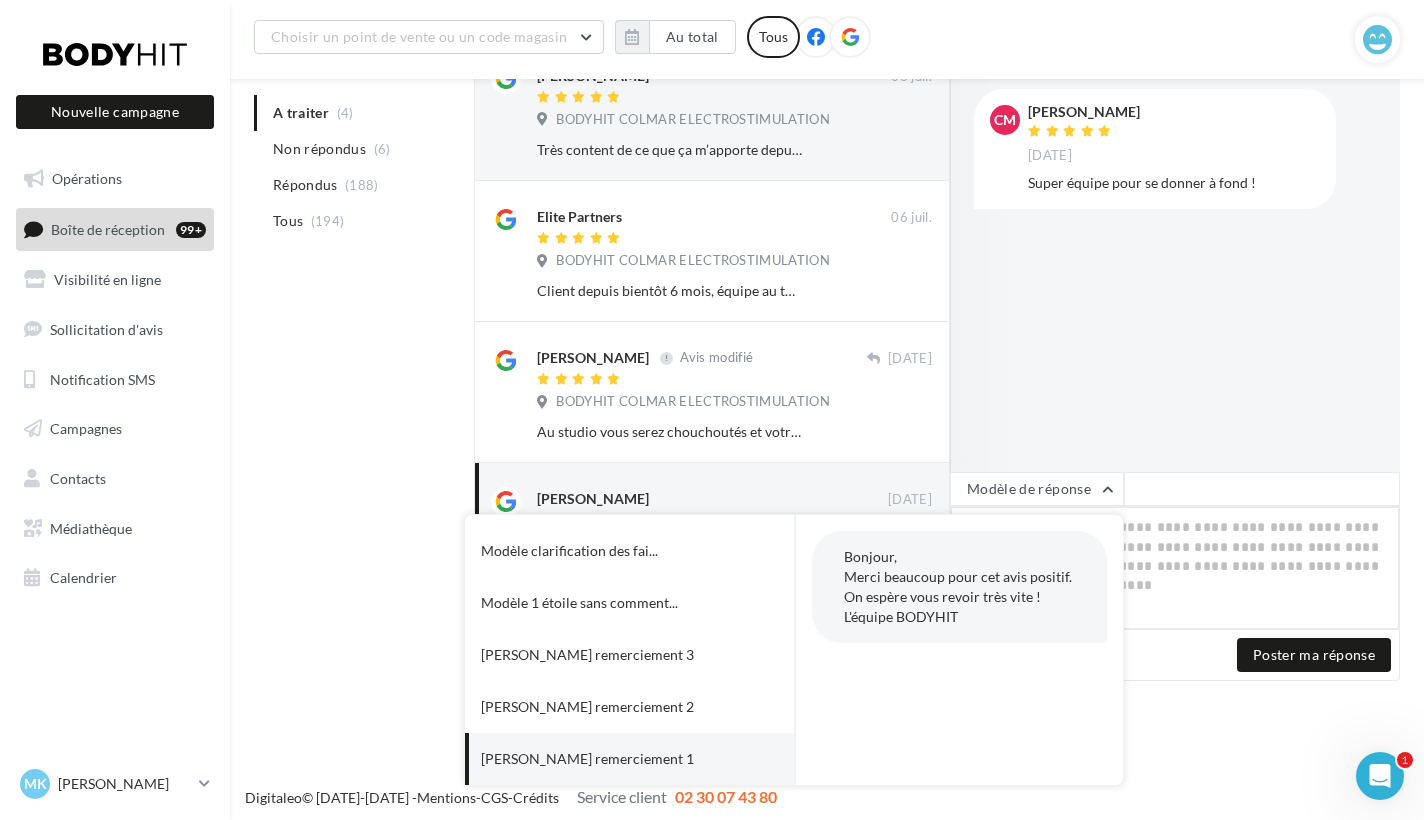 type on "**********" 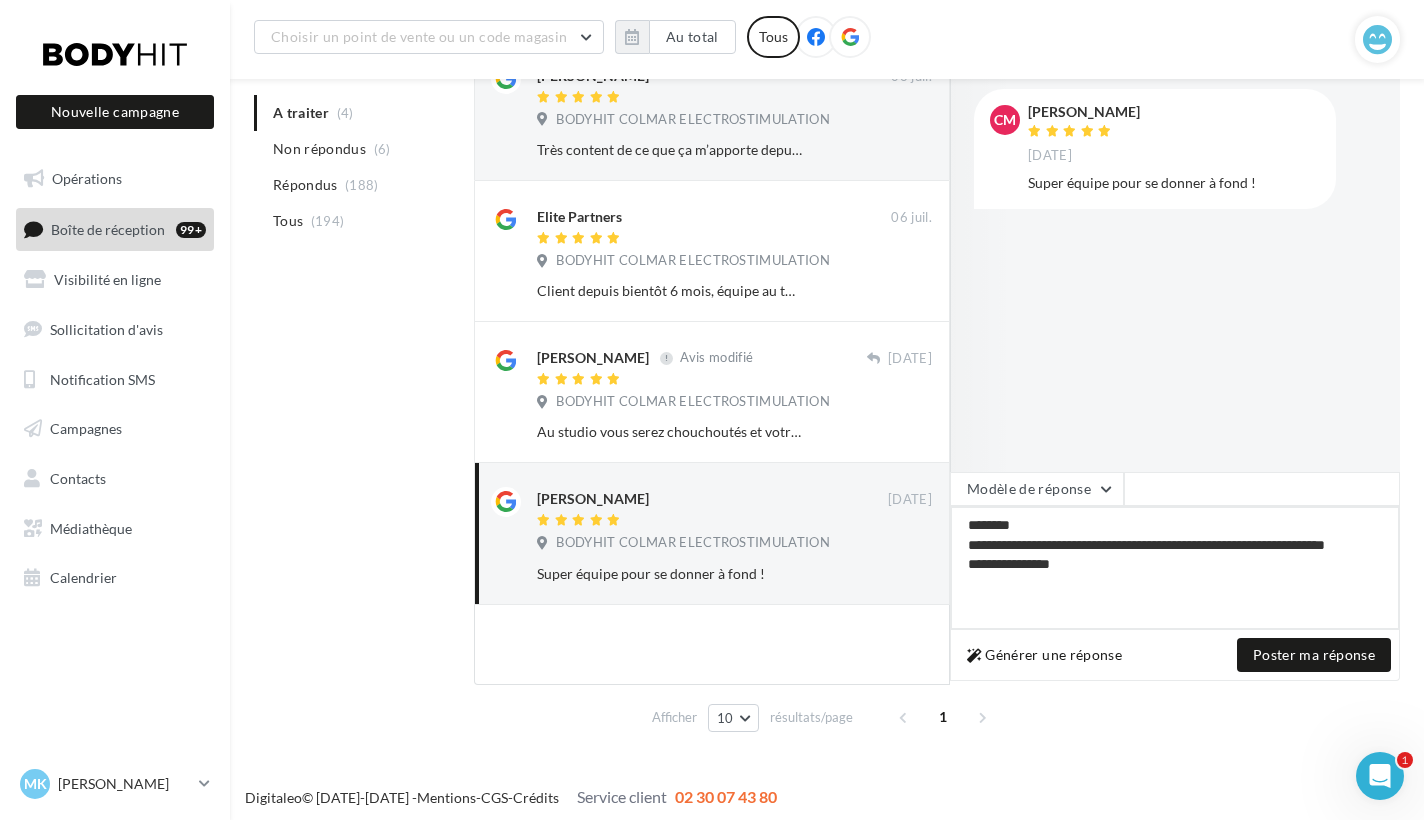 drag, startPoint x: 1137, startPoint y: 580, endPoint x: 967, endPoint y: 589, distance: 170.23807 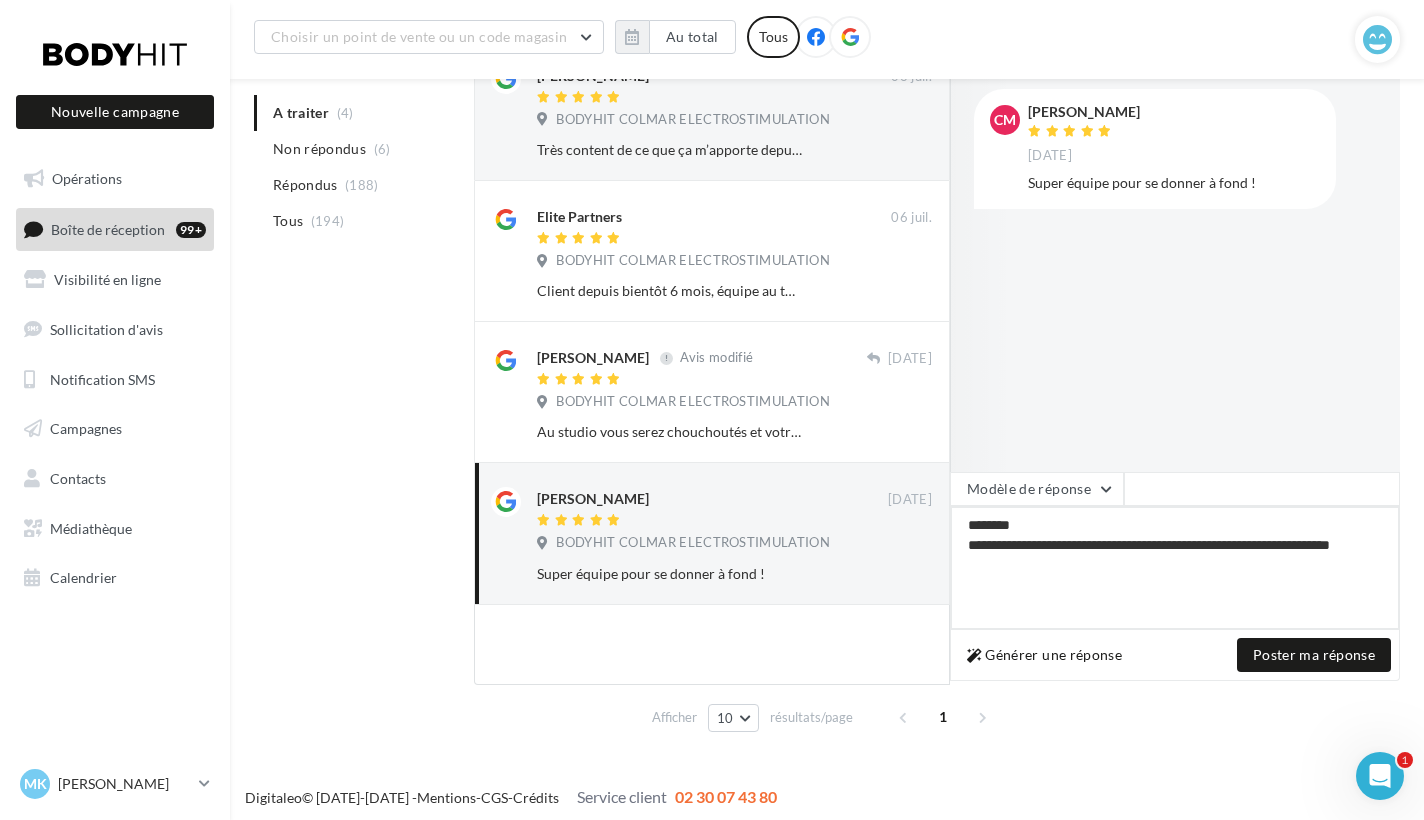 click on "**********" at bounding box center [1175, 568] 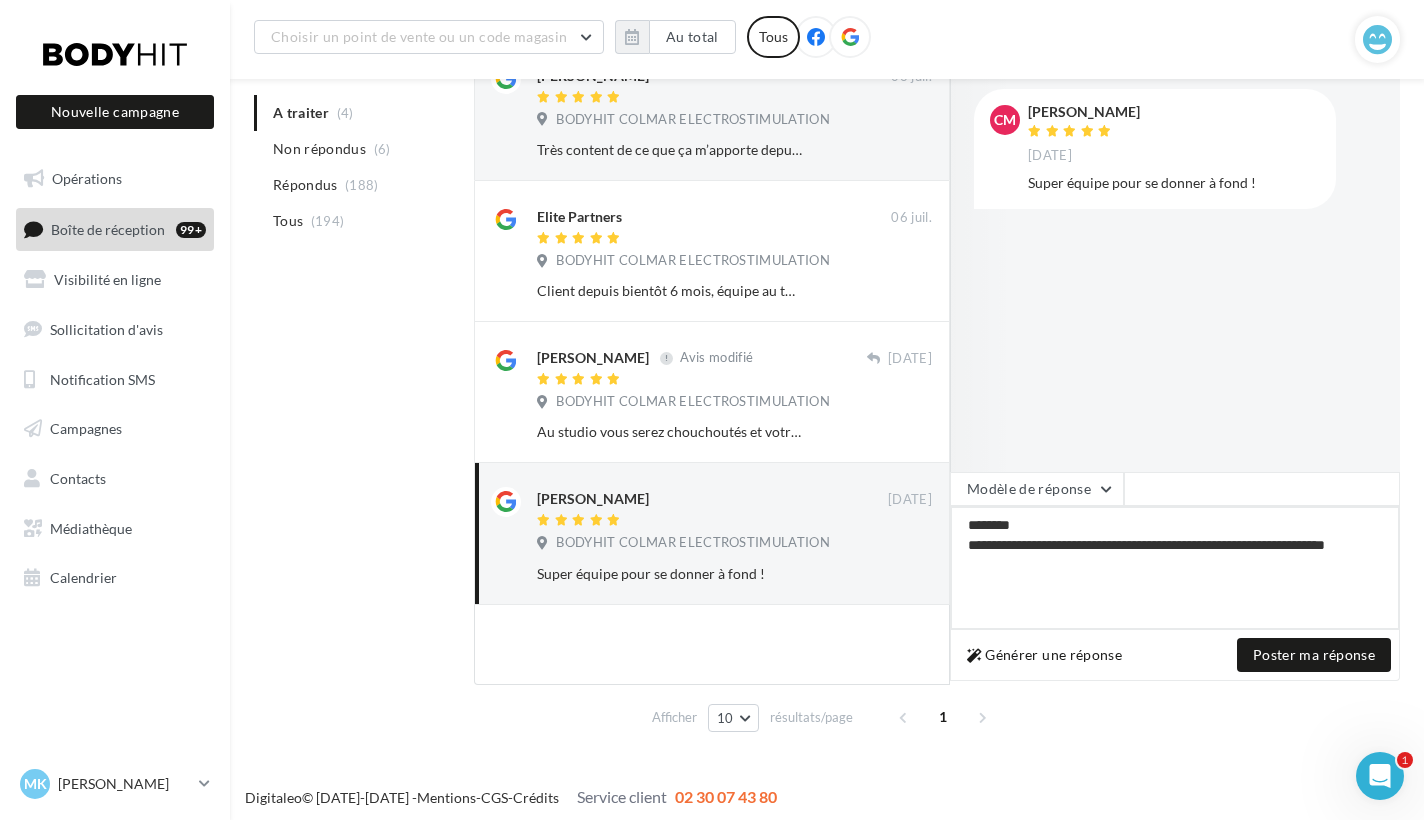 type on "**********" 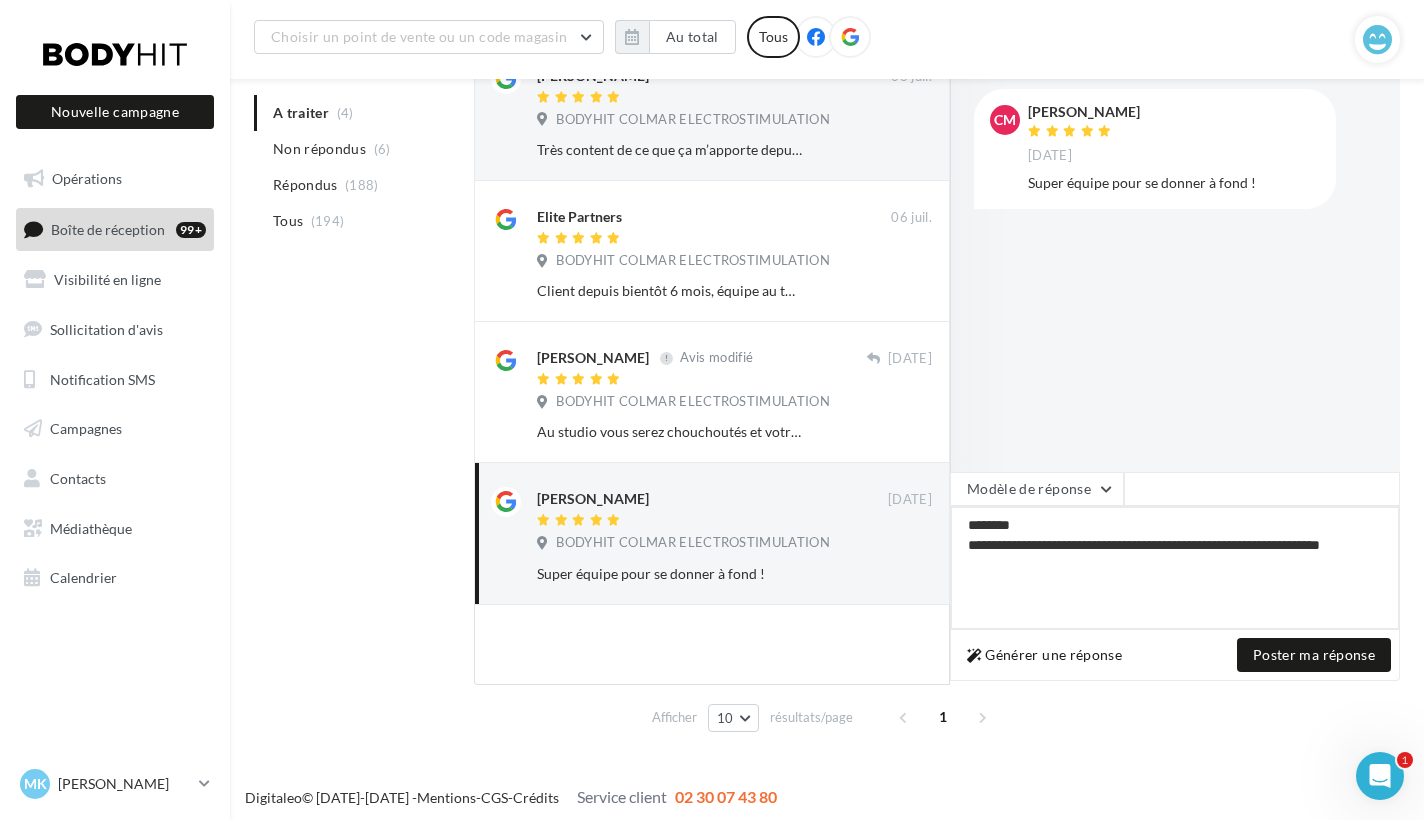 type on "**********" 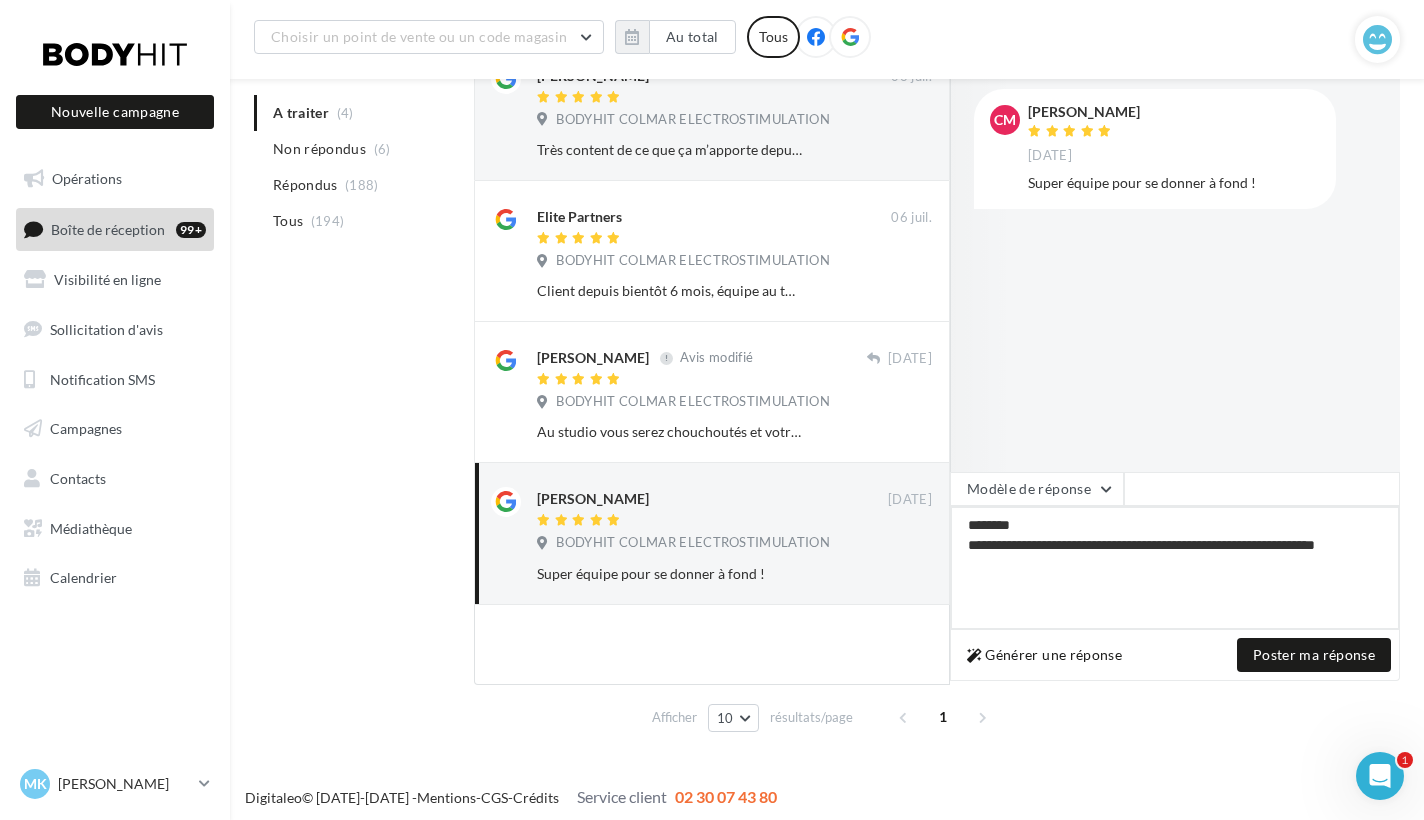 type on "**********" 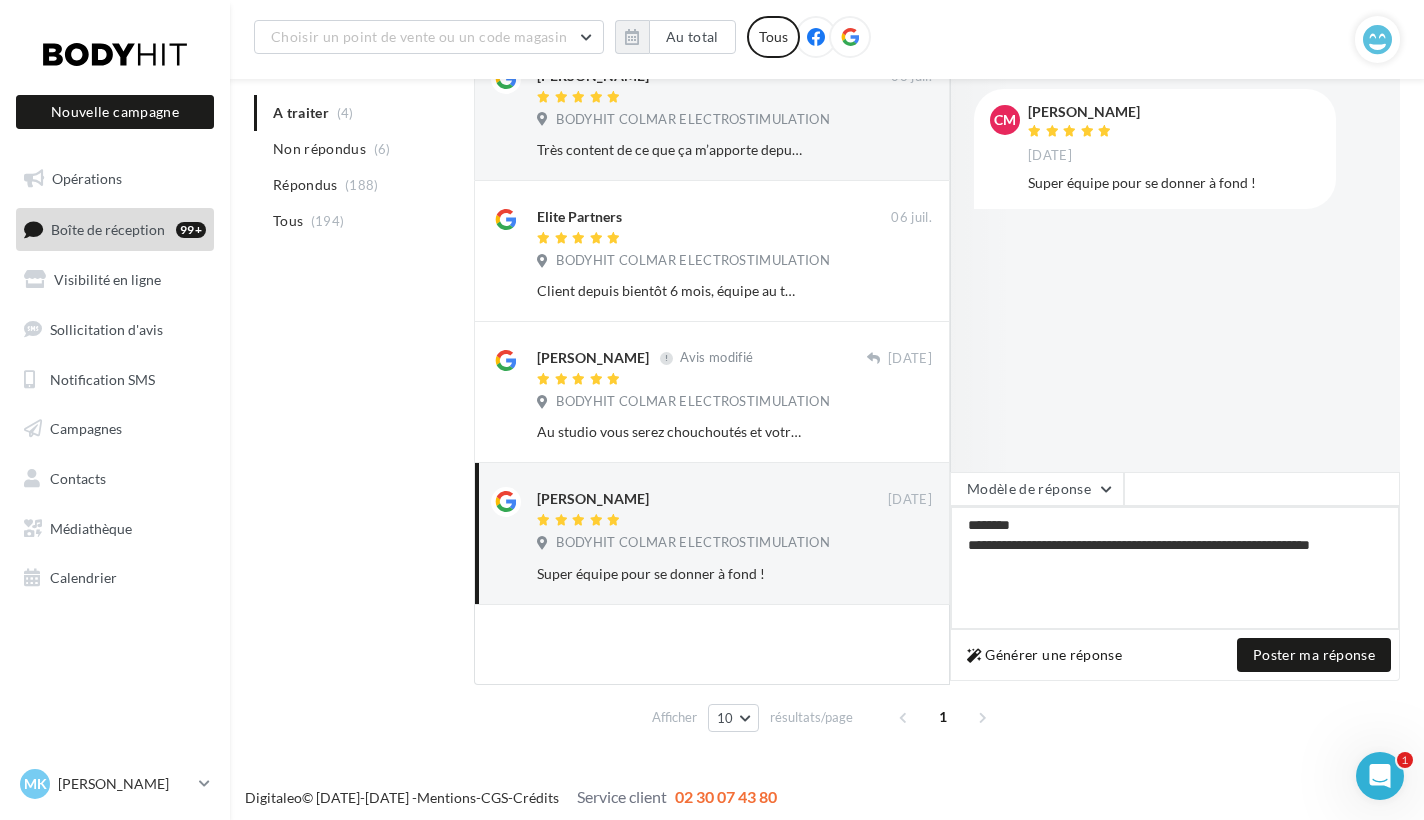 type on "**********" 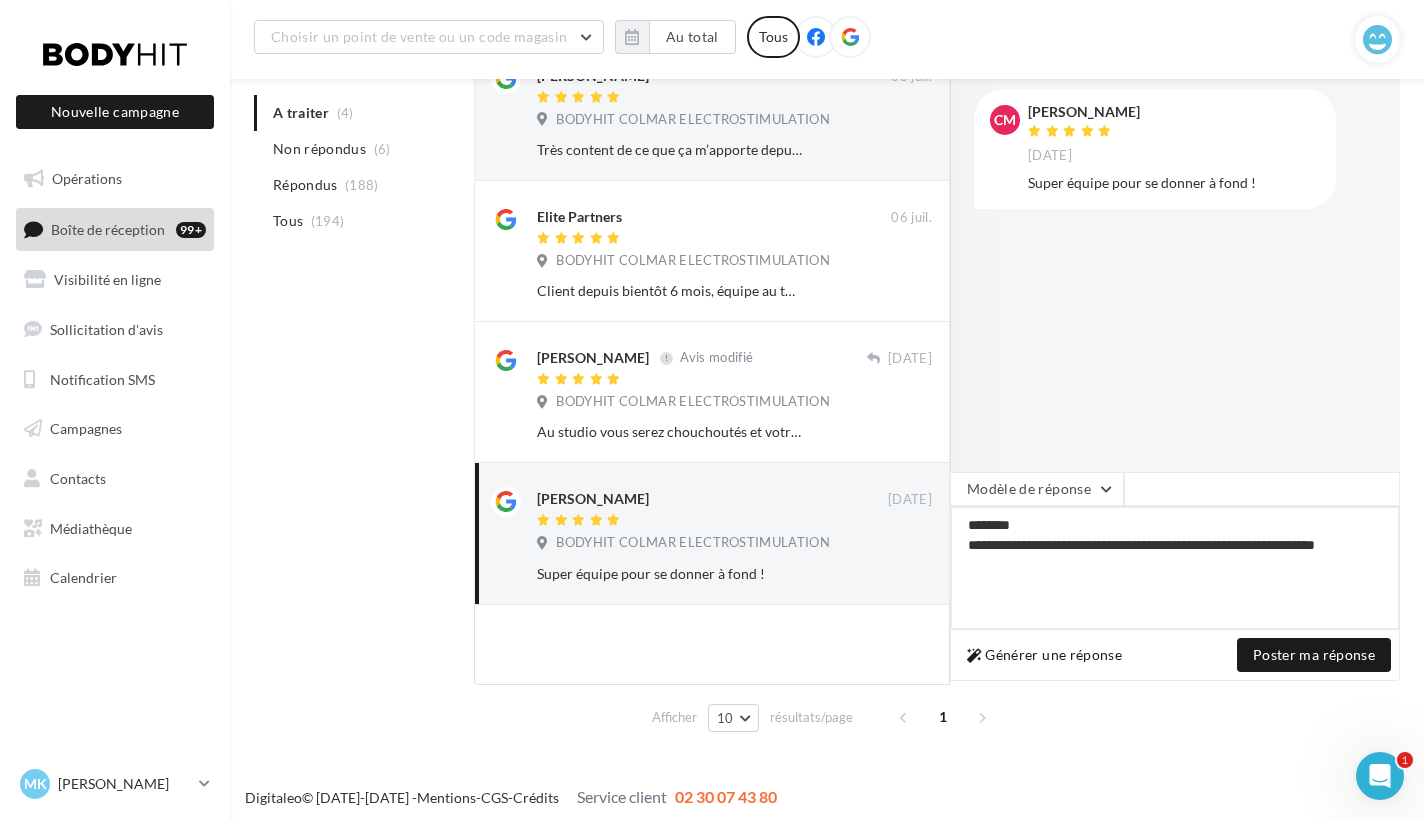 type on "**********" 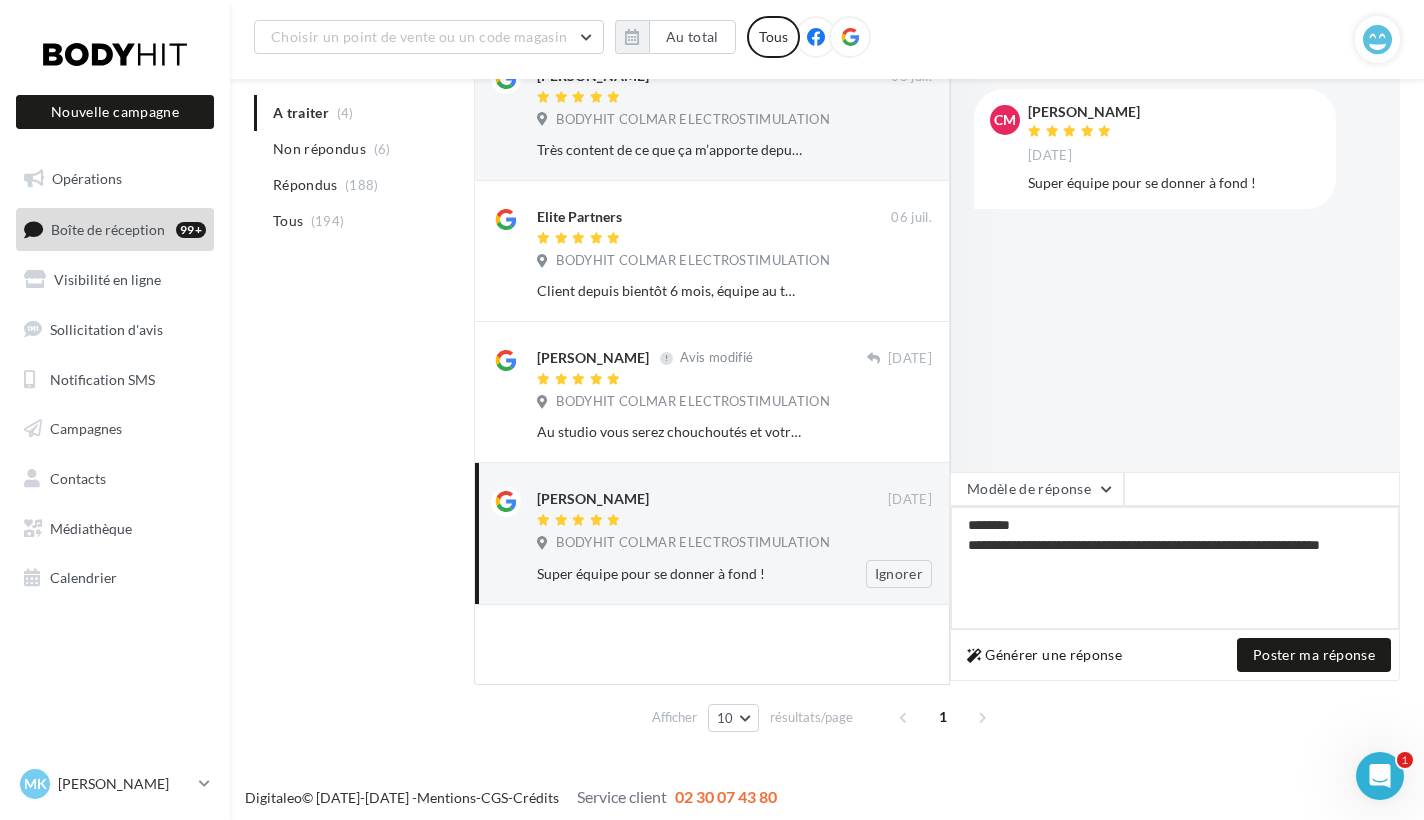 drag, startPoint x: 1016, startPoint y: 525, endPoint x: 875, endPoint y: 525, distance: 141 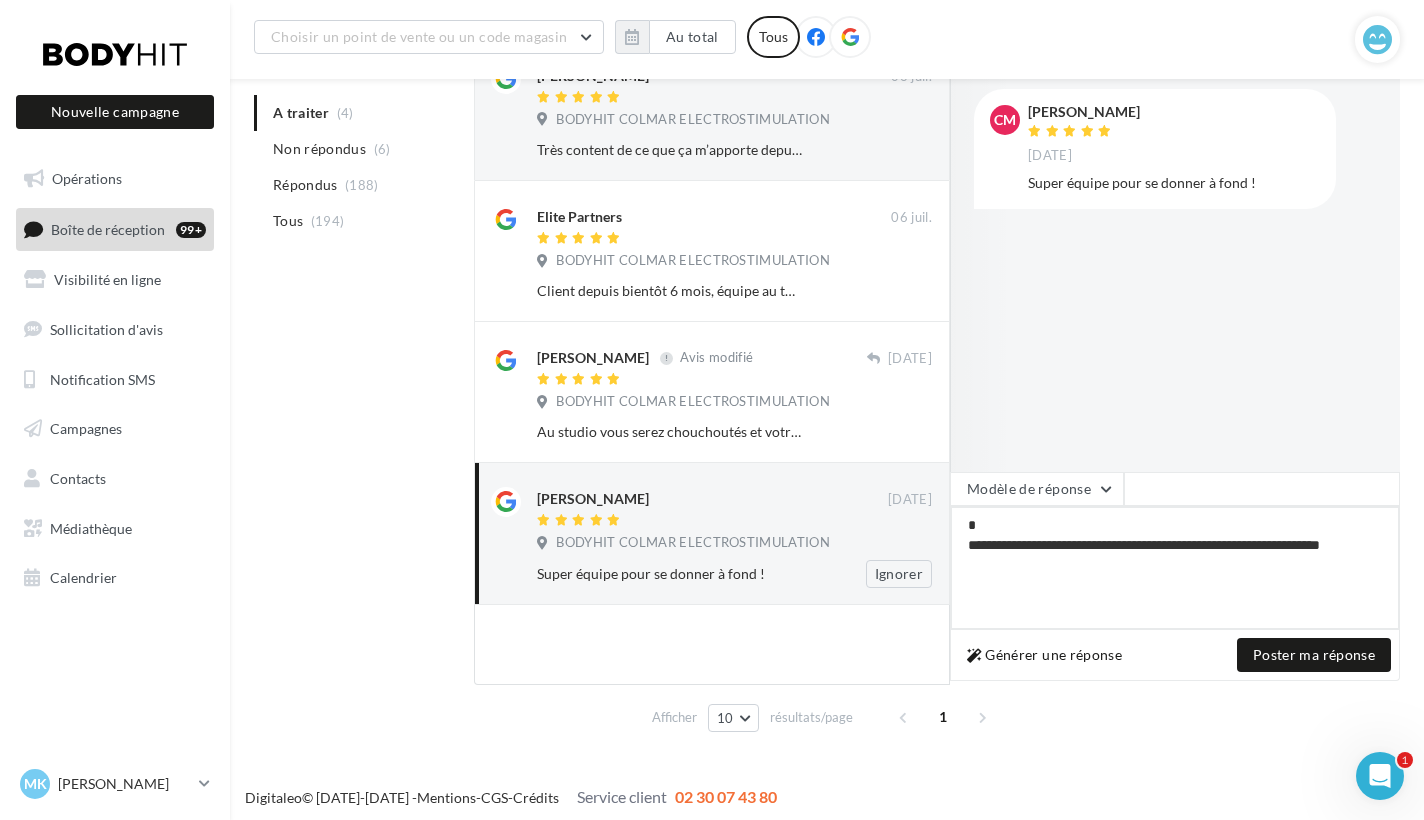 type on "**********" 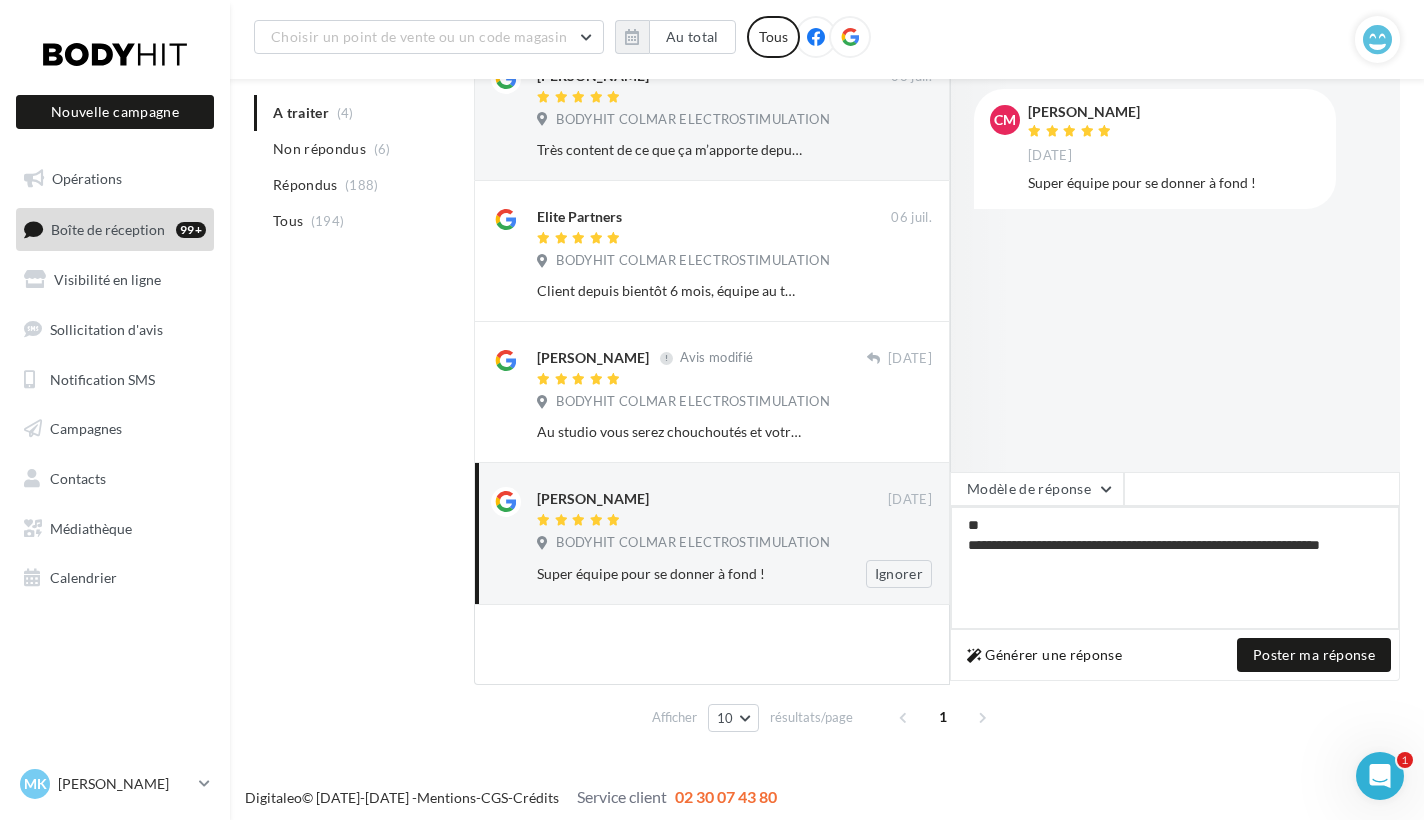 type on "**********" 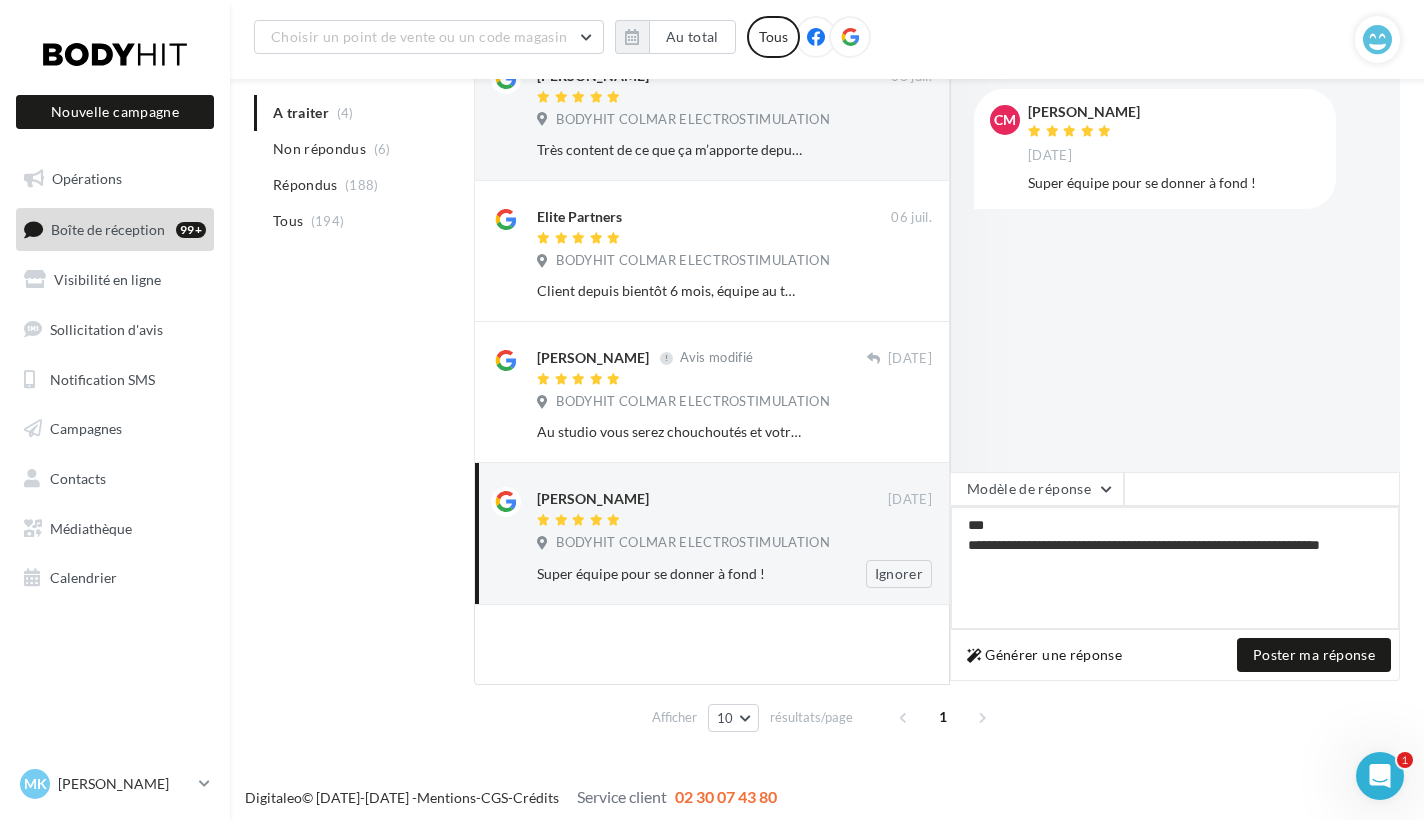 type on "**********" 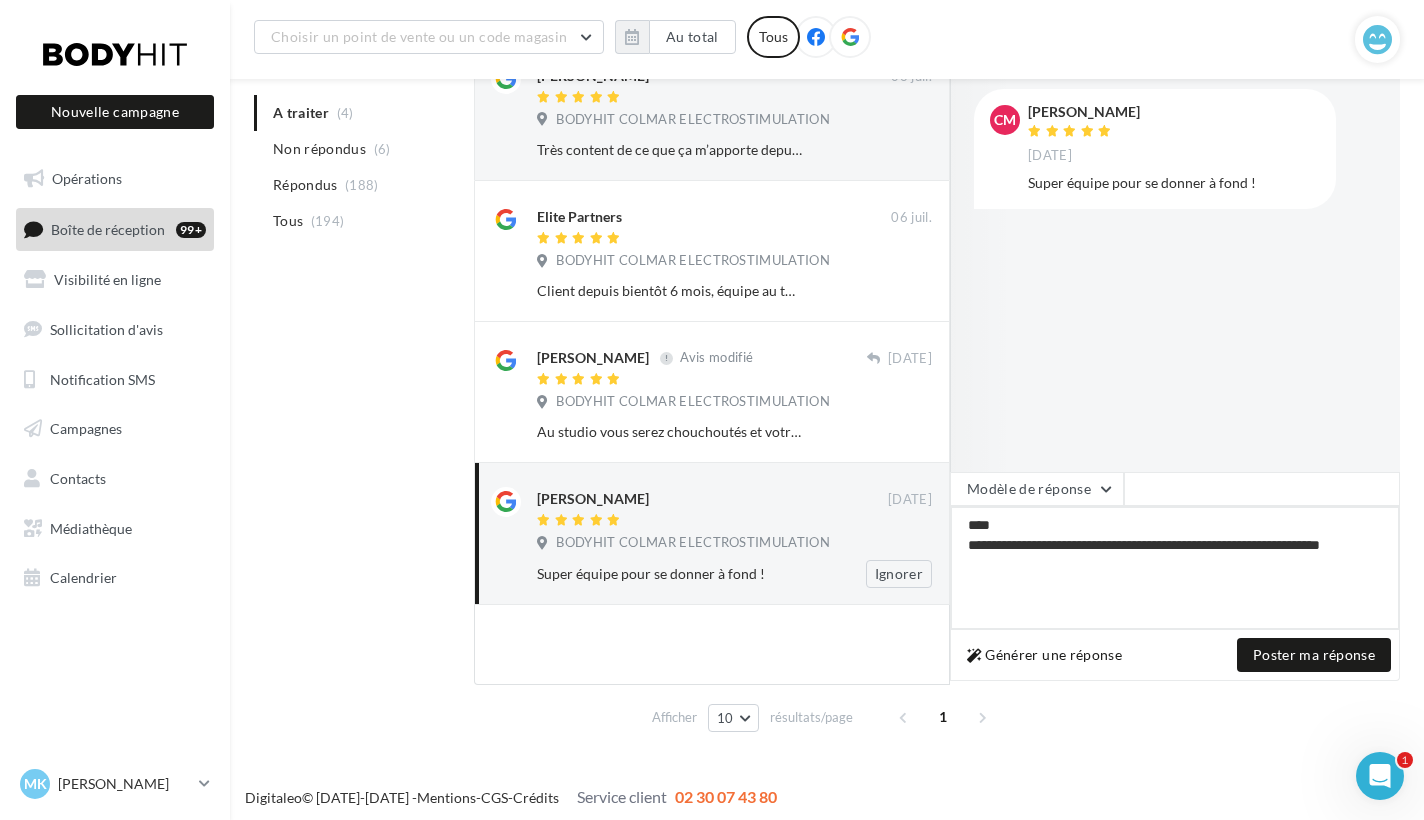 type on "**********" 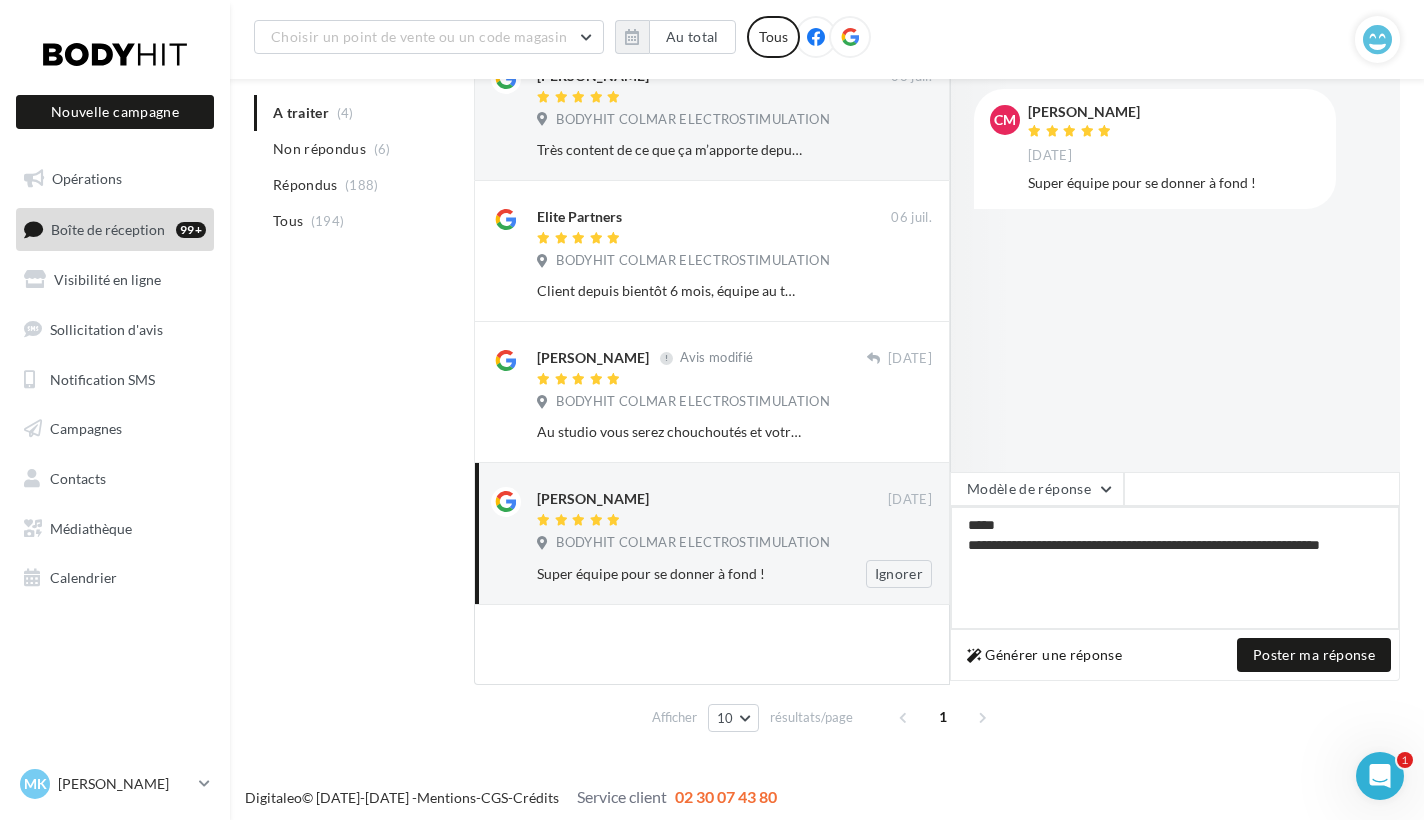 type on "**********" 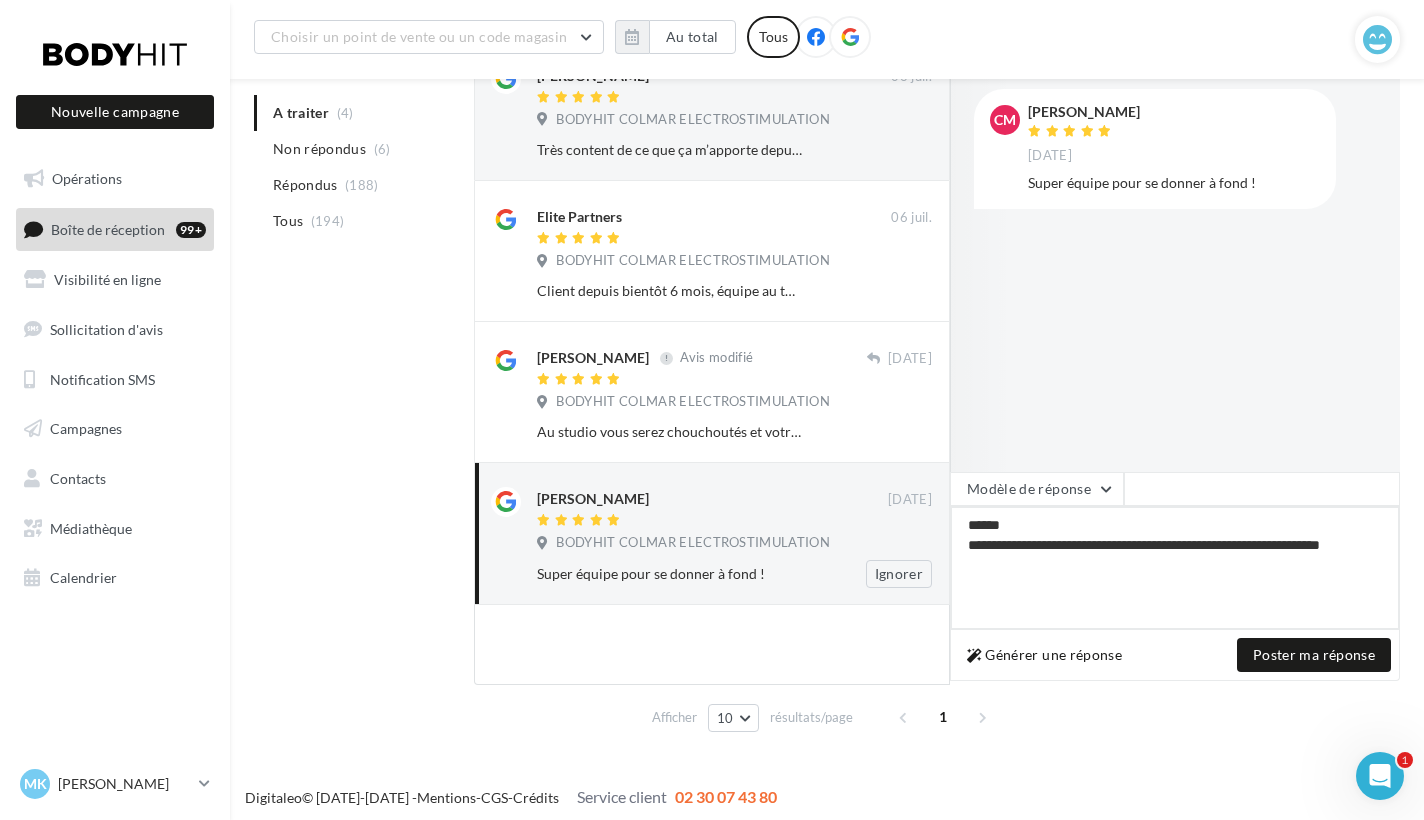 type on "**********" 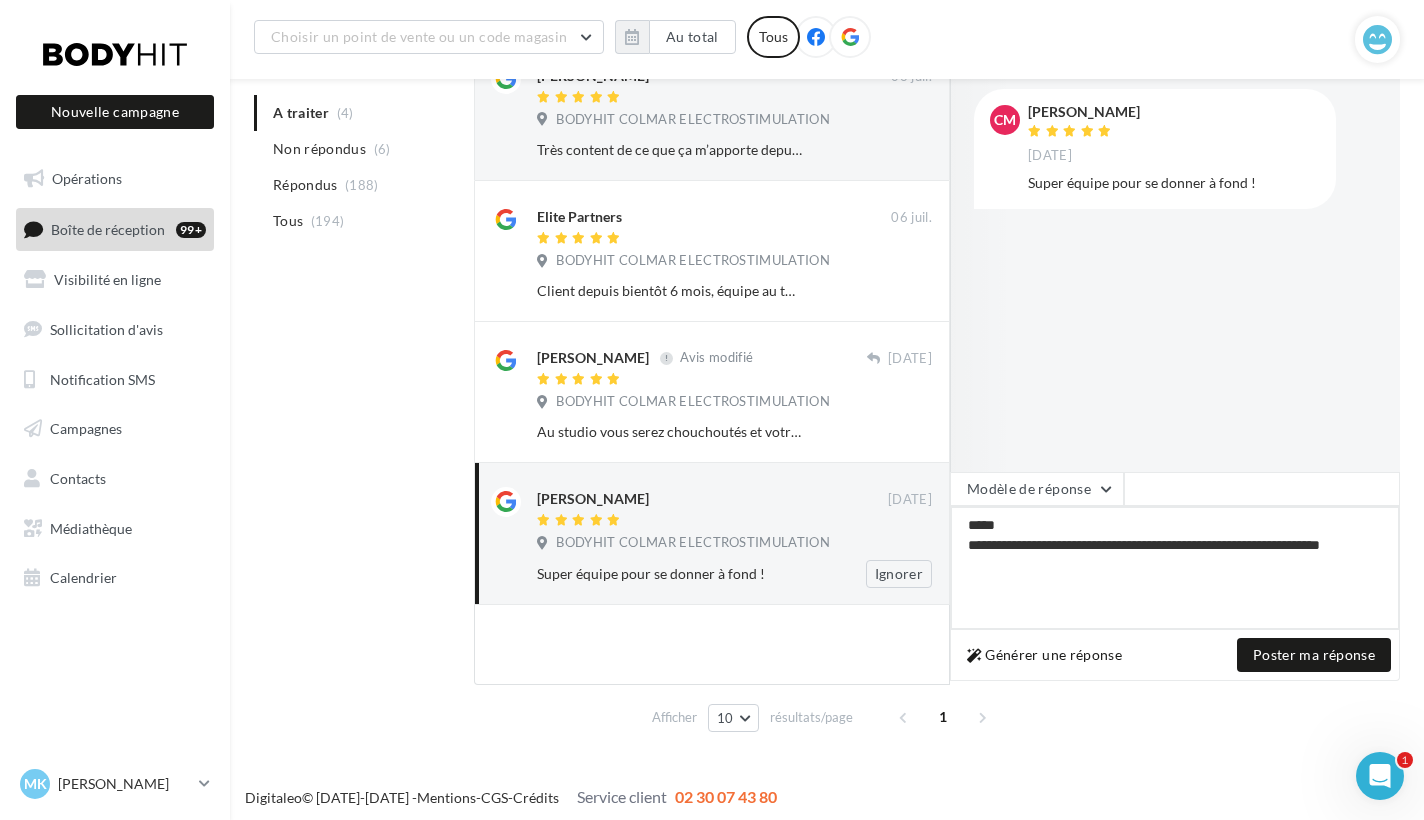 type on "**********" 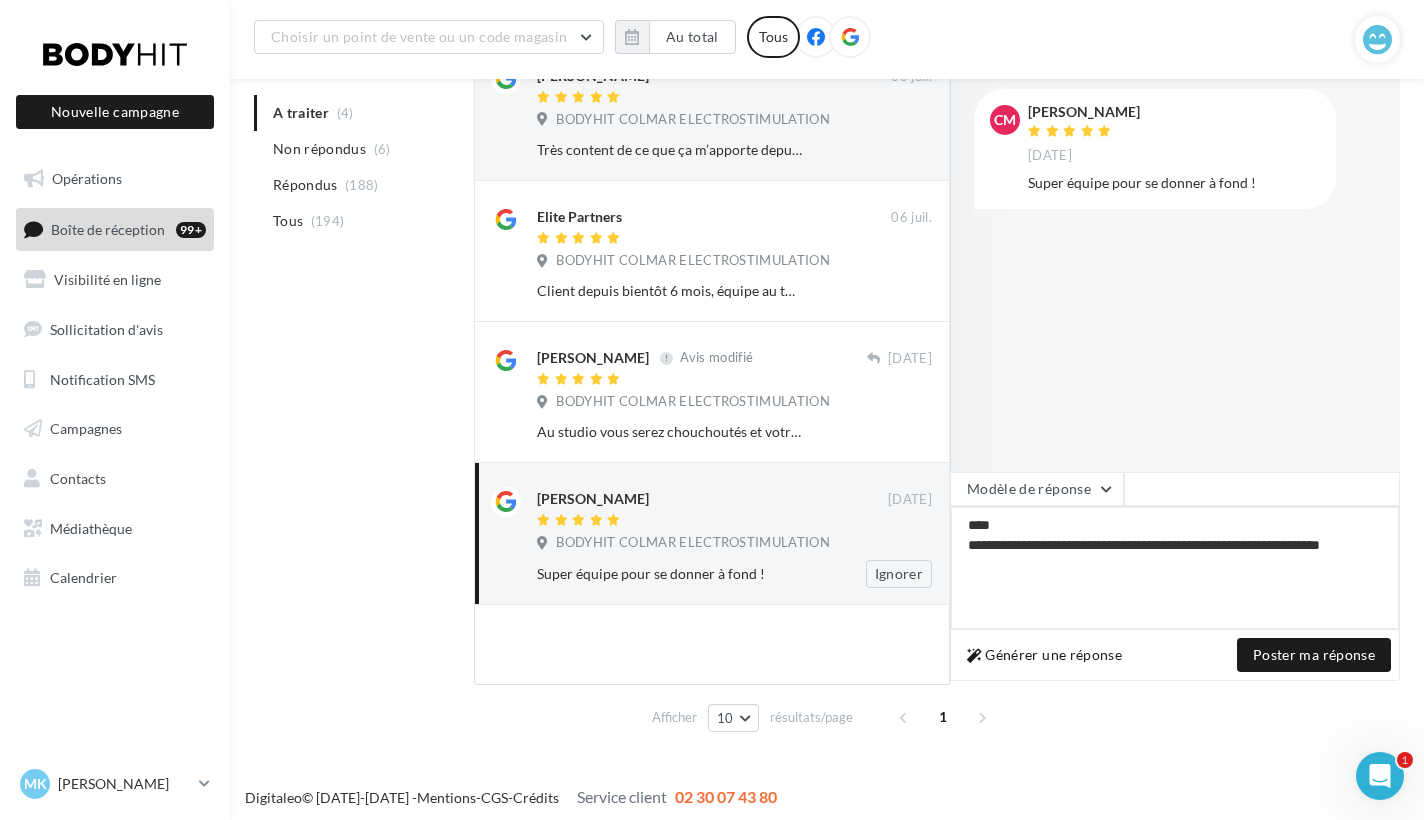 type on "**********" 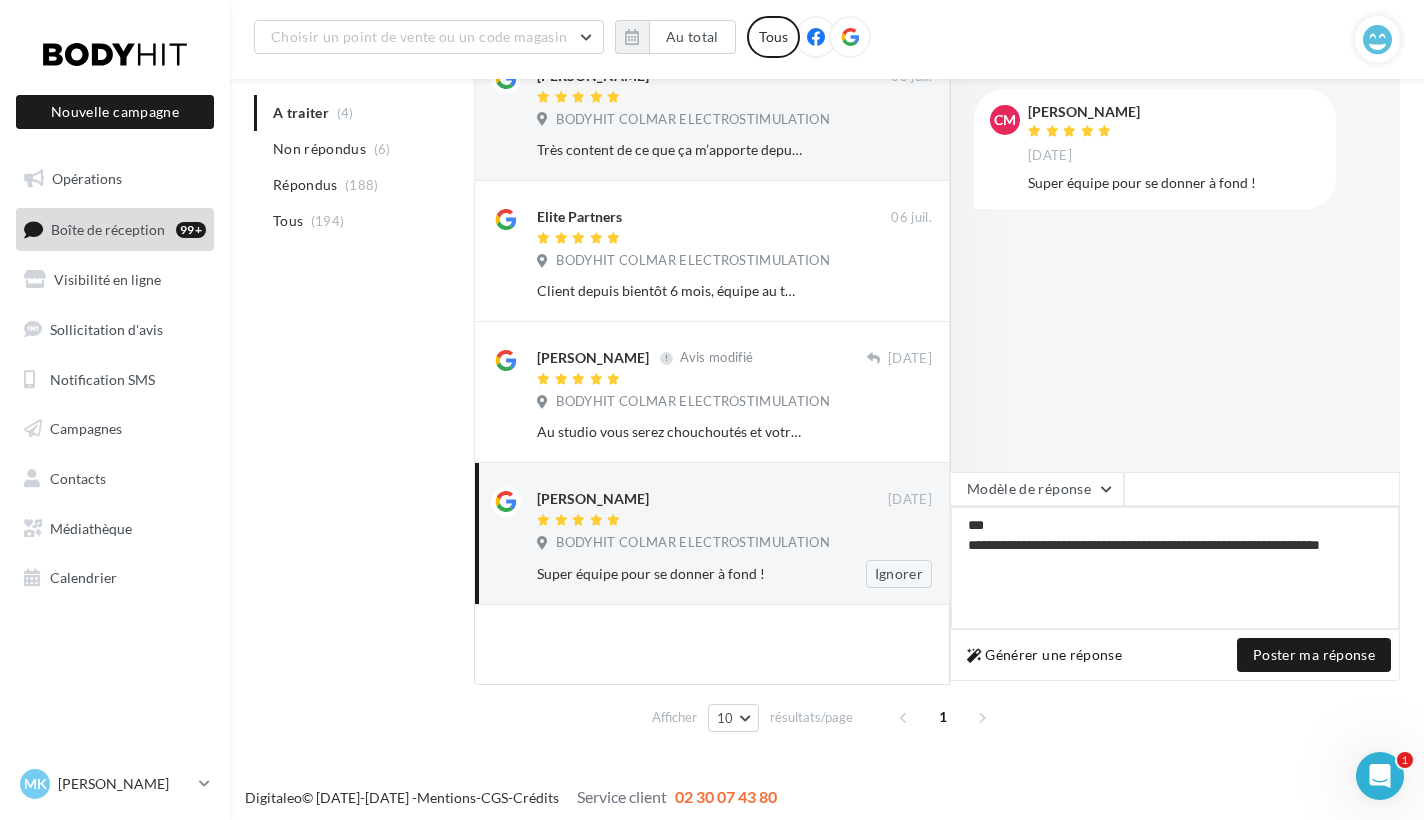 type on "**********" 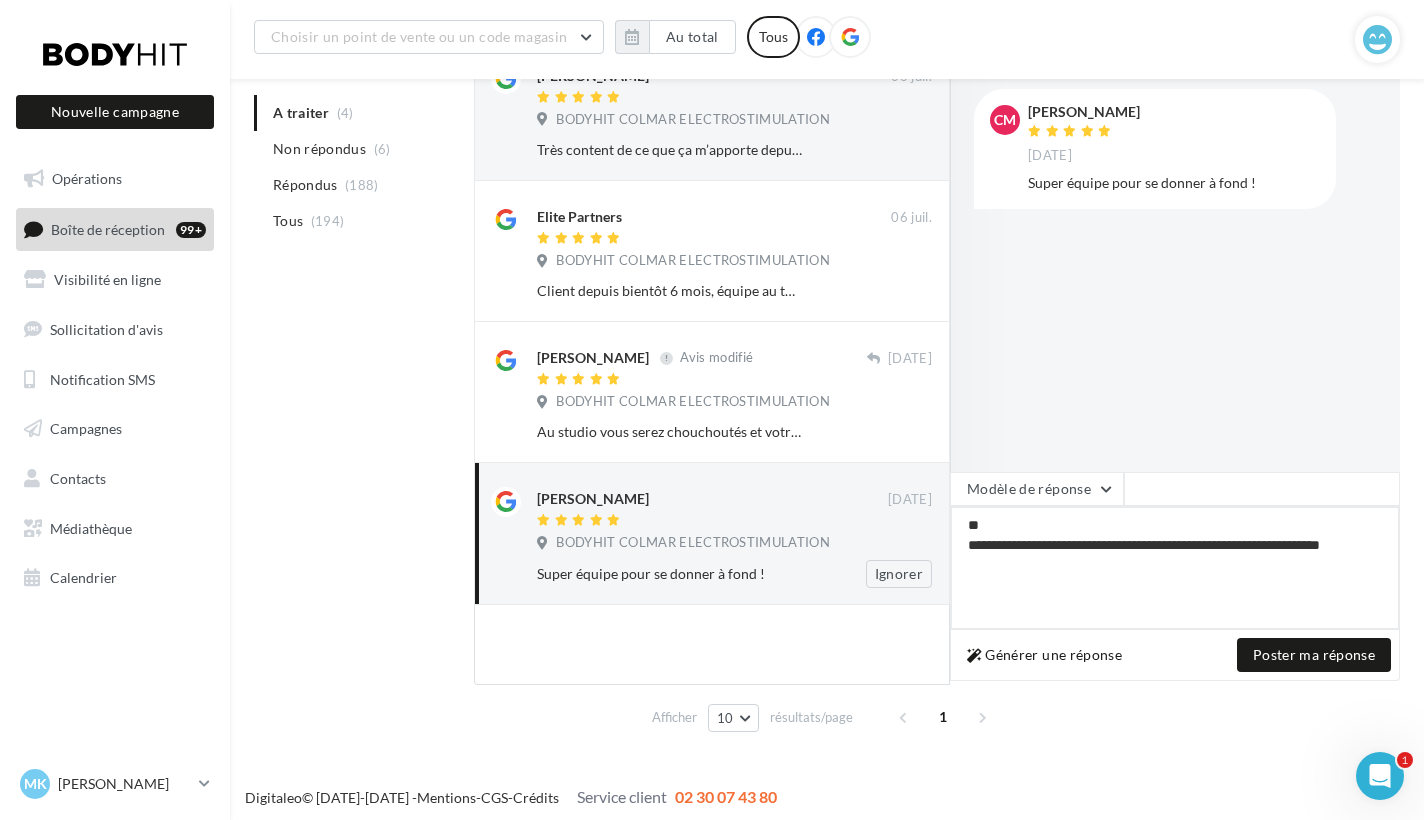 type on "**********" 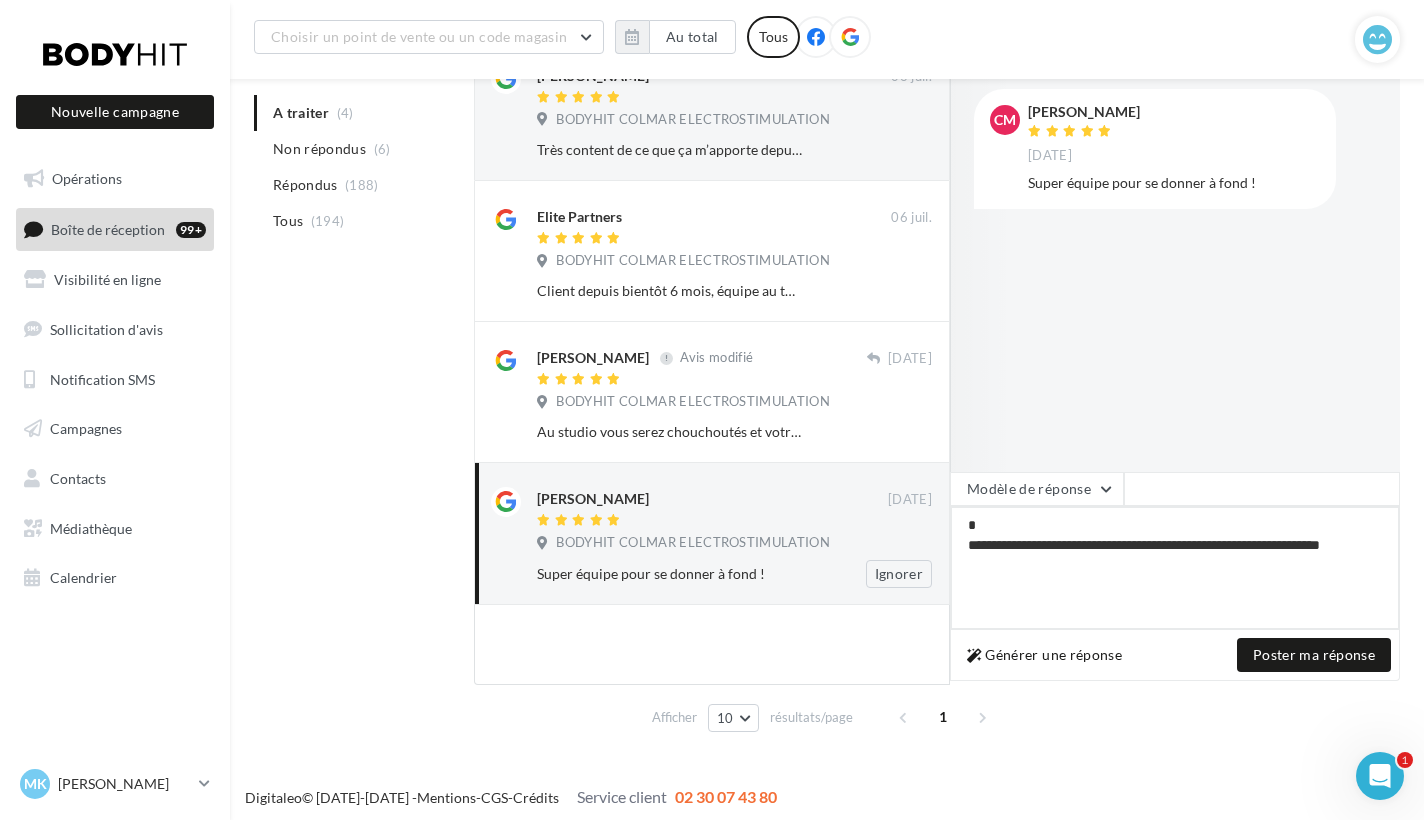 type on "**********" 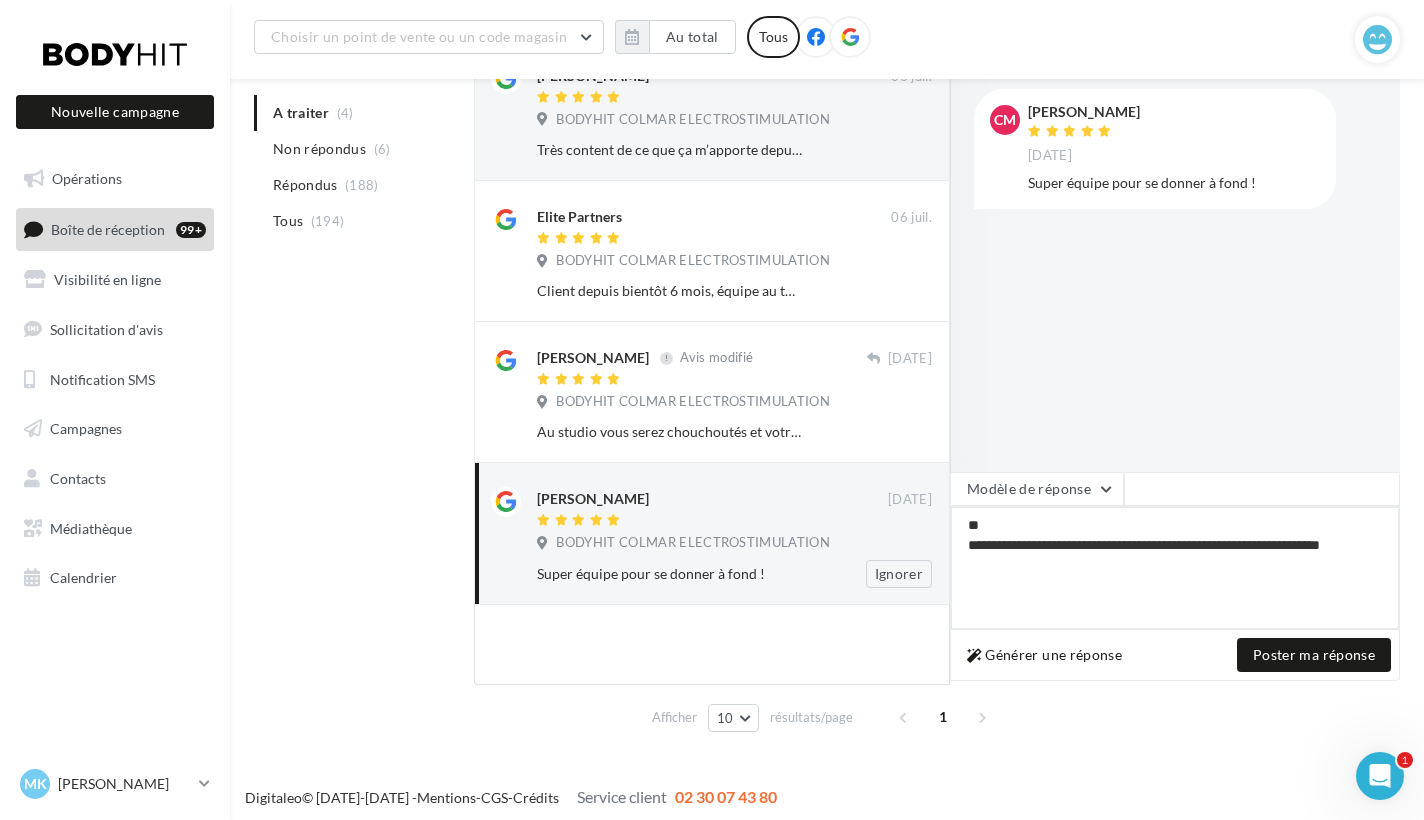 type on "**********" 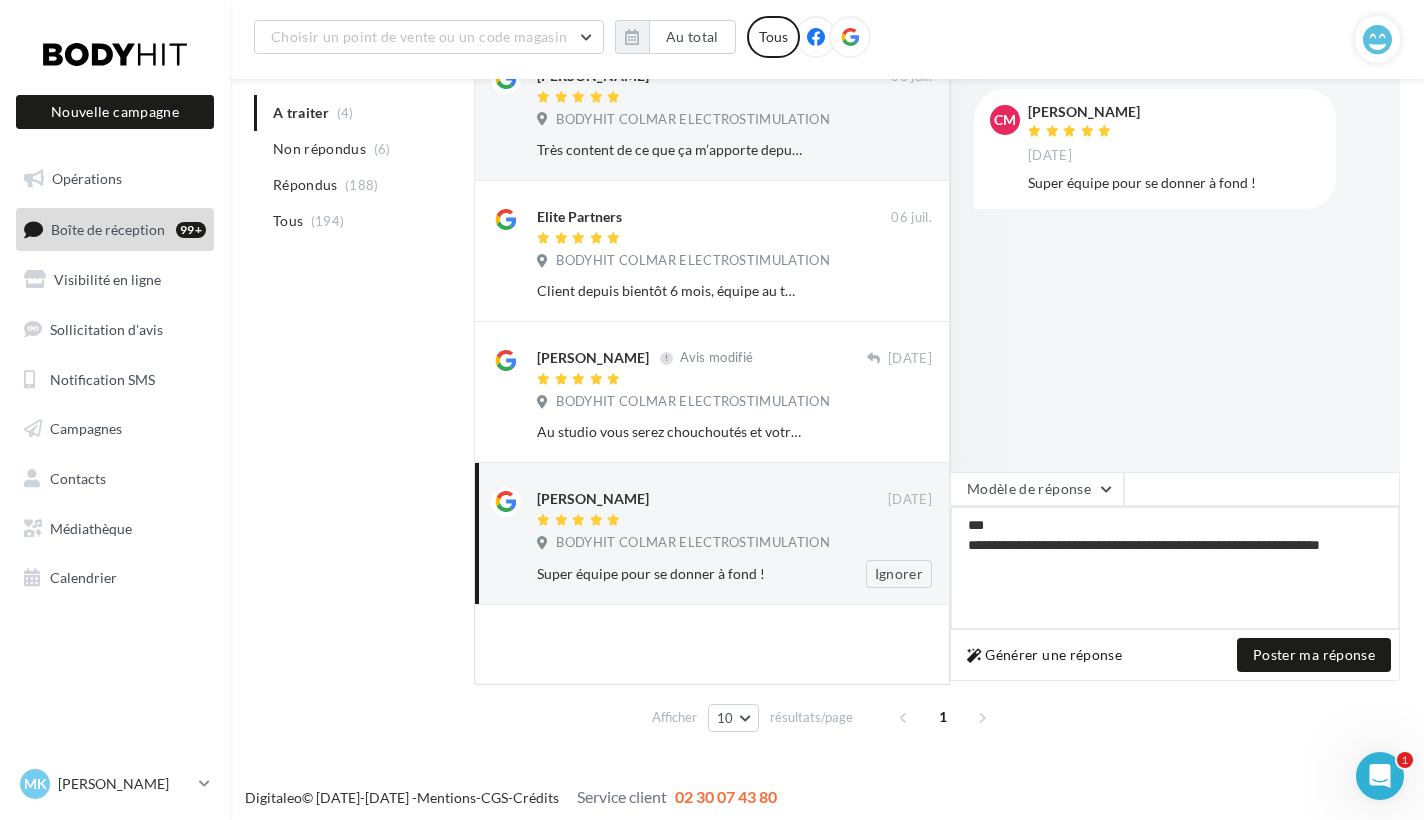 type on "**********" 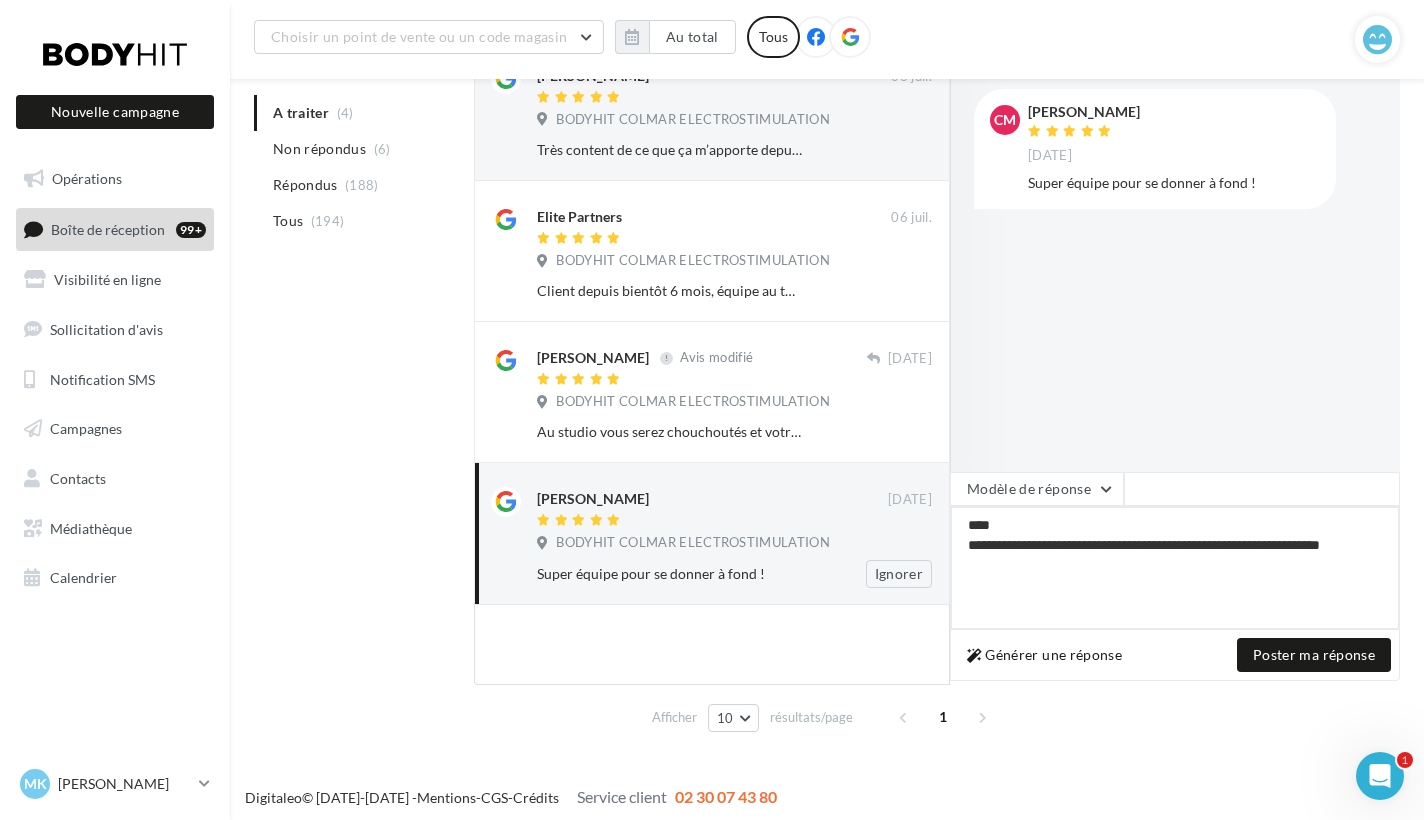 type on "**********" 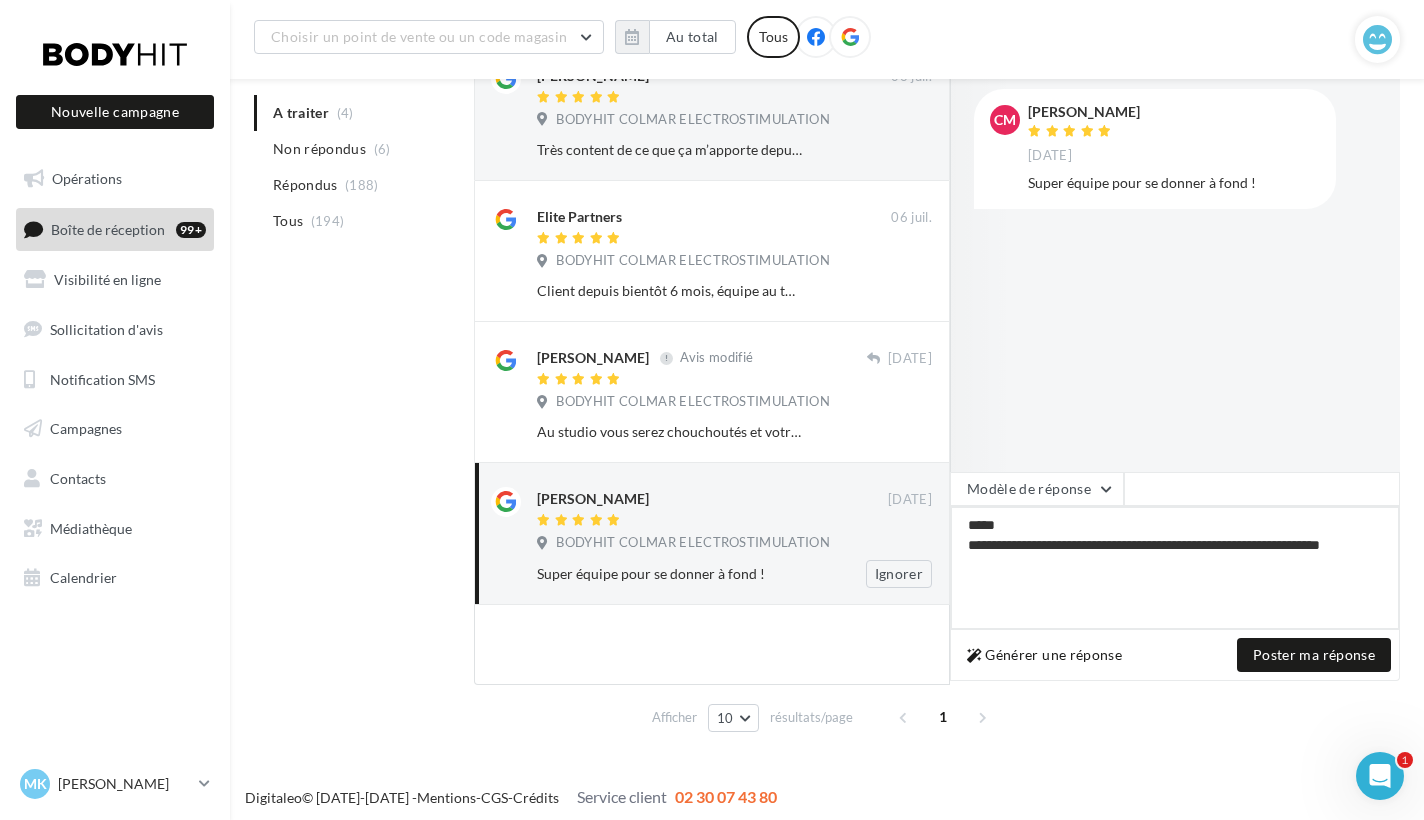 type on "**********" 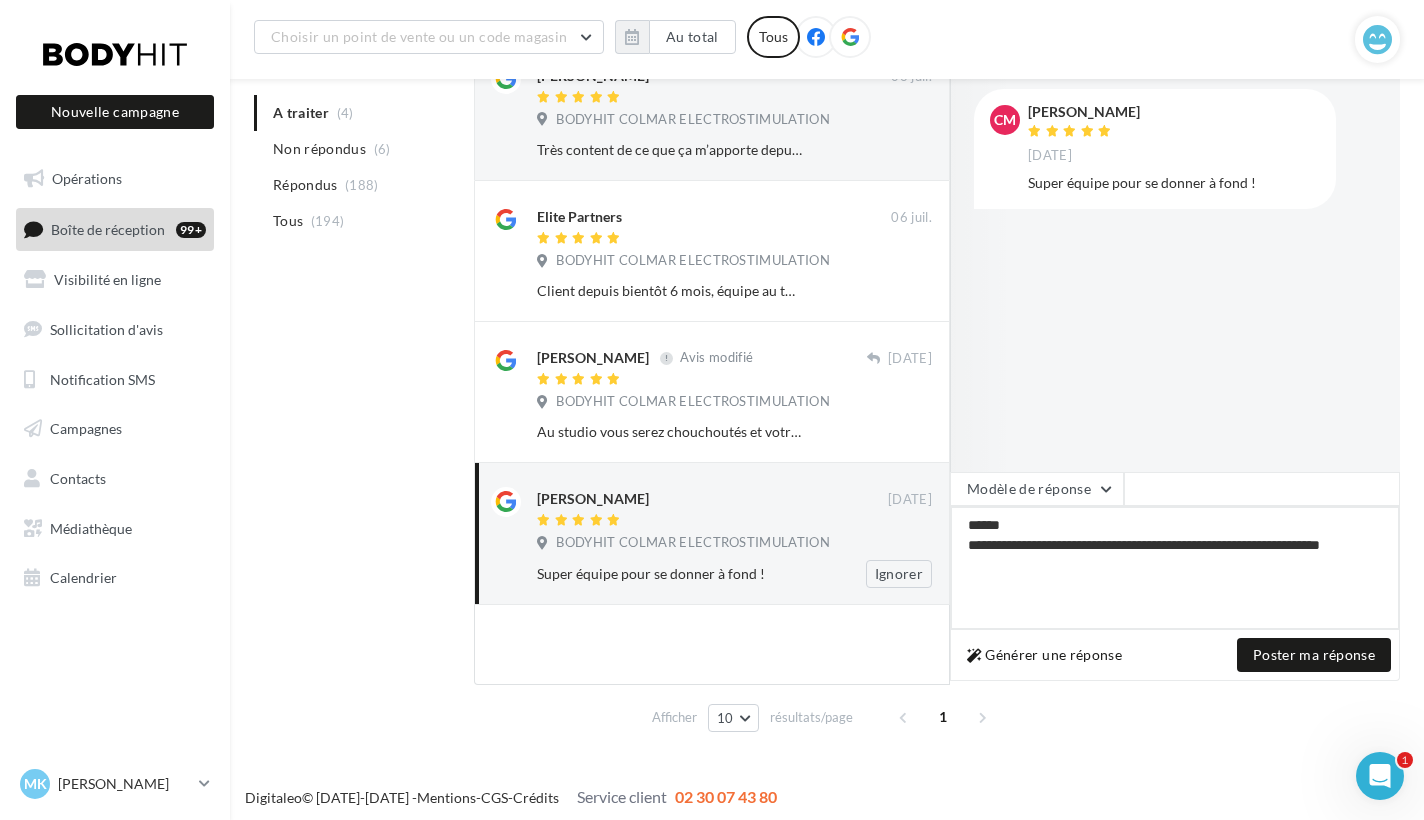 type on "**********" 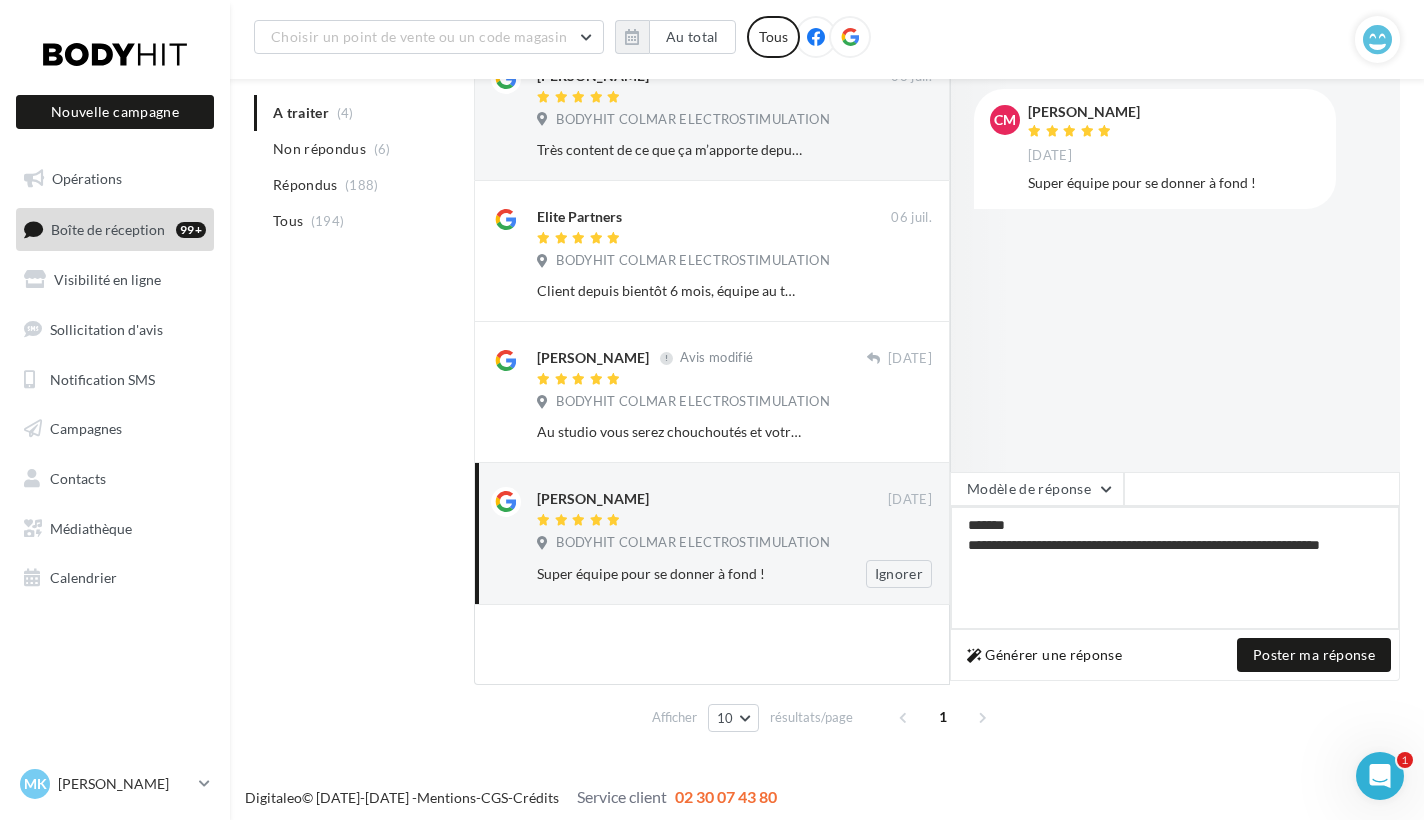 type on "**********" 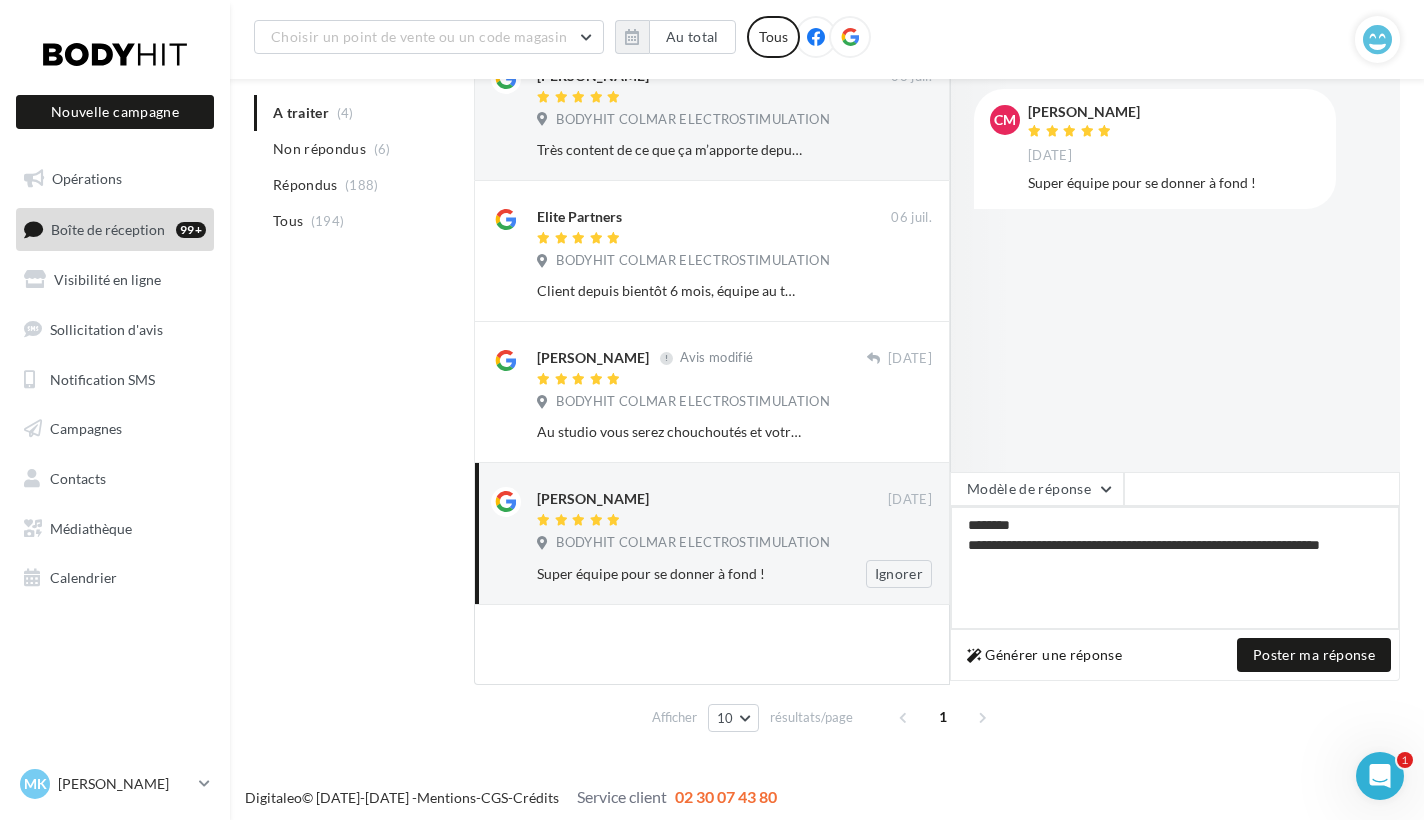 type on "**********" 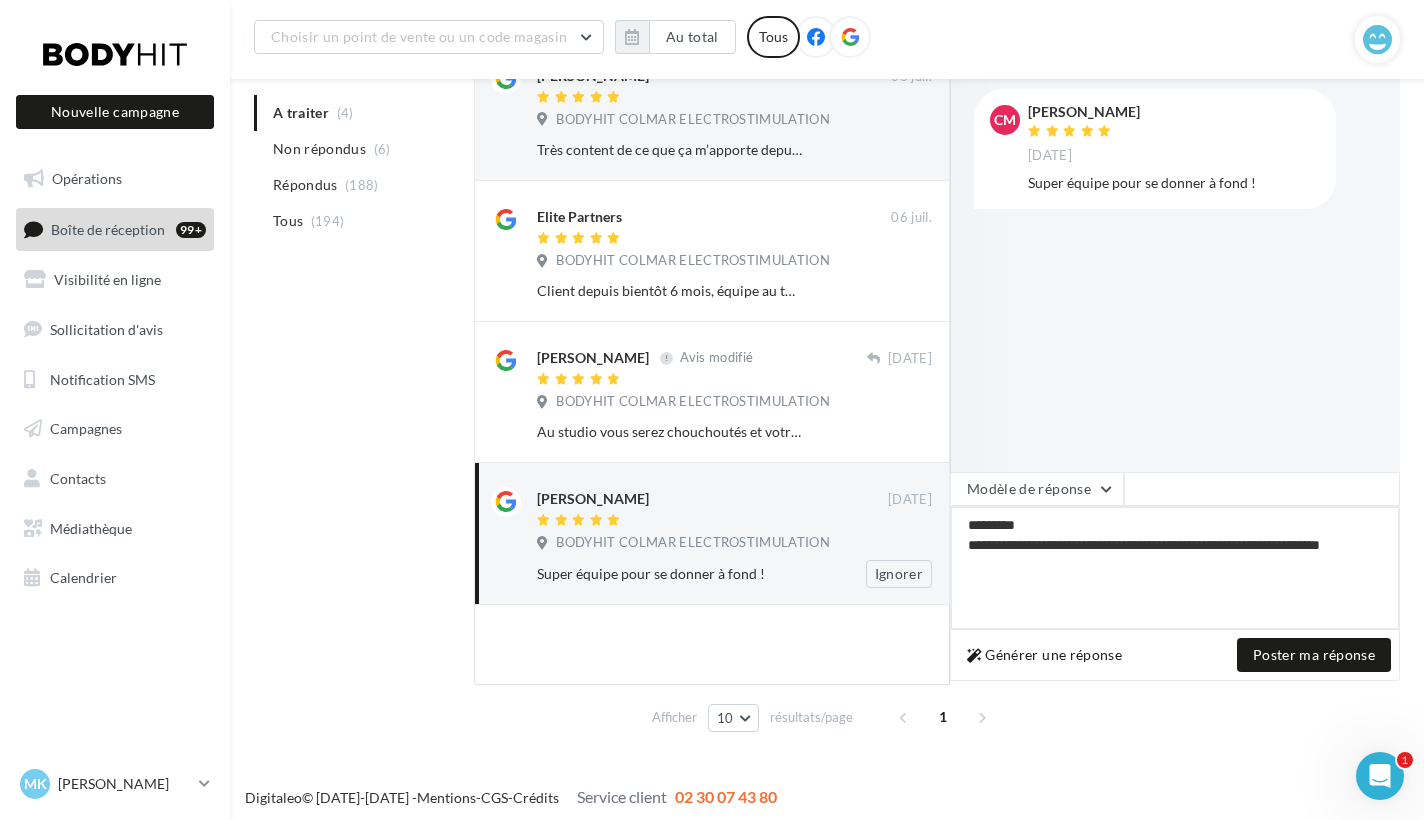 type on "**********" 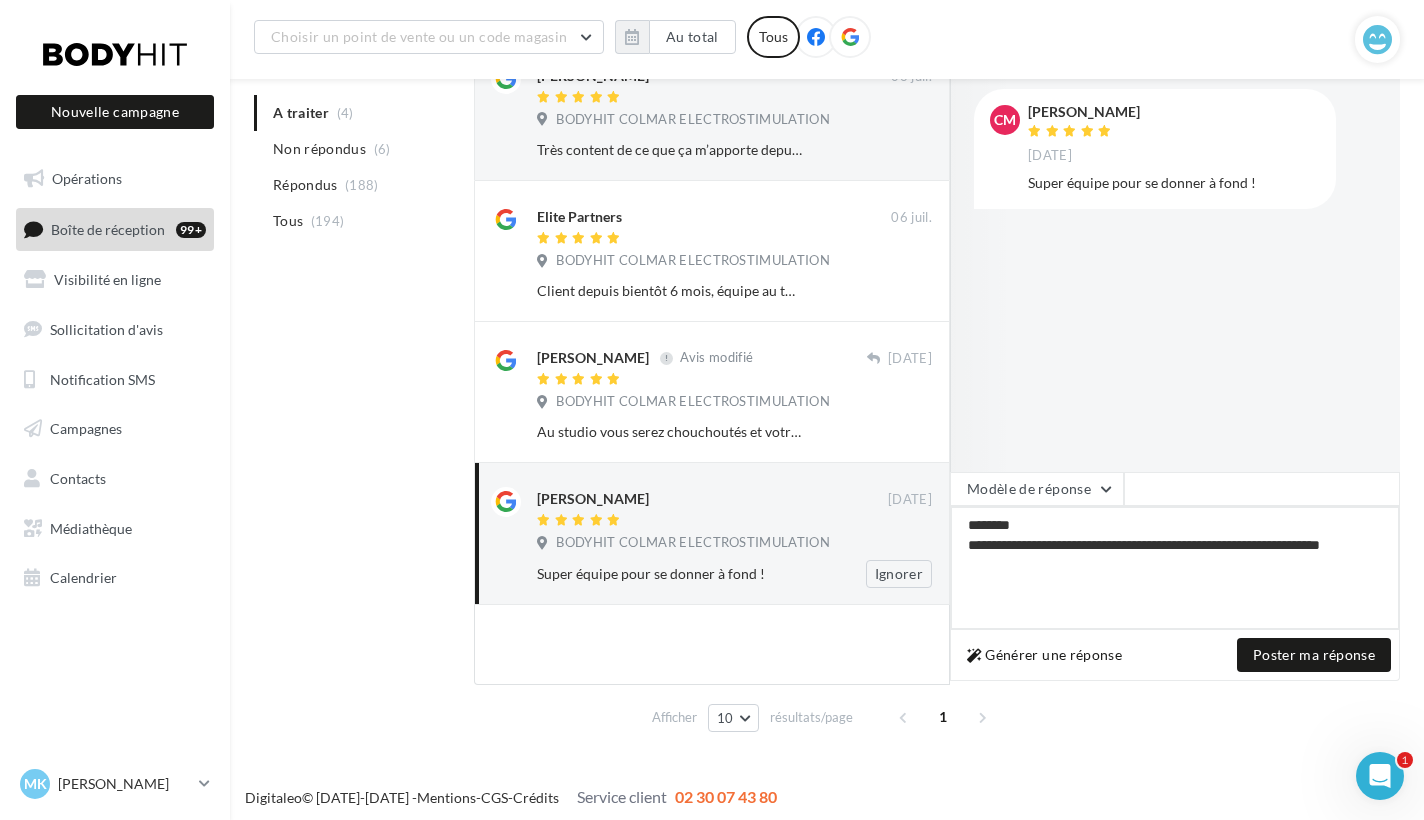 type on "**********" 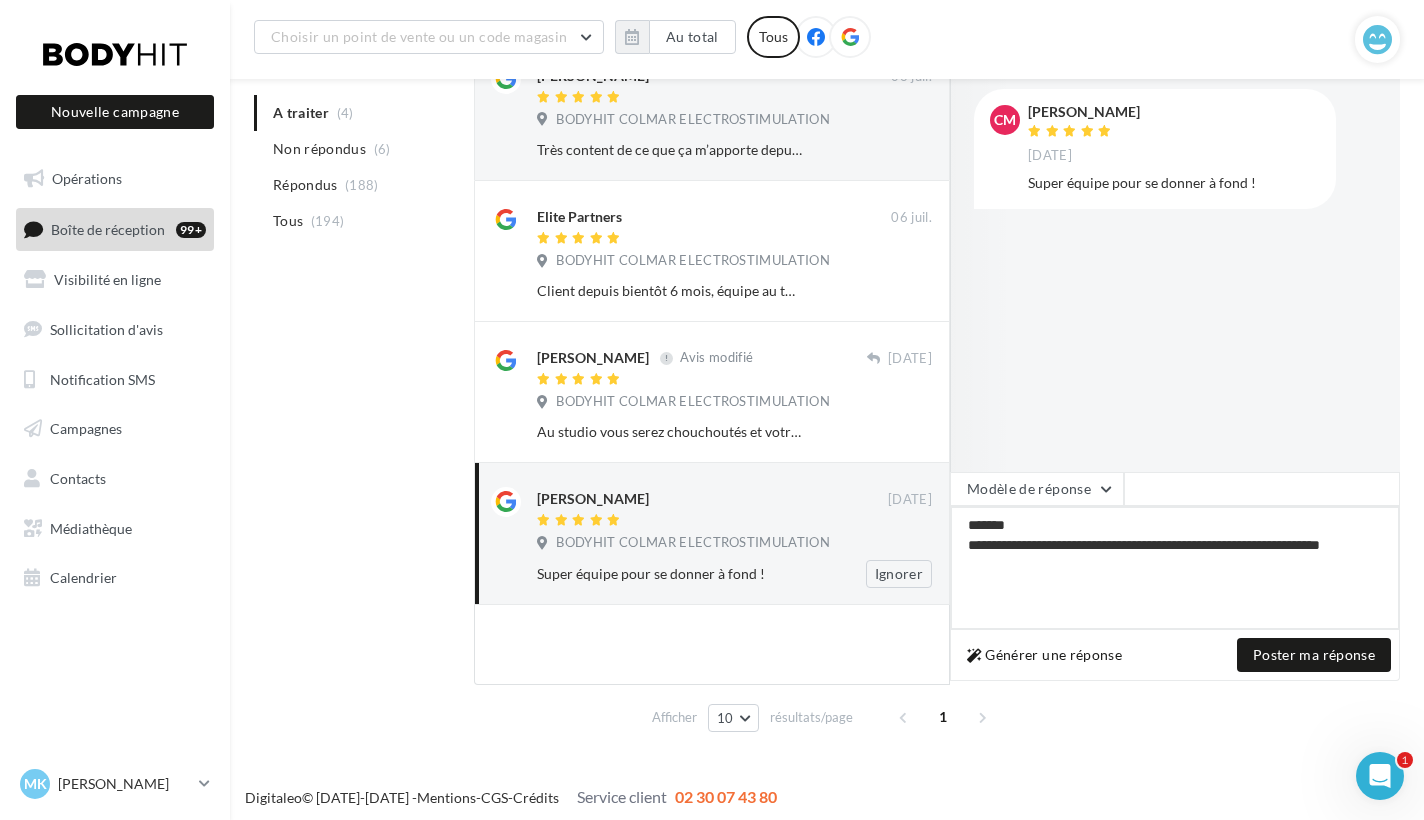 type on "**********" 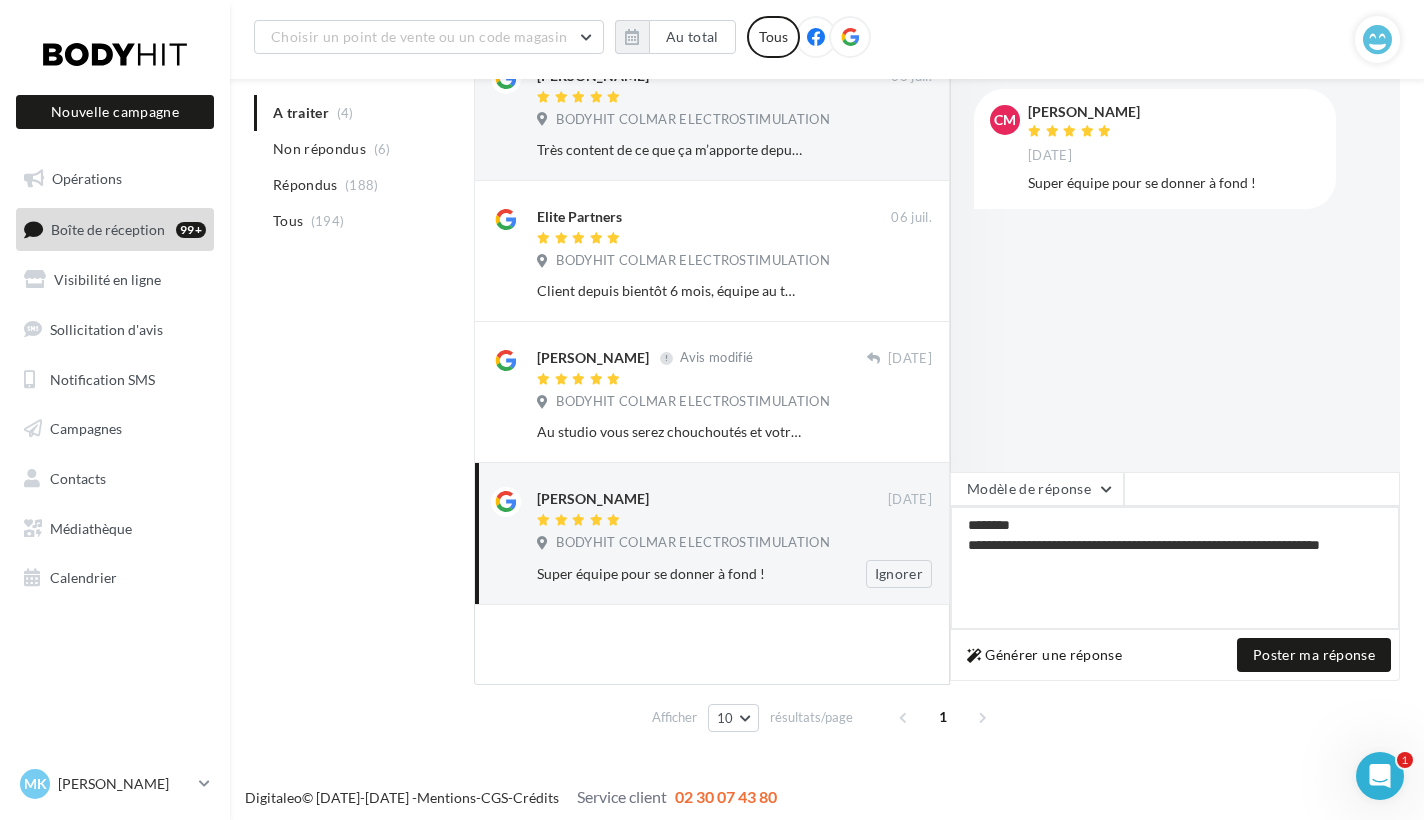 type on "**********" 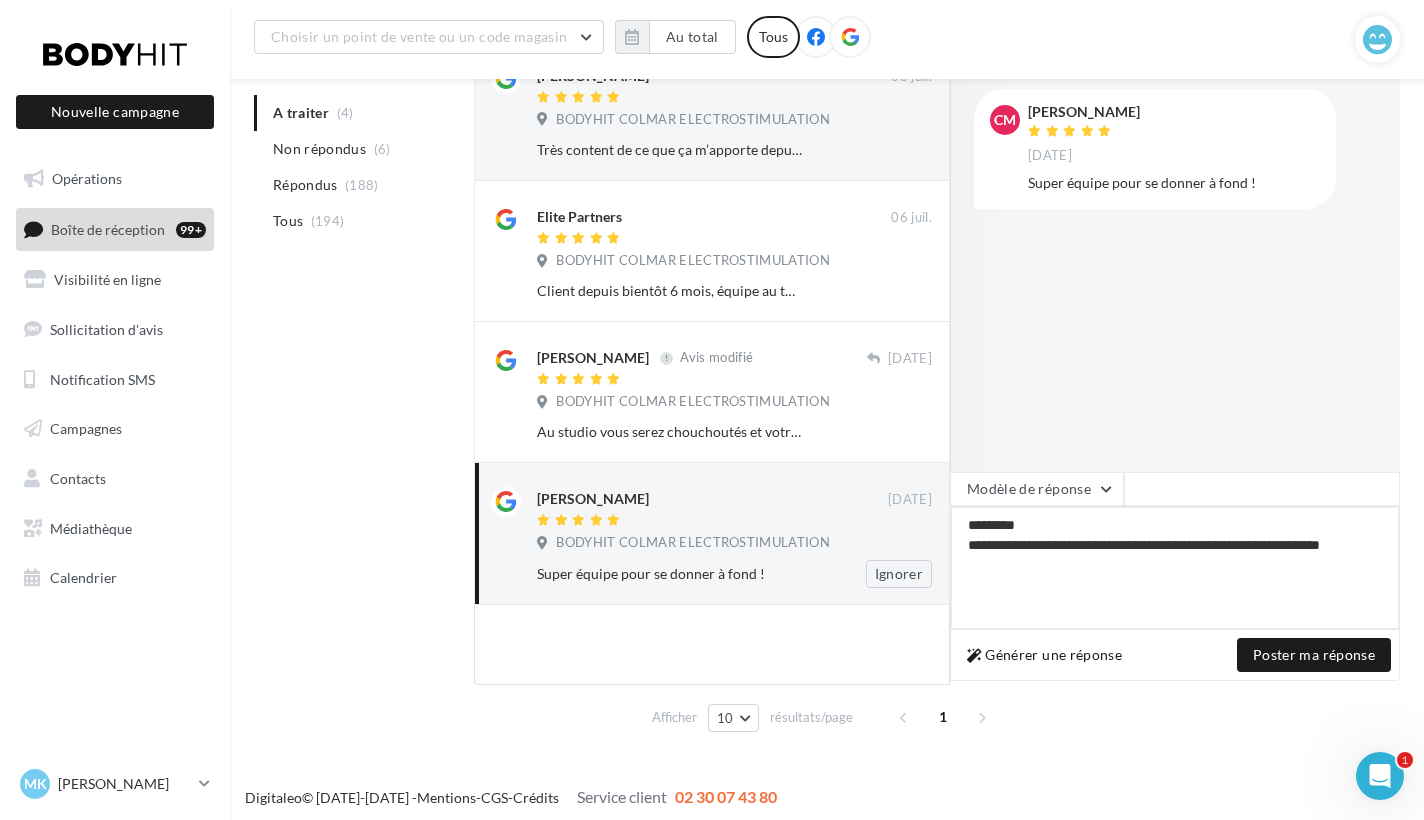type on "**********" 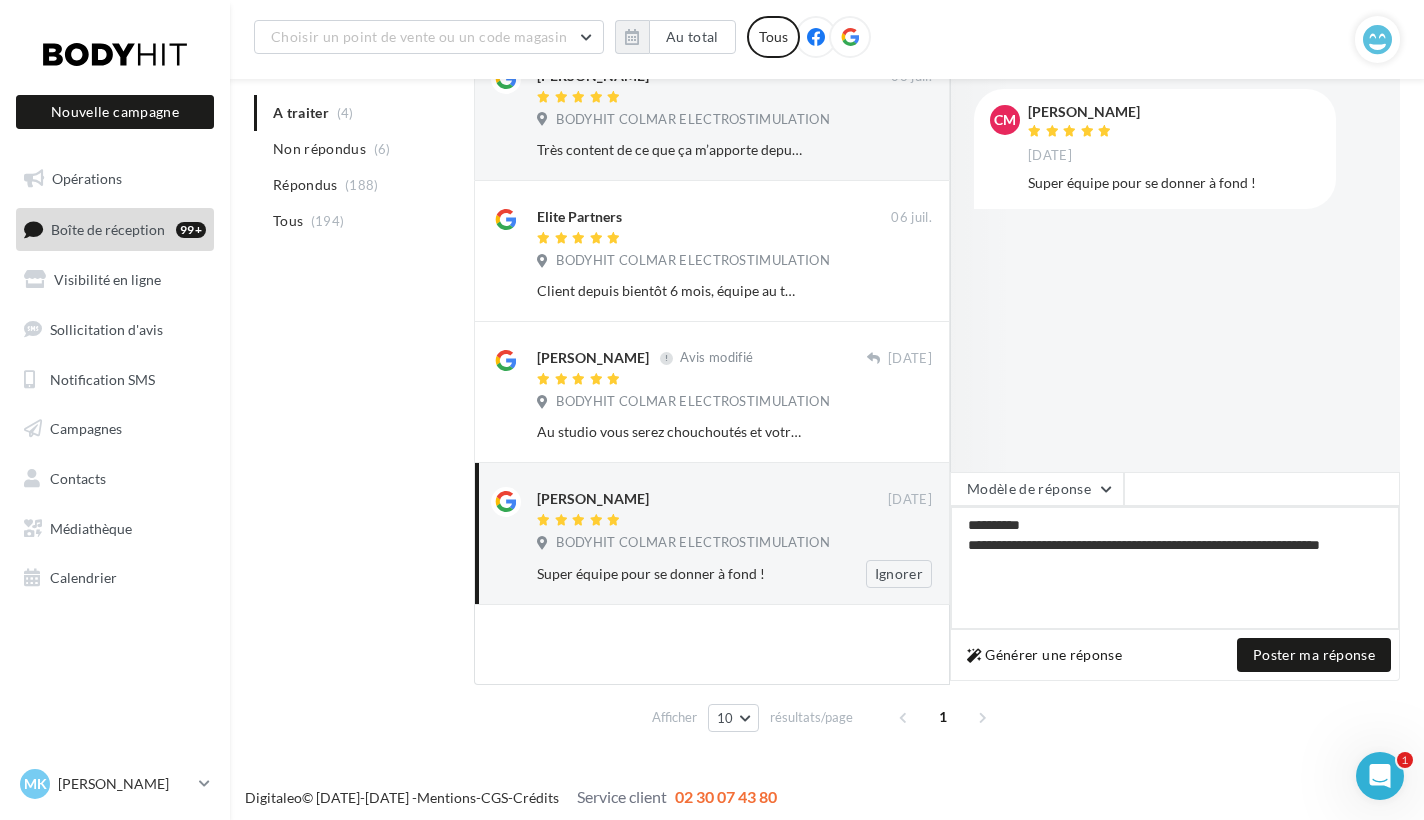 type on "**********" 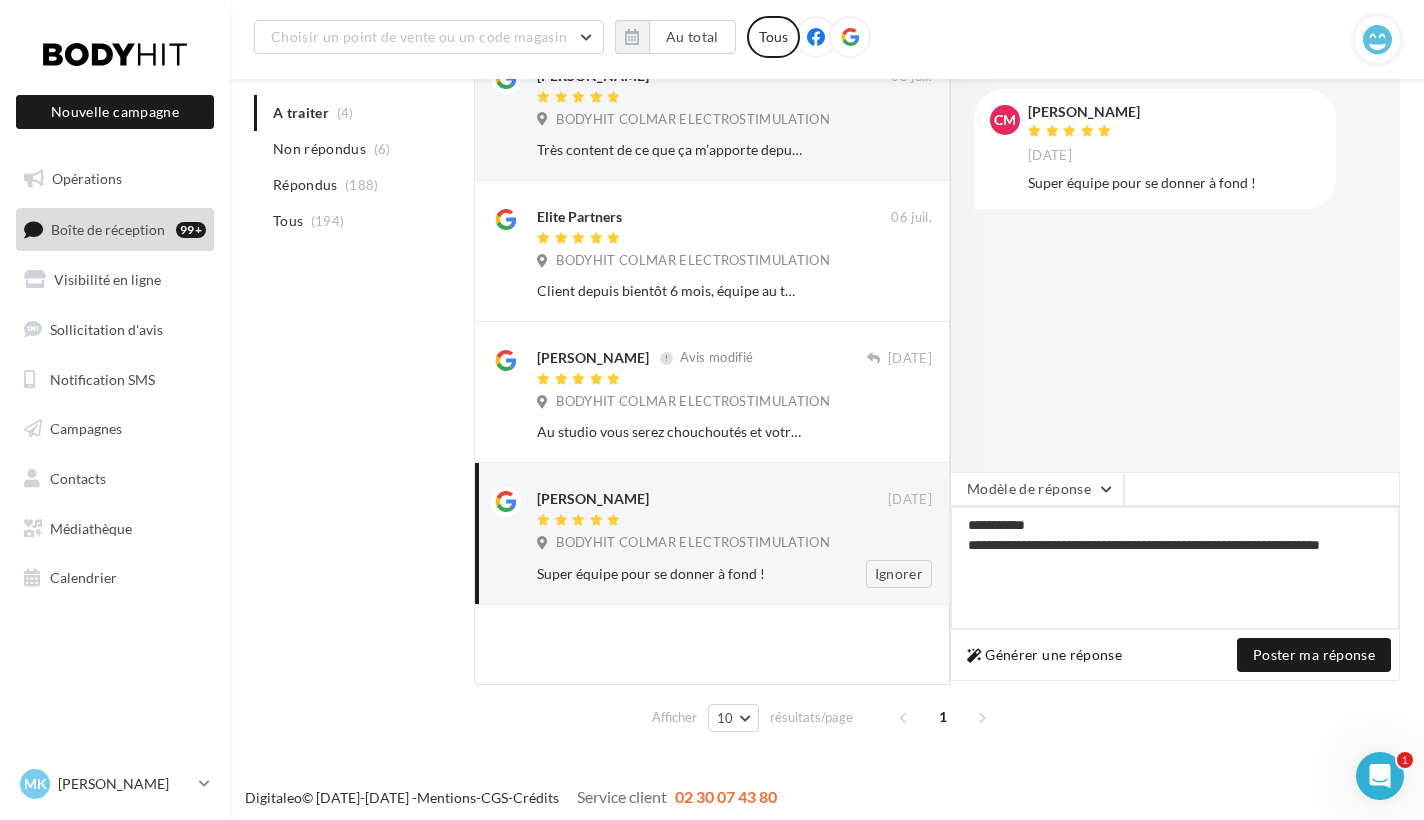 type on "**********" 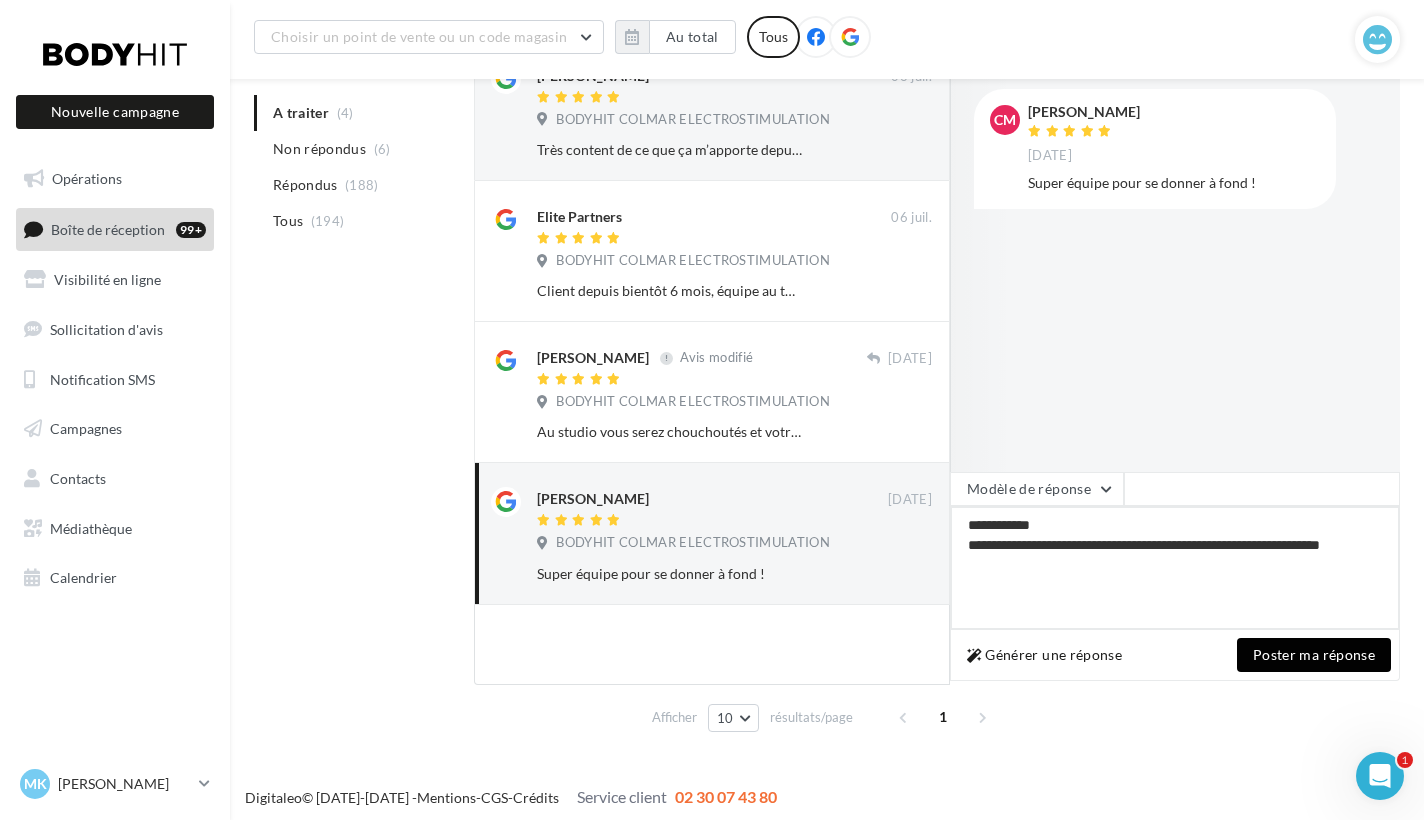 type on "**********" 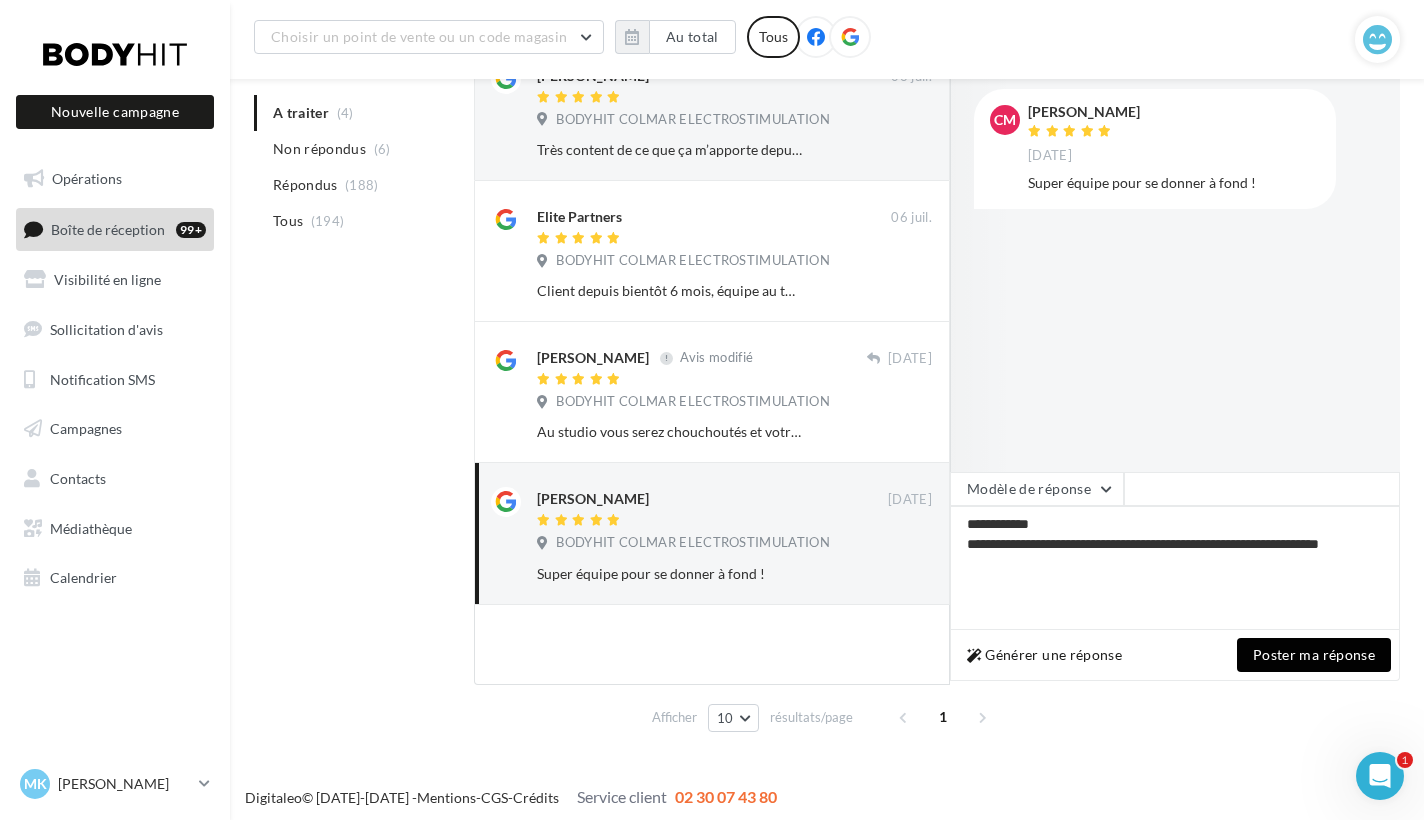 click on "Poster ma réponse" at bounding box center (1314, 655) 